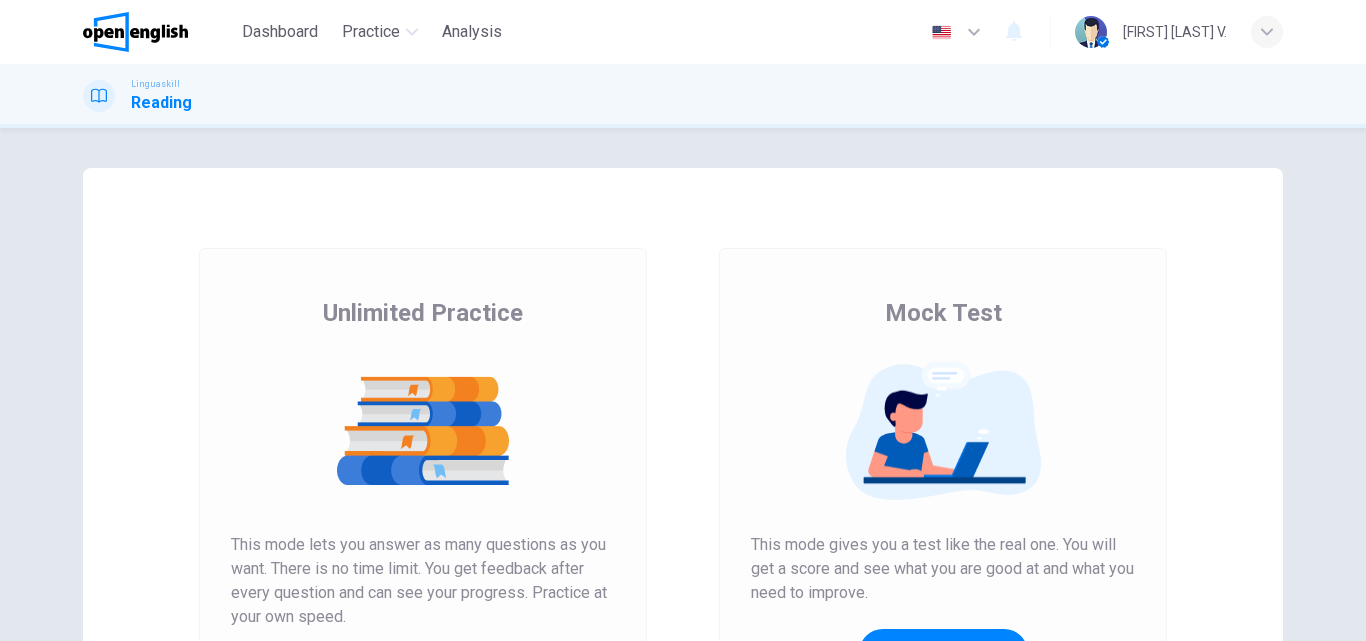 scroll, scrollTop: 0, scrollLeft: 0, axis: both 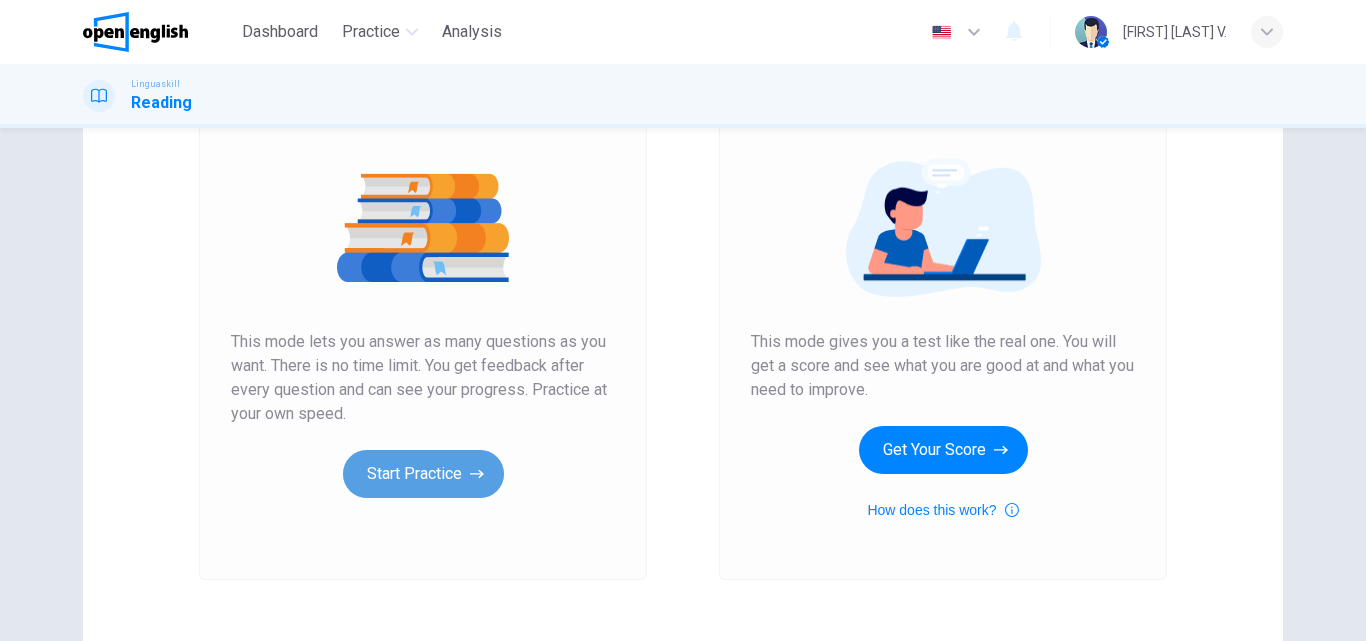 click on "Start Practice" at bounding box center [423, 474] 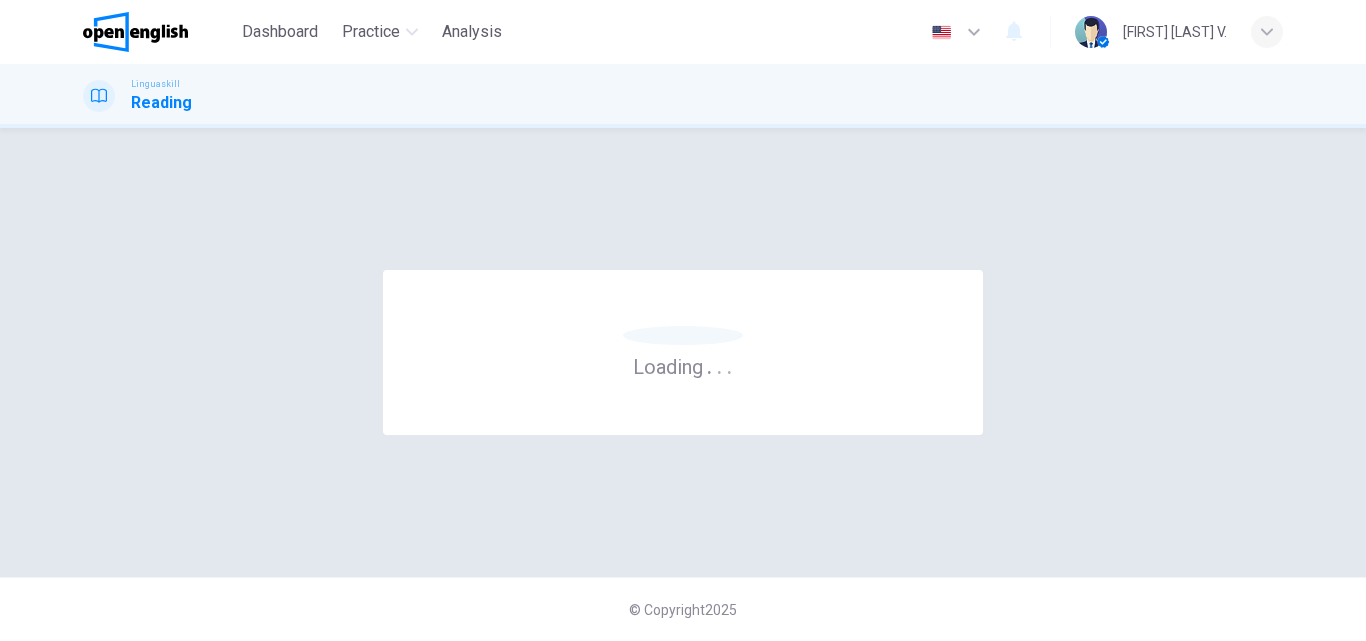 scroll, scrollTop: 0, scrollLeft: 0, axis: both 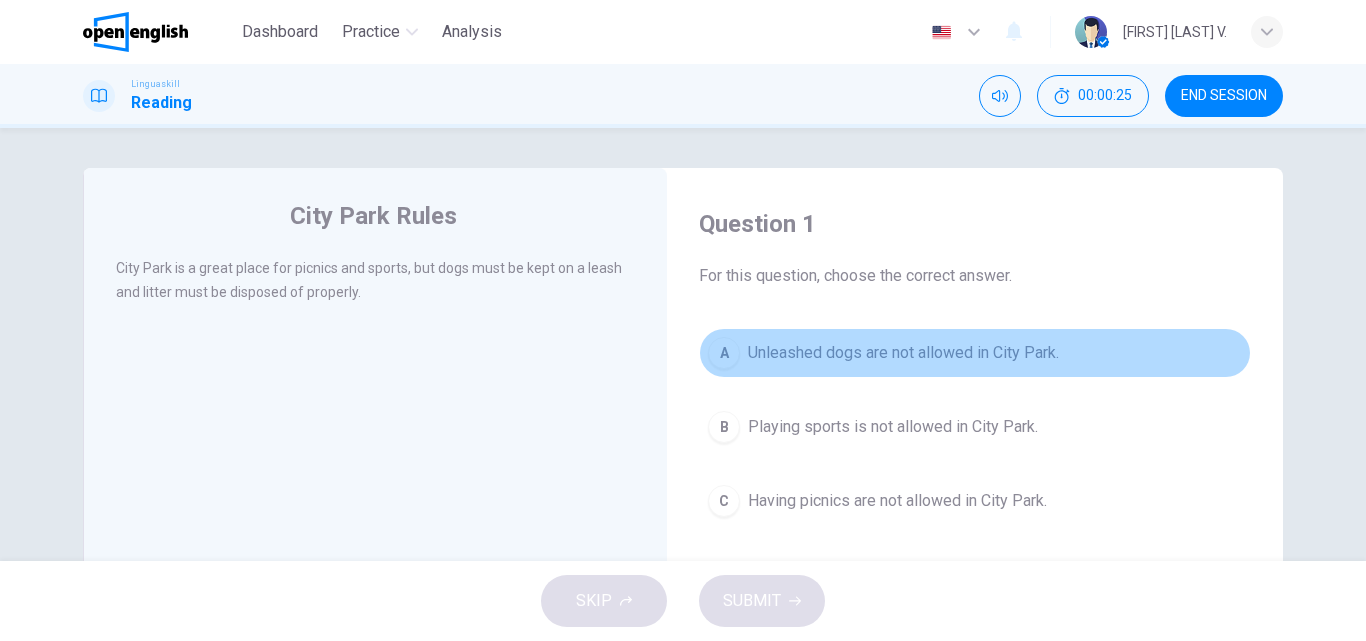 click on "Unleashed dogs are not allowed in City Park." at bounding box center [903, 353] 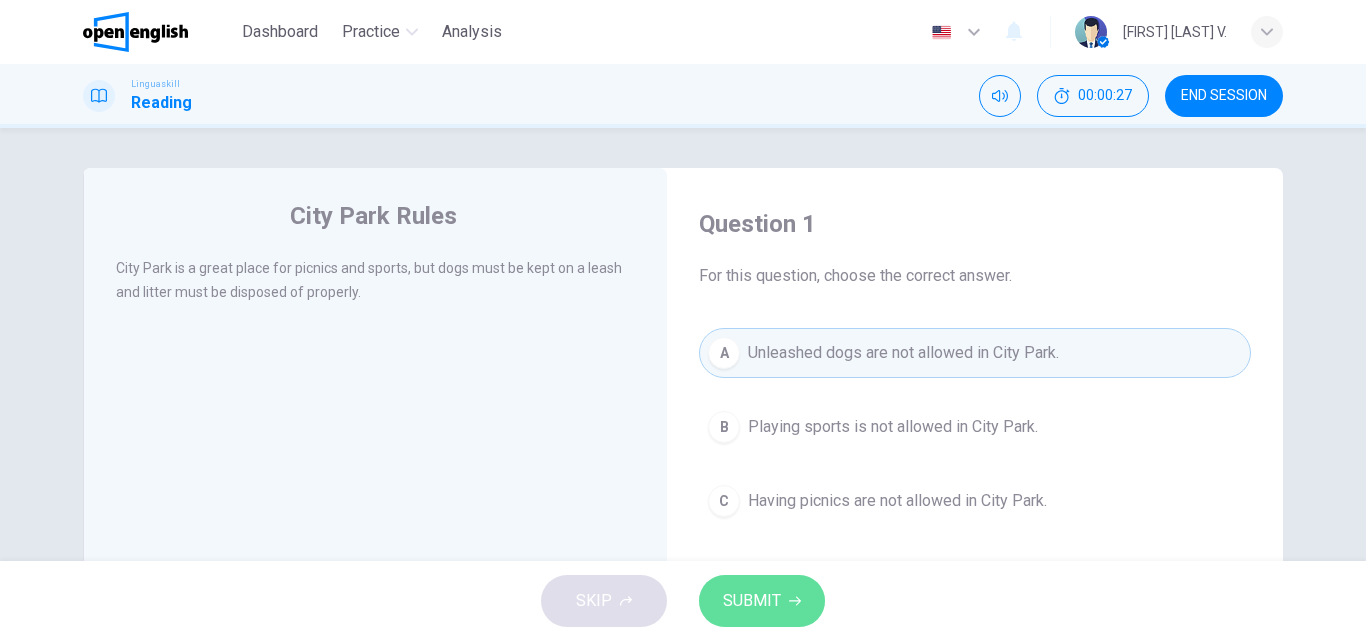 click on "SUBMIT" at bounding box center [752, 601] 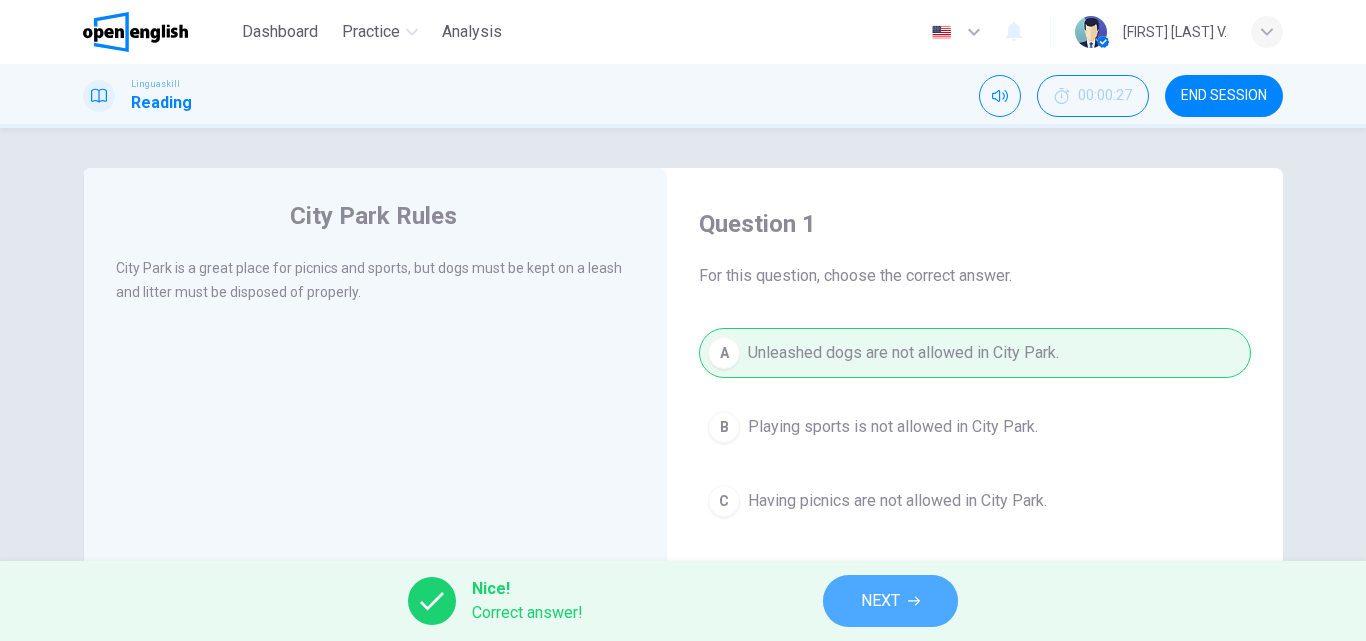 click on "NEXT" at bounding box center [890, 601] 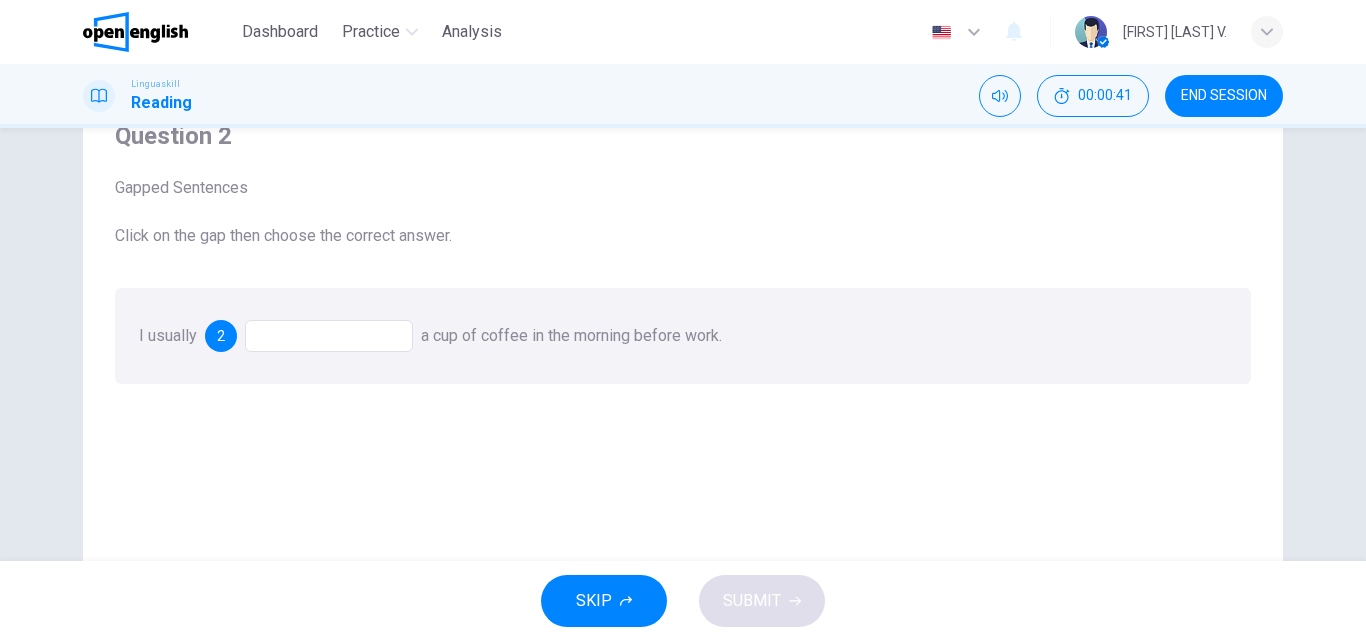 scroll, scrollTop: 45, scrollLeft: 0, axis: vertical 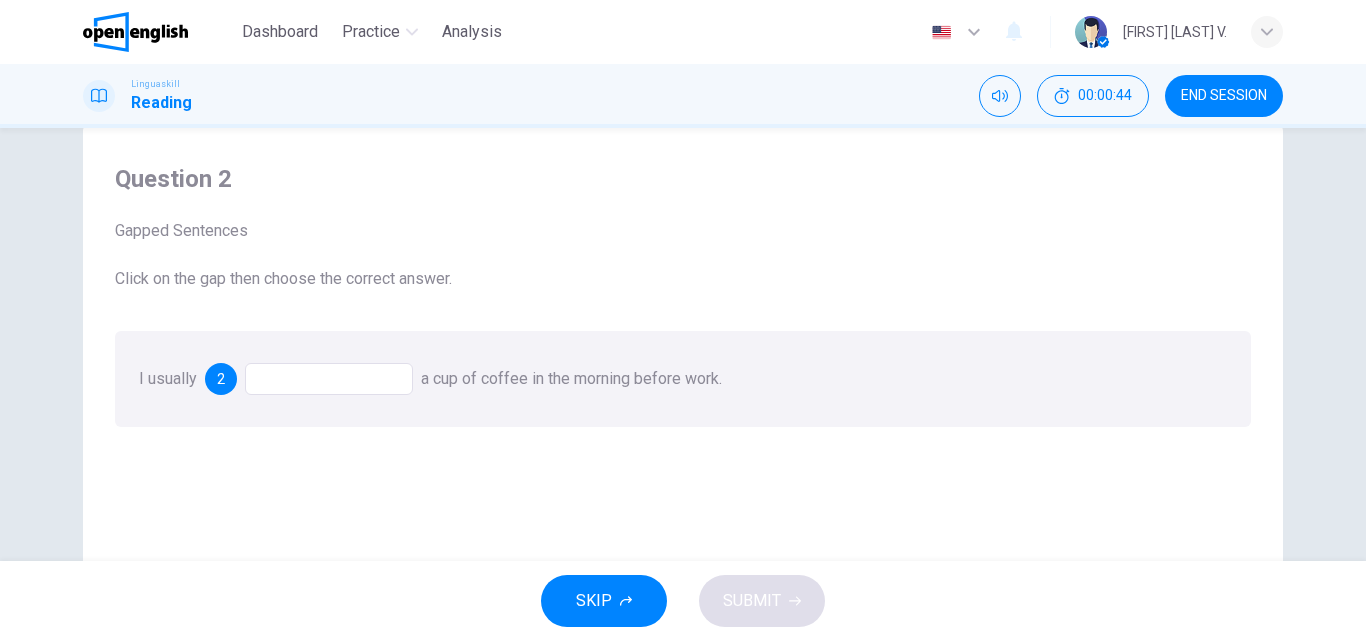 click at bounding box center [329, 379] 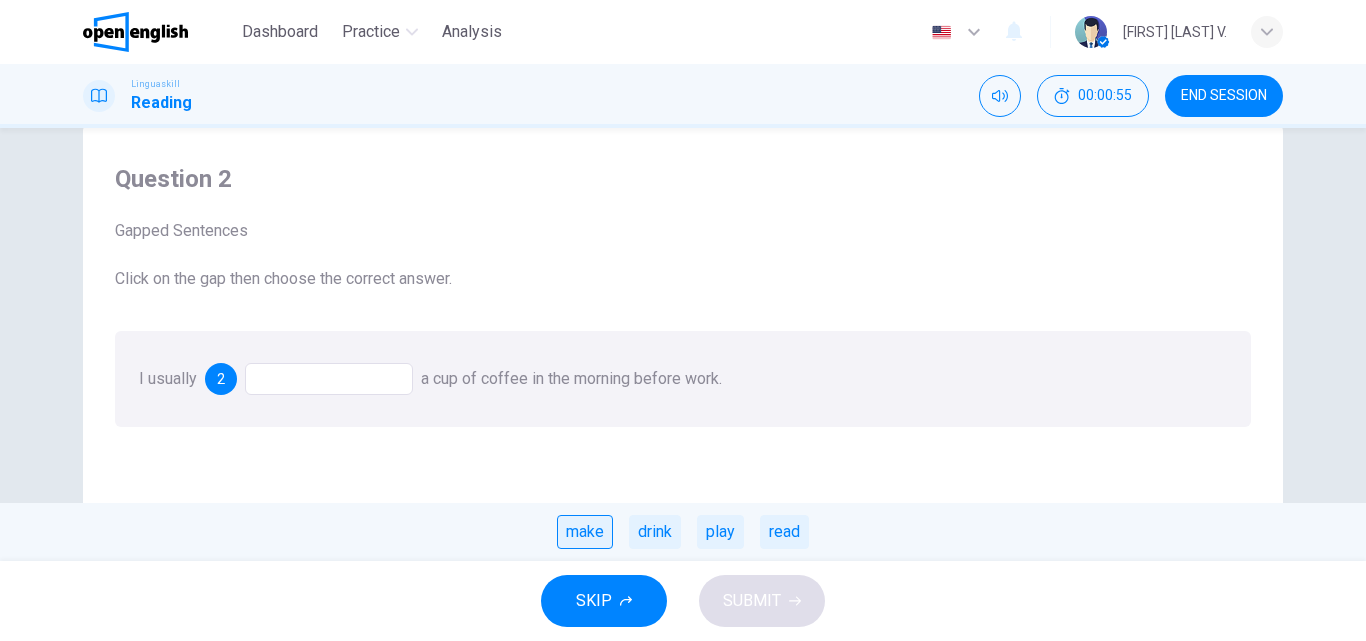 click on "make" at bounding box center (585, 532) 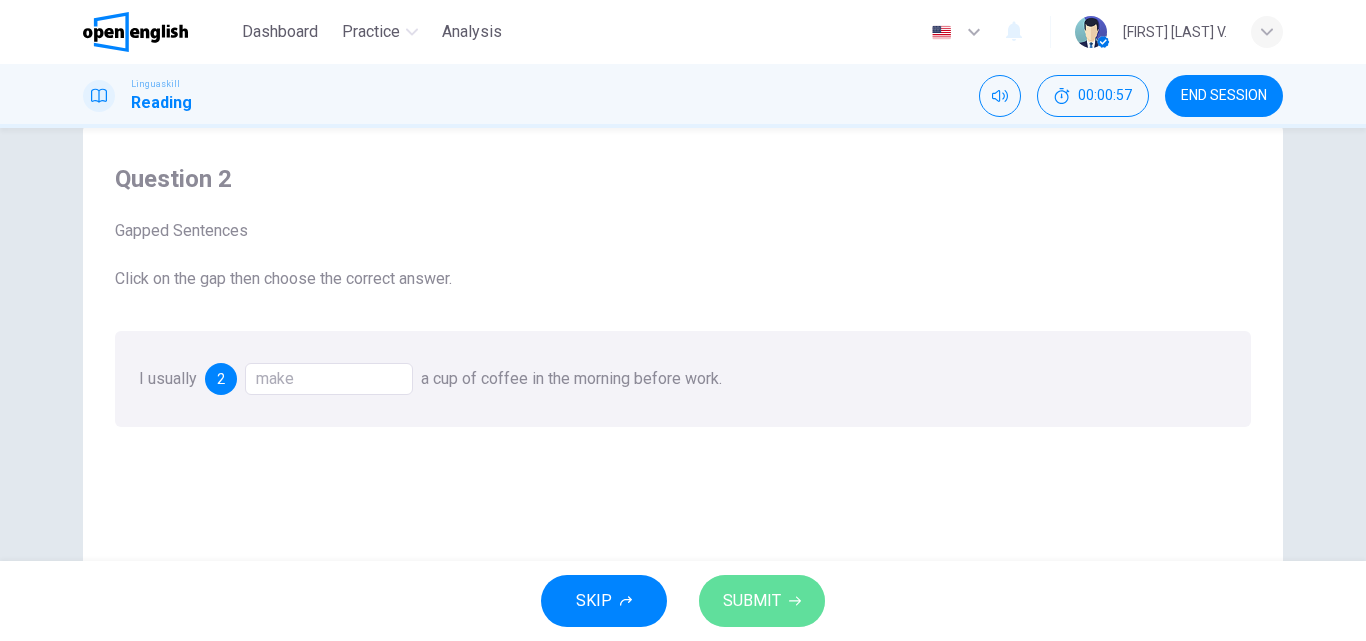 click on "SUBMIT" at bounding box center (752, 601) 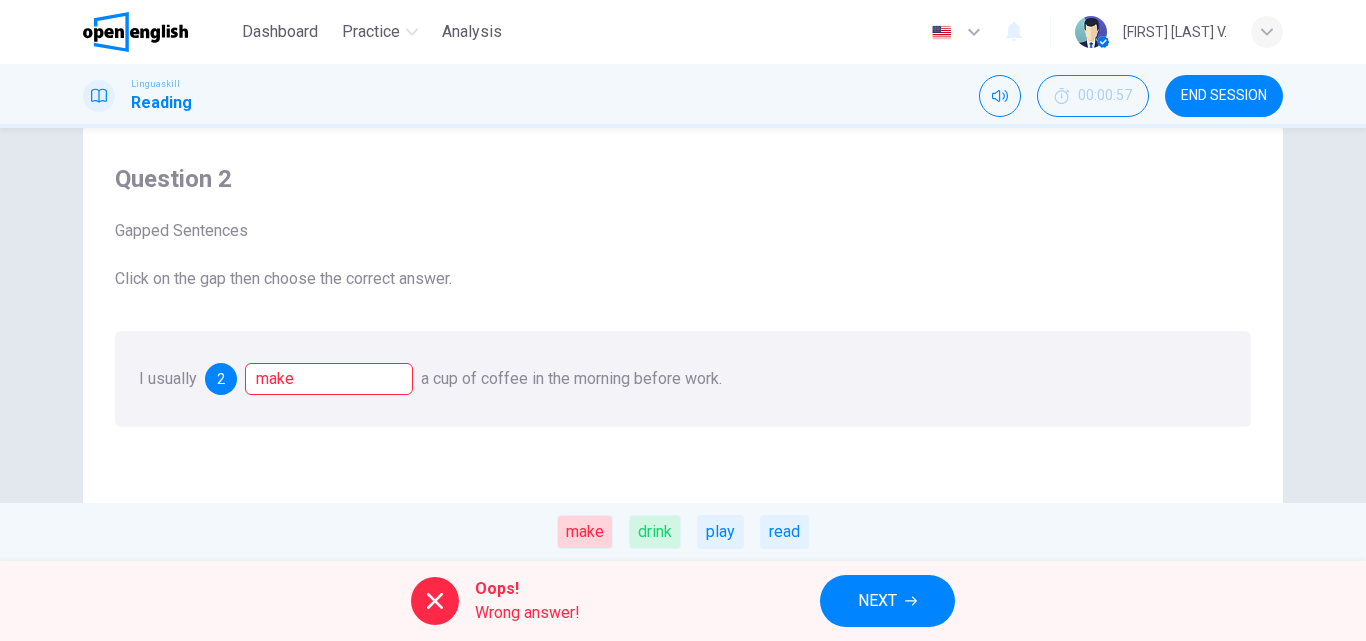 click on "NEXT" at bounding box center (887, 601) 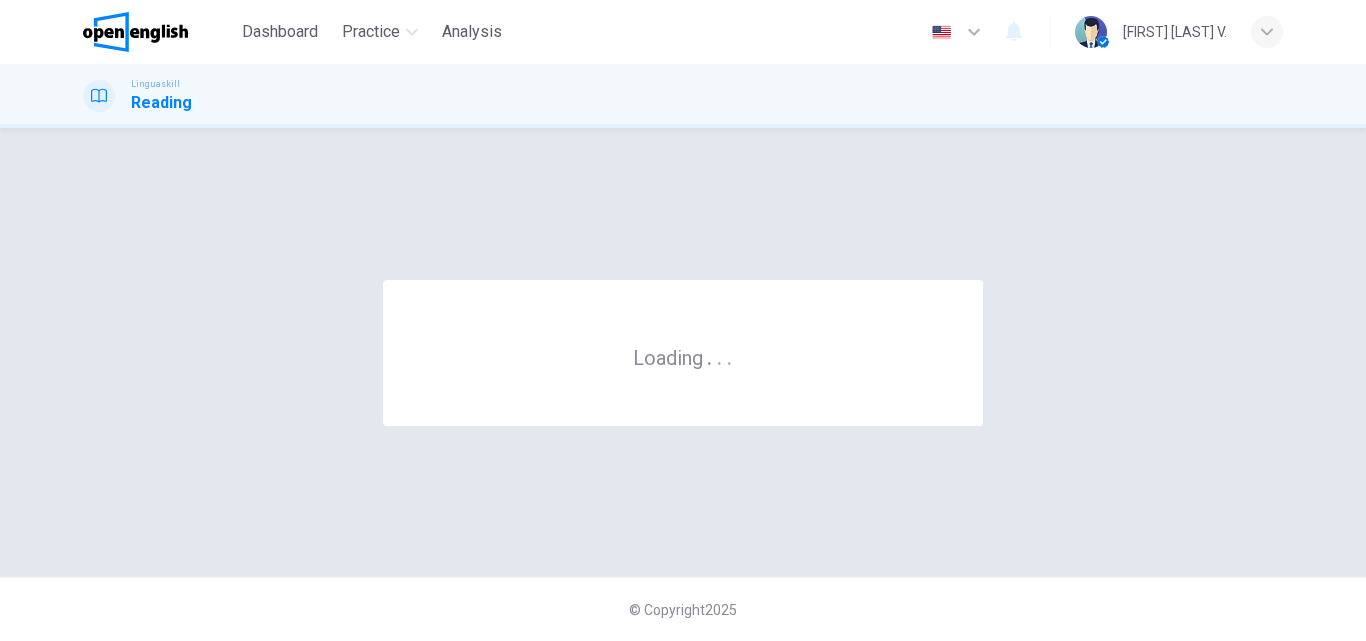 scroll, scrollTop: 0, scrollLeft: 0, axis: both 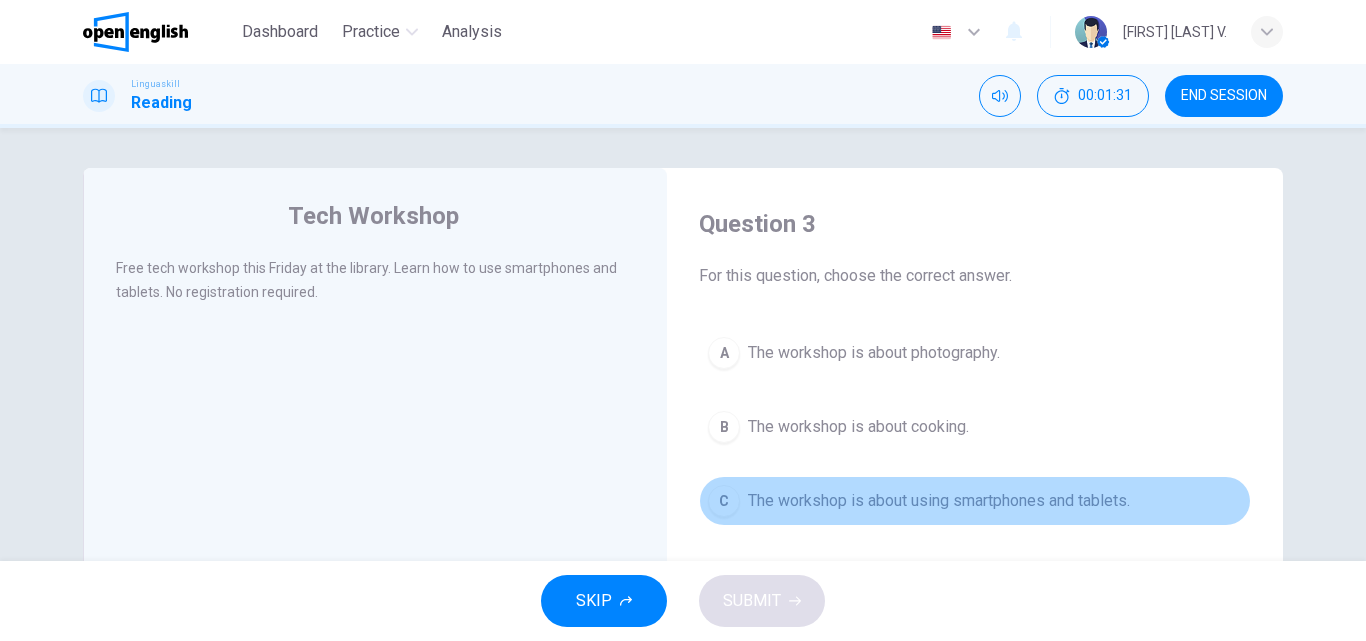 click on "The workshop is about using smartphones and tablets." at bounding box center (939, 501) 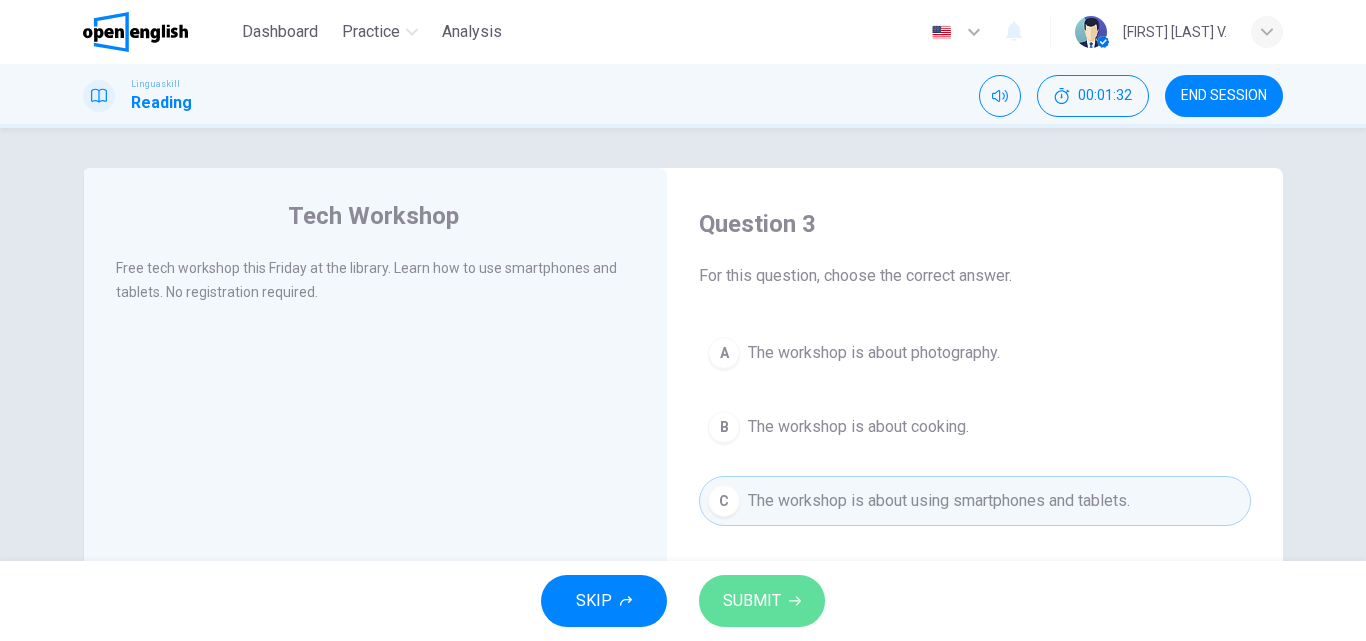 click 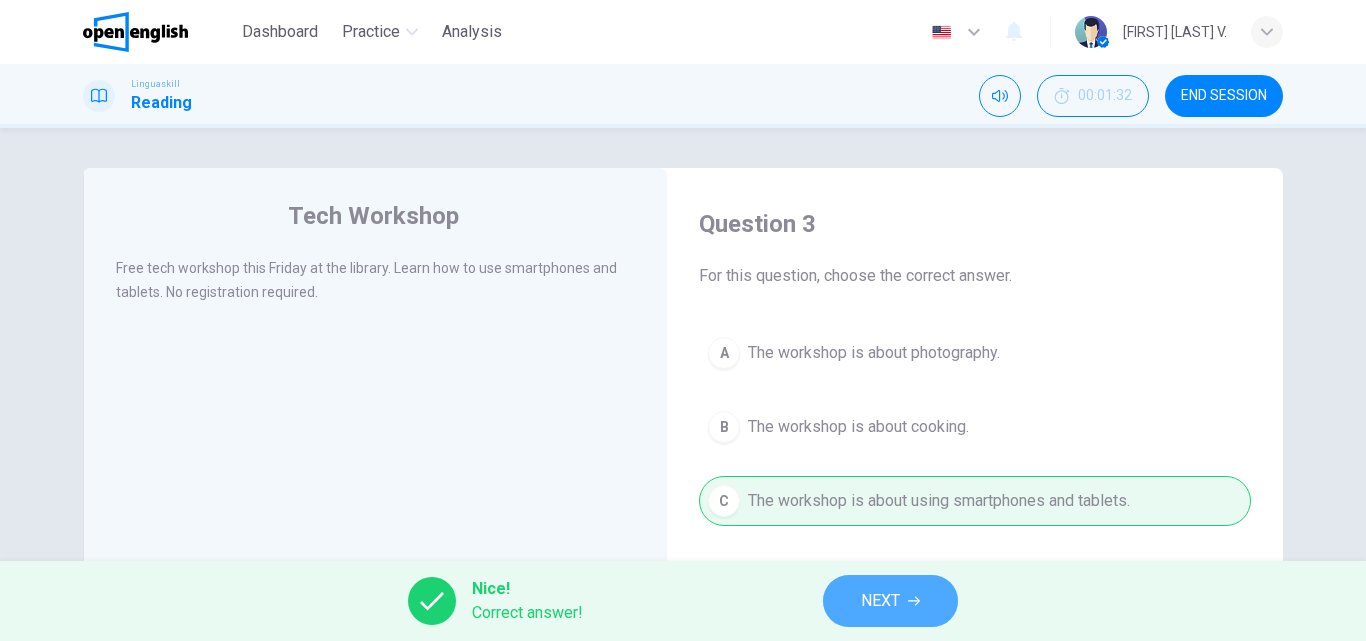 click on "NEXT" at bounding box center (890, 601) 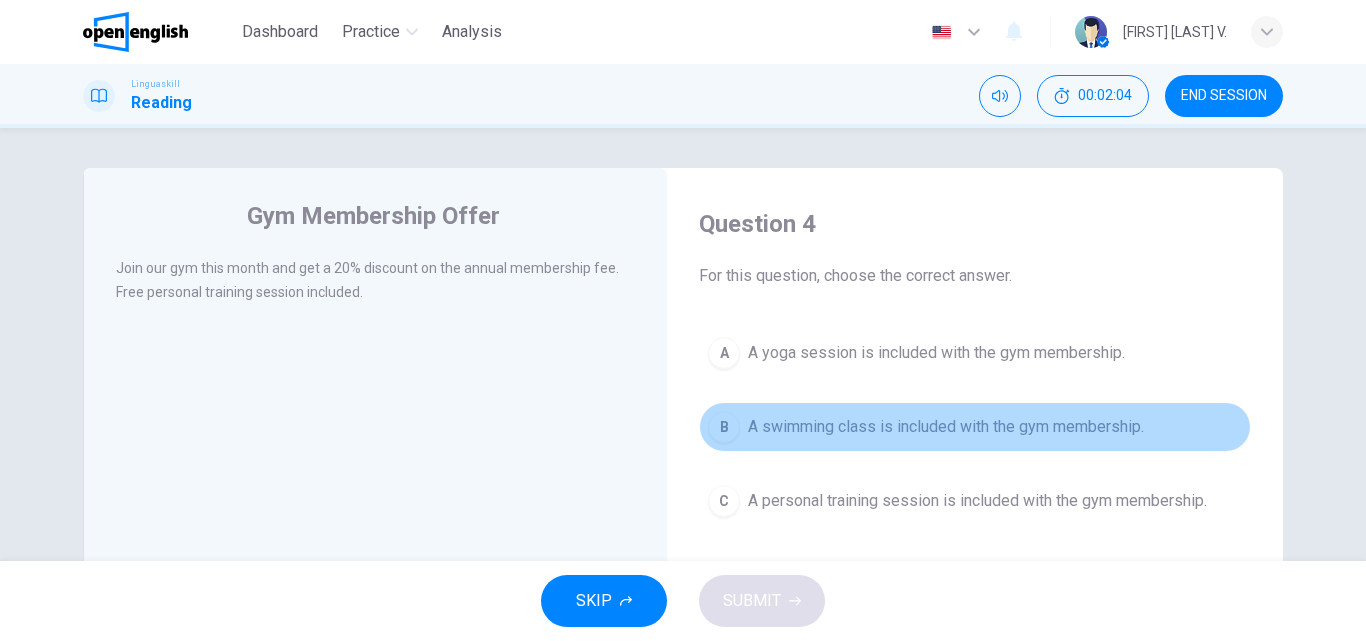 click on "A swimming class is included with the gym membership." at bounding box center (946, 427) 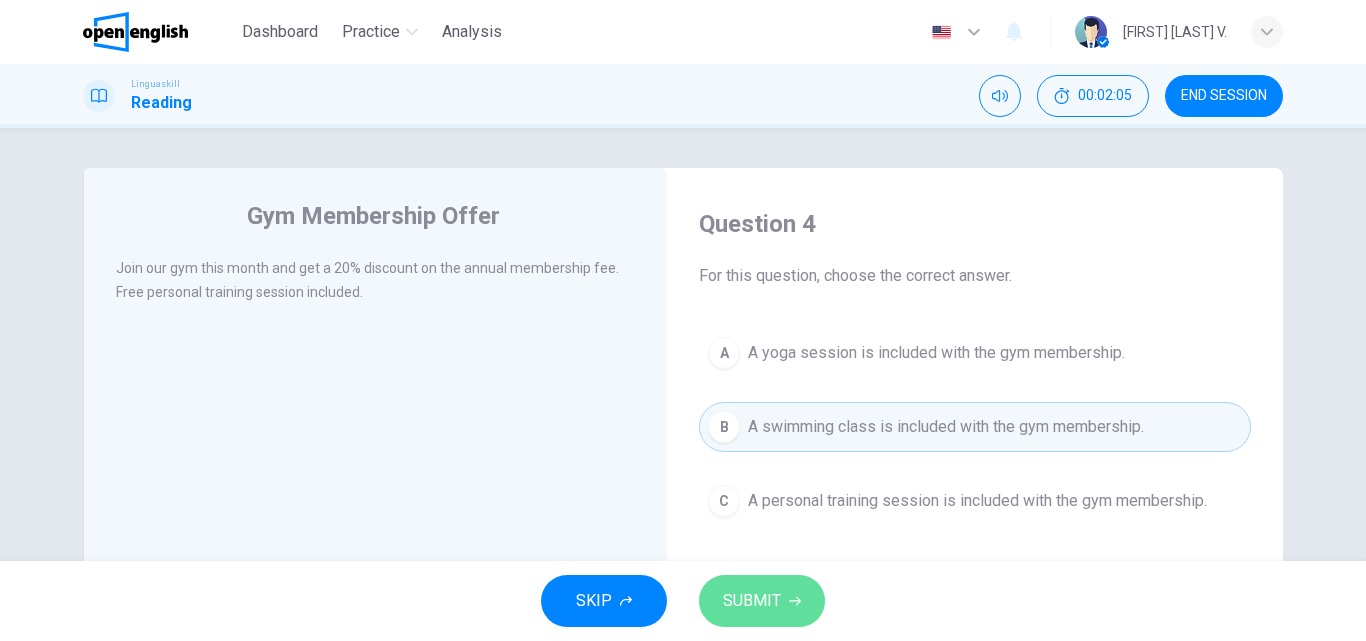 click on "SUBMIT" at bounding box center (762, 601) 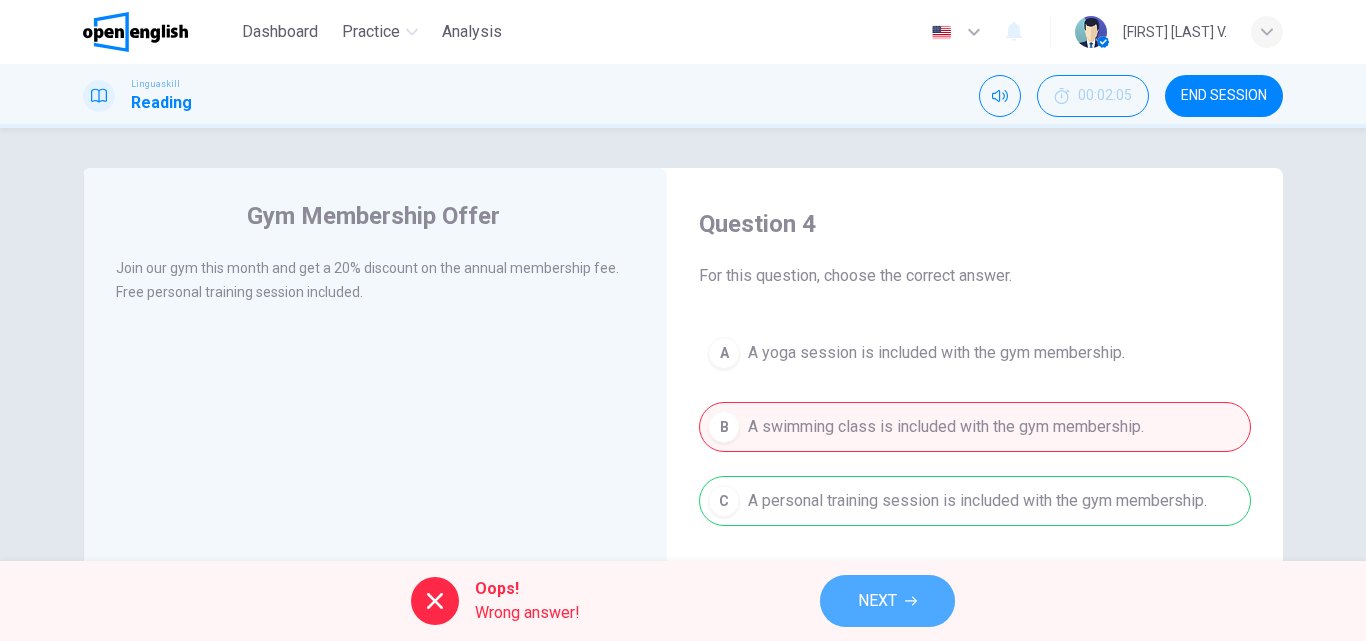 click on "NEXT" at bounding box center [887, 601] 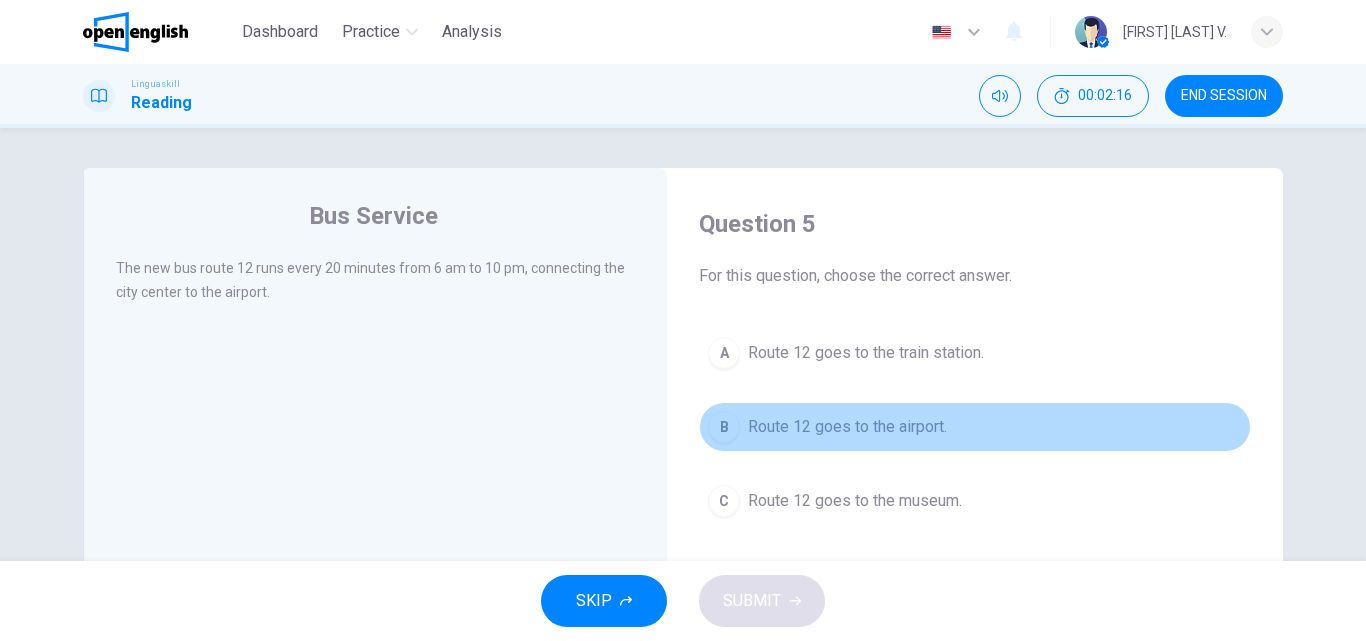 click on "Route 12 goes to the airport." at bounding box center (847, 427) 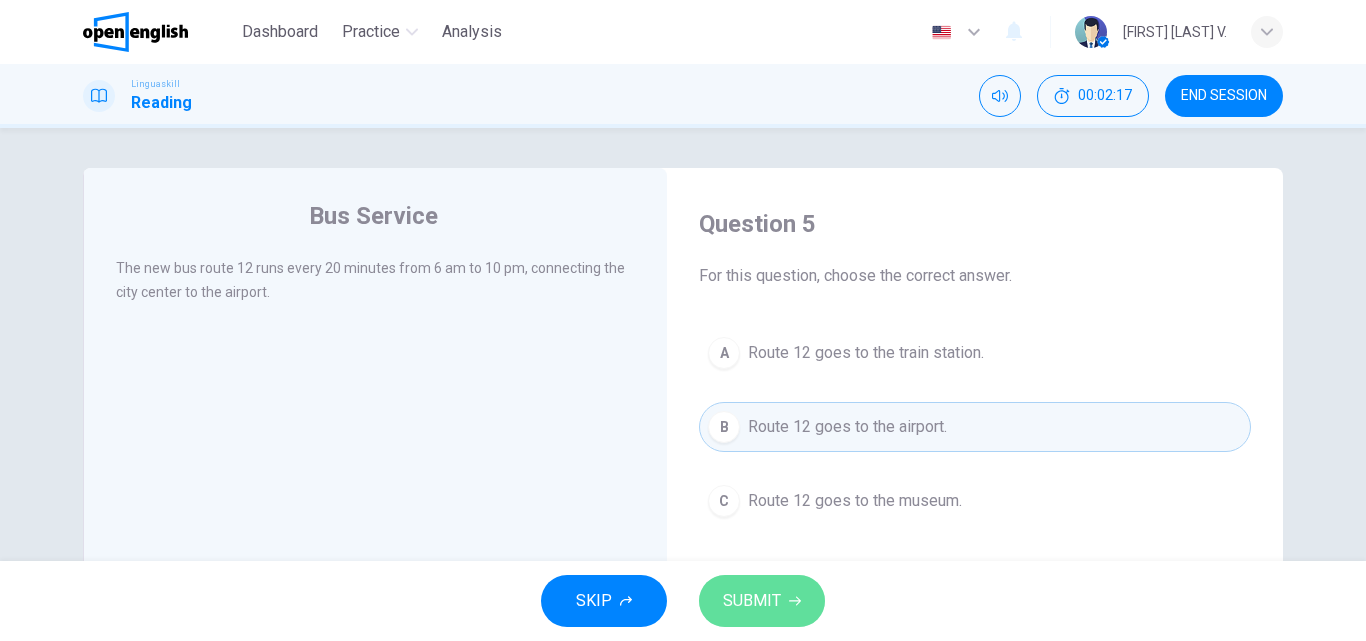 click on "SUBMIT" at bounding box center (762, 601) 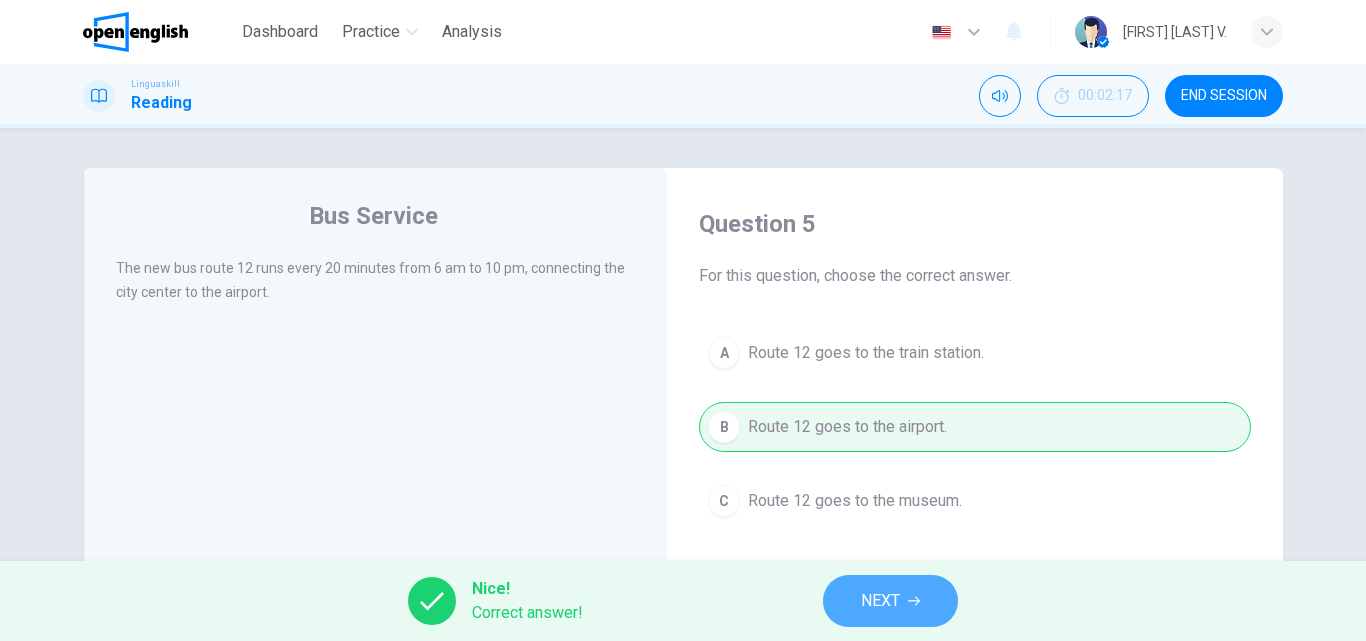 click on "NEXT" at bounding box center [890, 601] 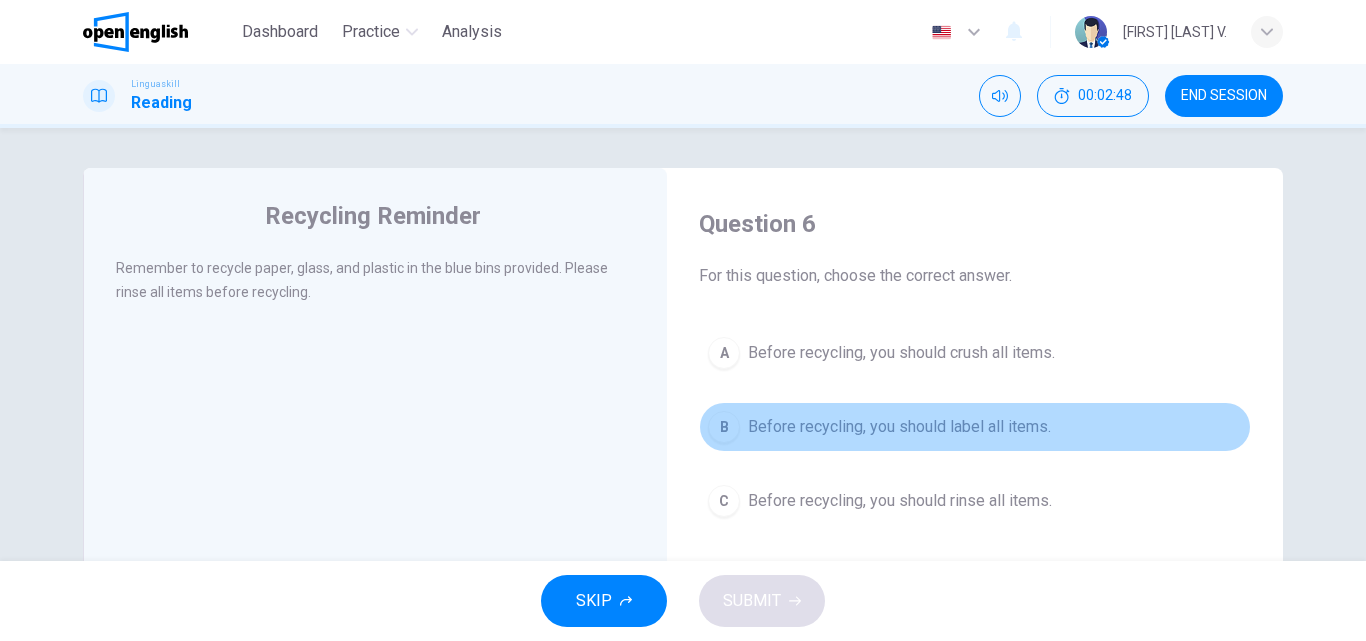 click on "Before recycling, you should label all items." at bounding box center (899, 427) 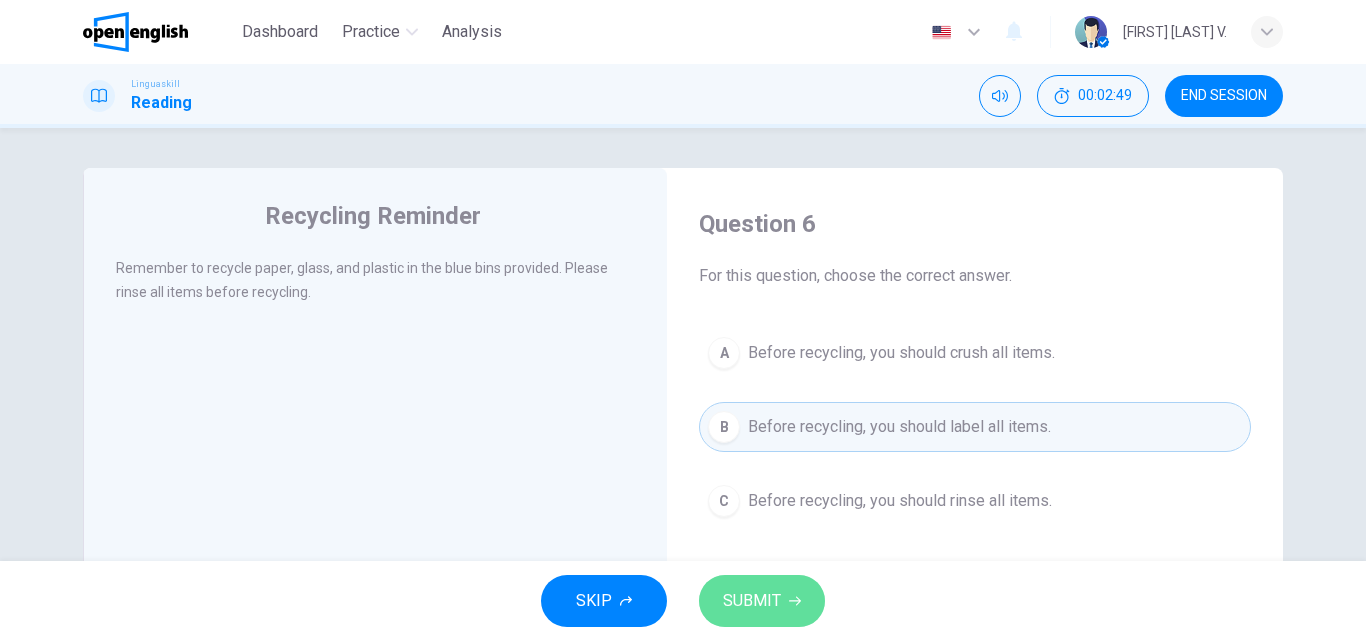 click on "SUBMIT" at bounding box center (762, 601) 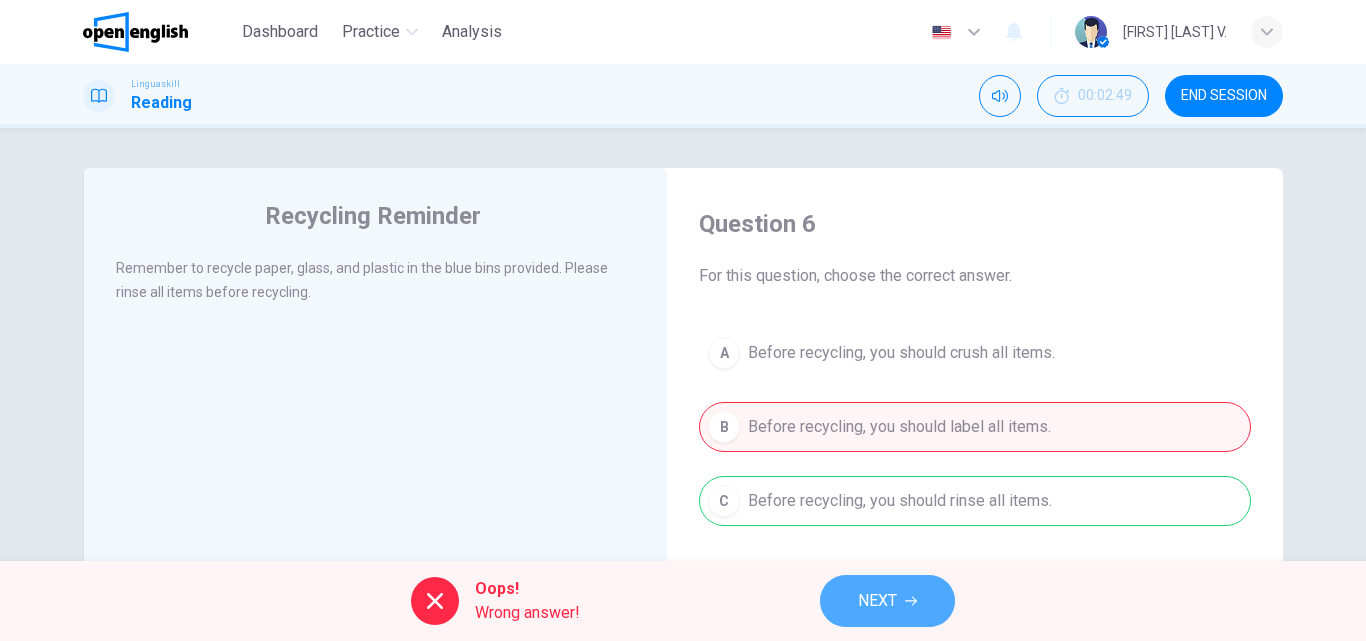 click on "NEXT" at bounding box center (887, 601) 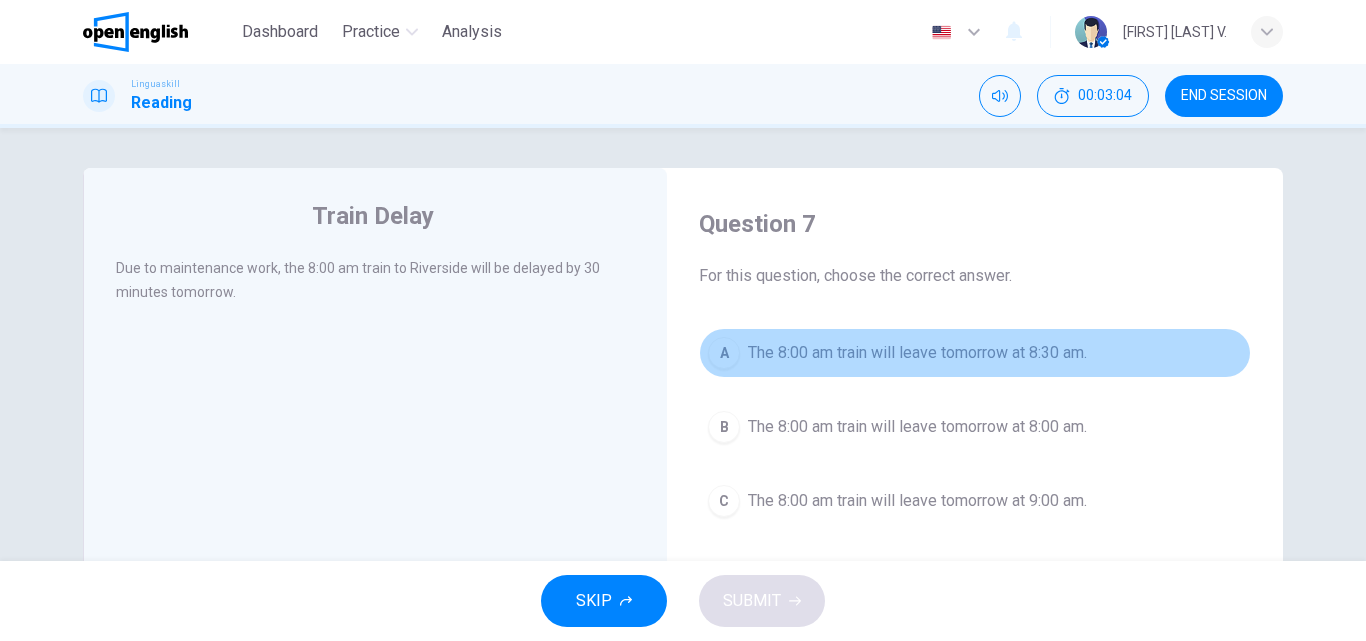 click on "The 8:00 am train will leave tomorrow at 8:30 am." at bounding box center [917, 353] 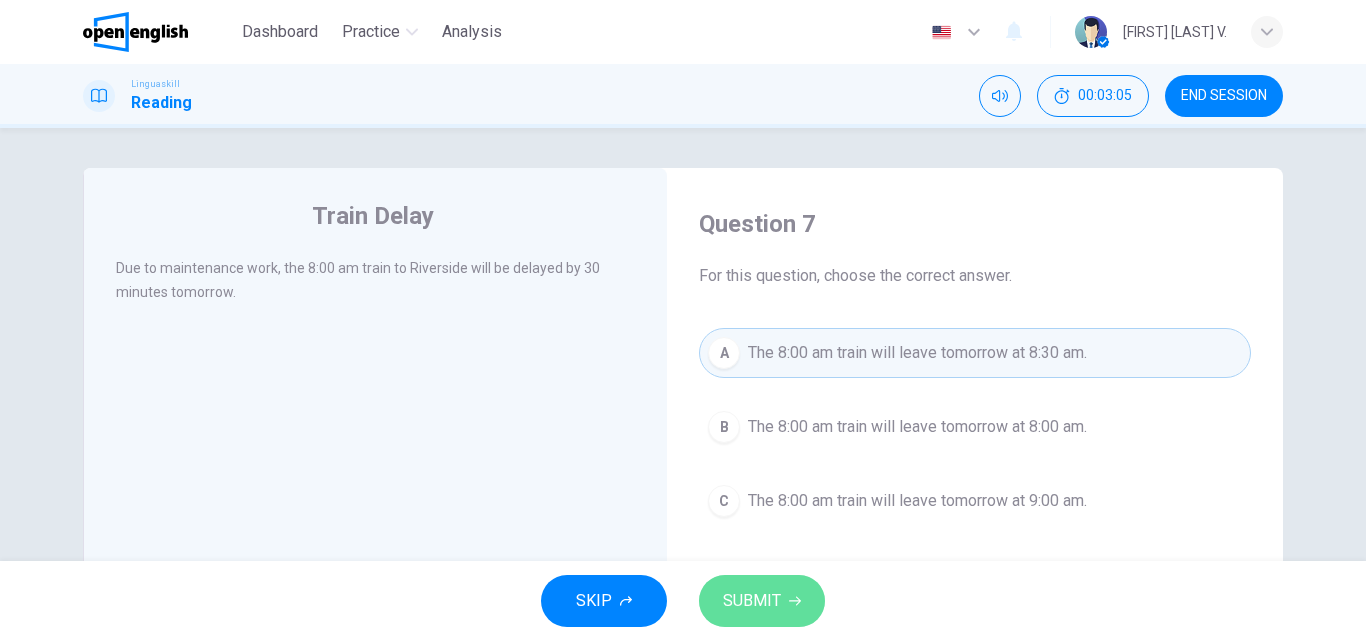 click on "SUBMIT" at bounding box center (762, 601) 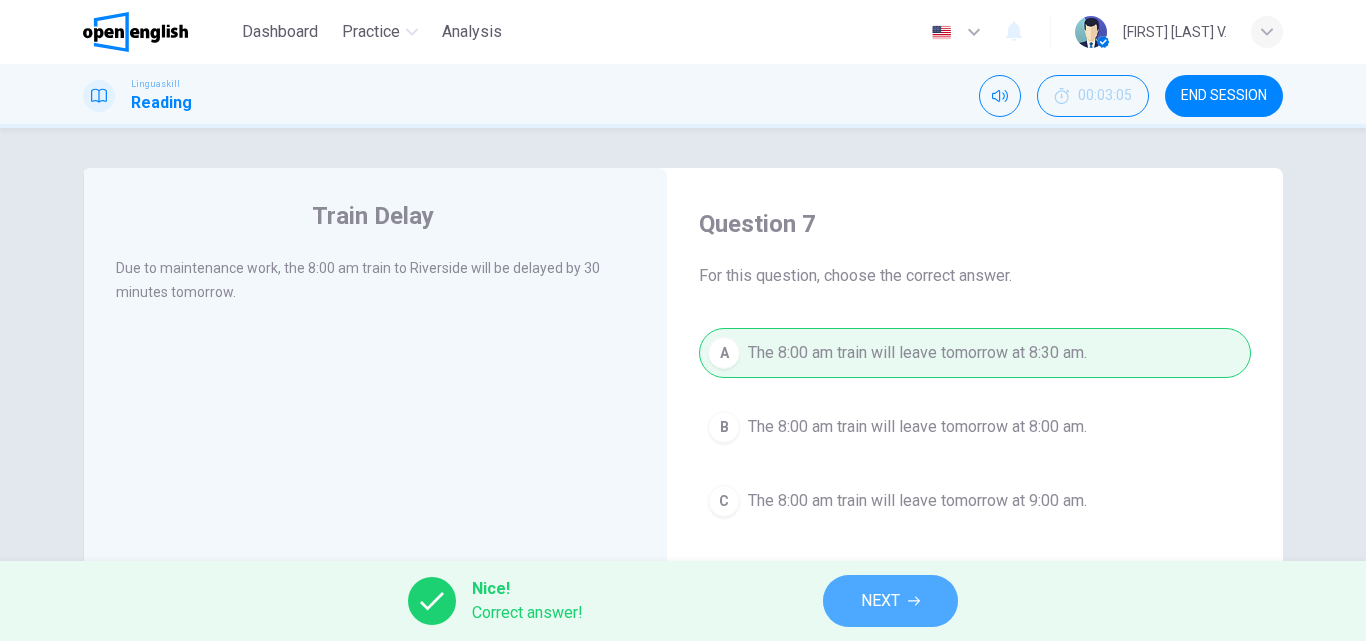 click on "NEXT" at bounding box center (890, 601) 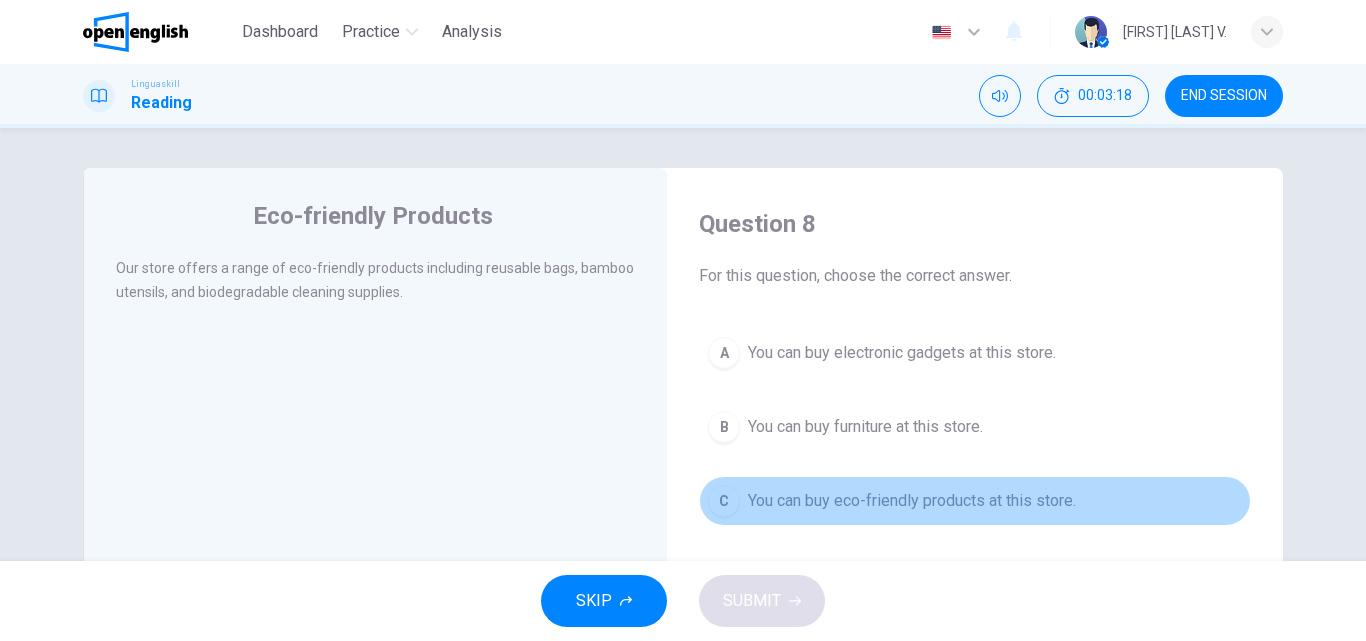 click on "You can buy eco-friendly products at this store." at bounding box center [912, 501] 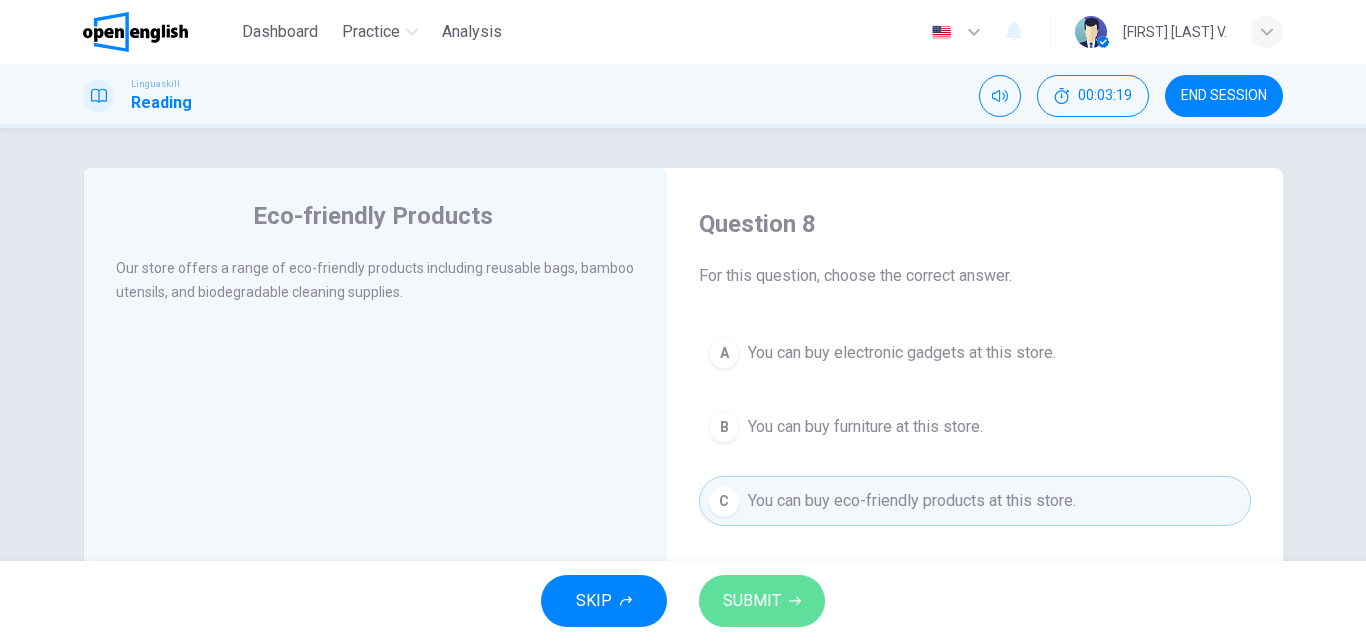 click on "SUBMIT" at bounding box center [752, 601] 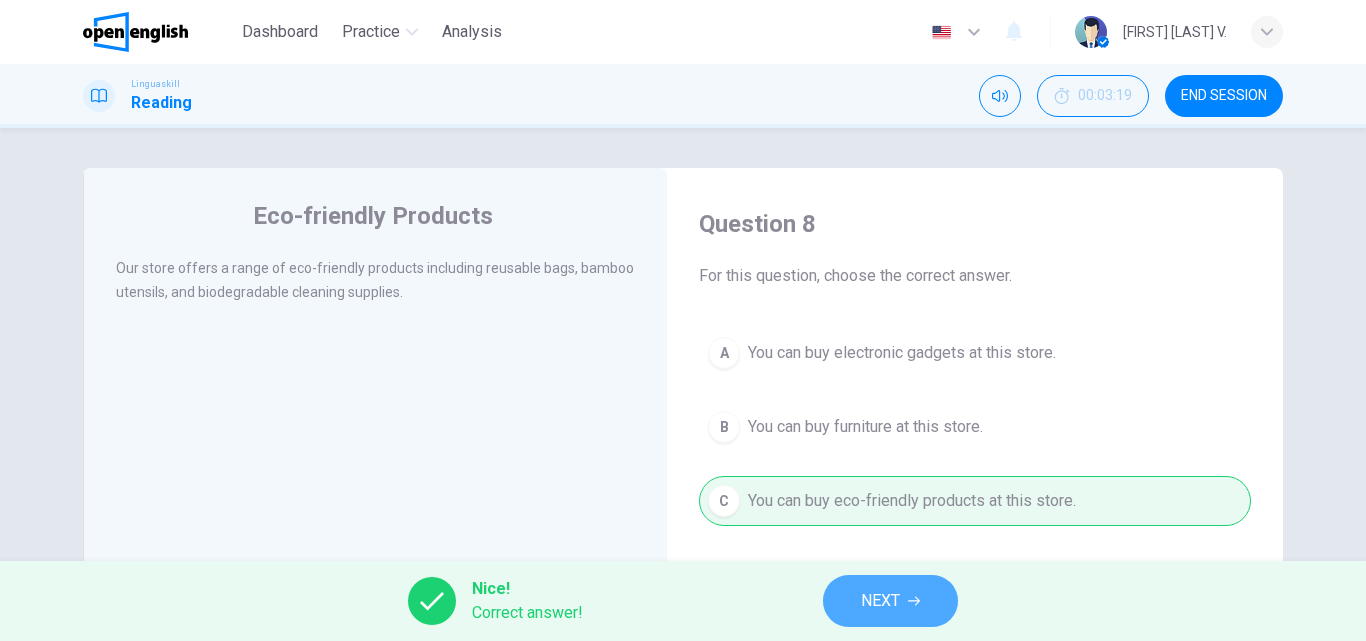 click on "NEXT" at bounding box center (880, 601) 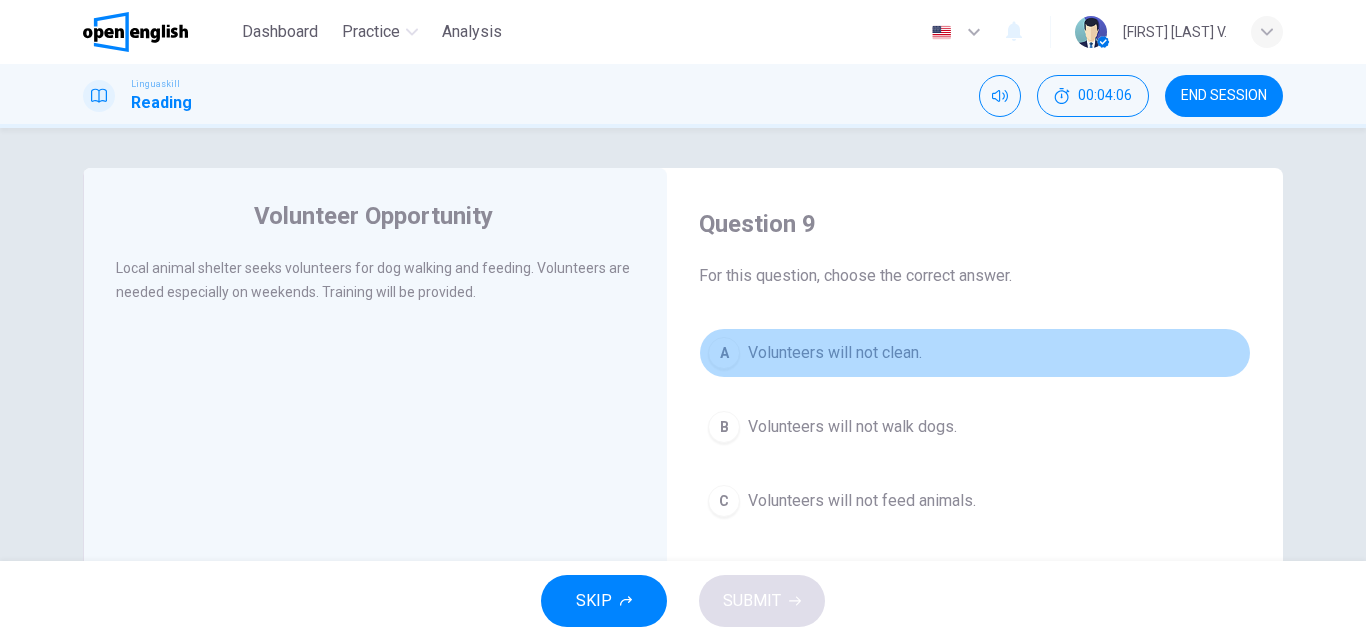 click on "Volunteers will not clean." at bounding box center (835, 353) 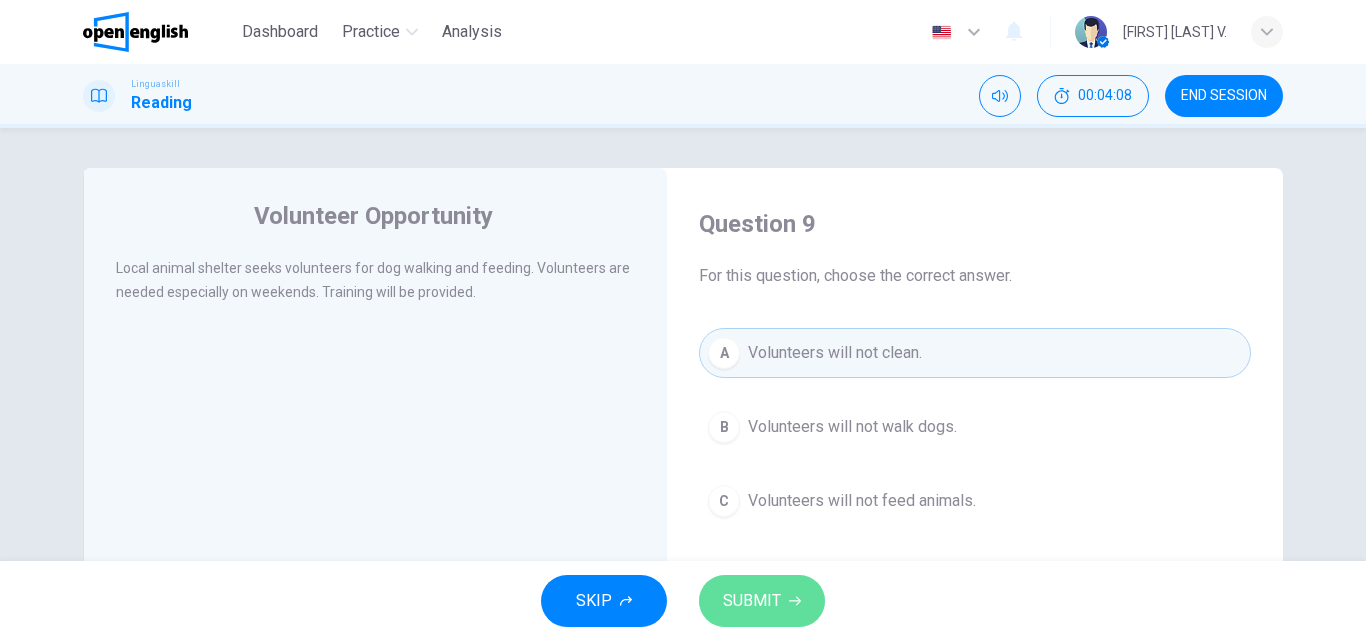 click on "SUBMIT" at bounding box center (752, 601) 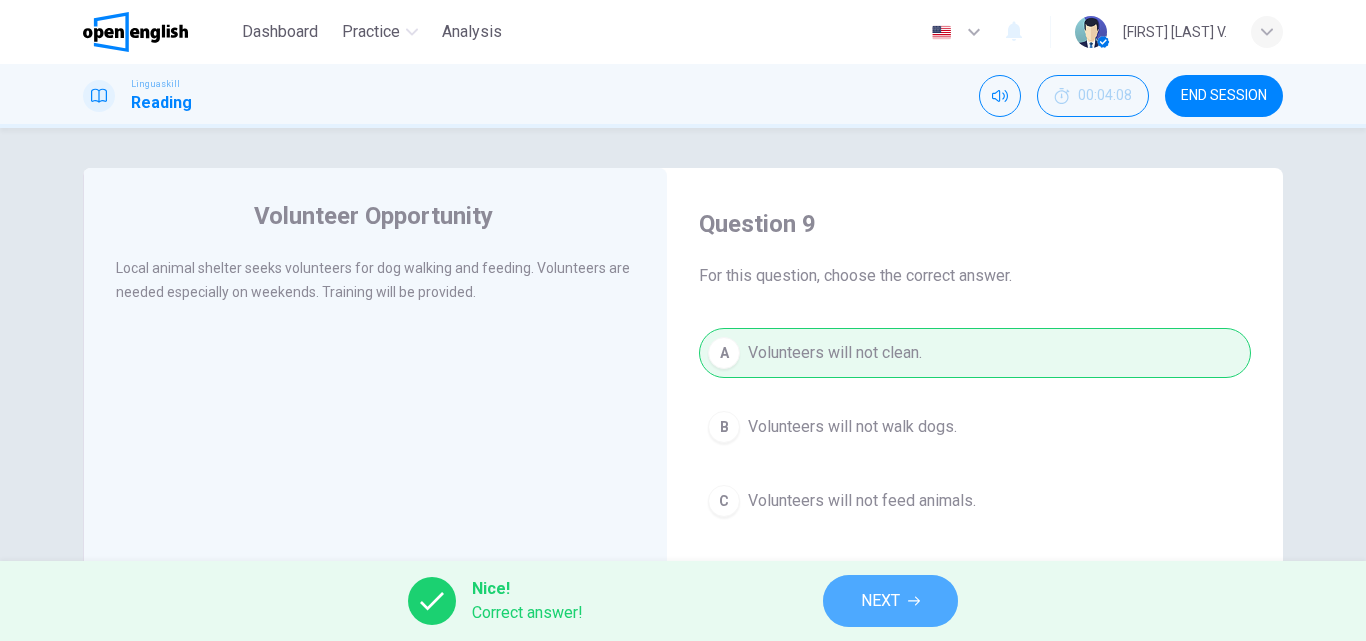 click on "NEXT" at bounding box center (890, 601) 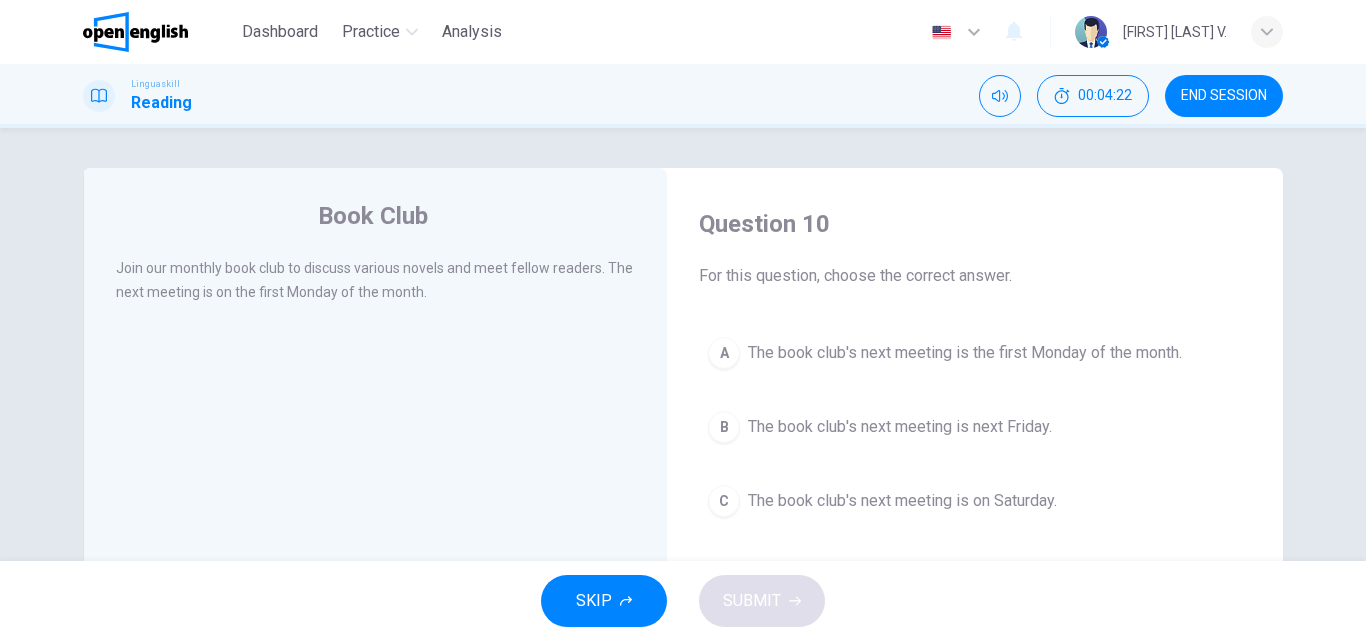 click on "The book club's next meeting is the first Monday of the month." at bounding box center (965, 353) 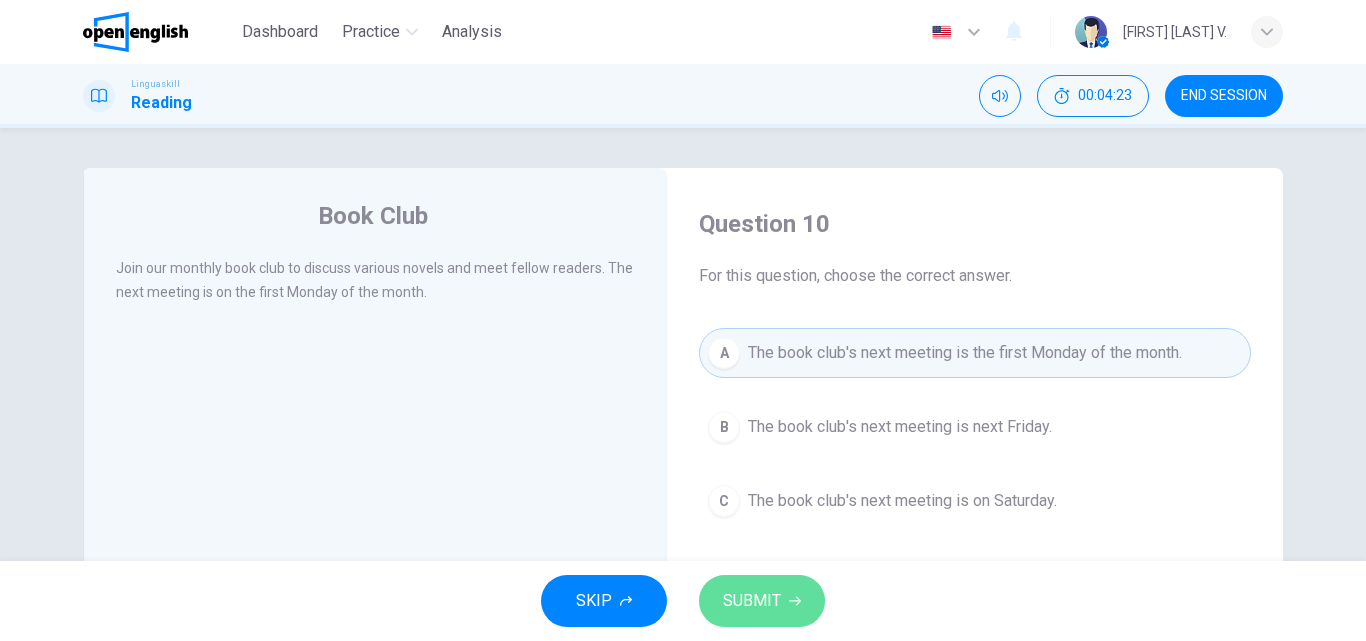 click on "SUBMIT" at bounding box center [762, 601] 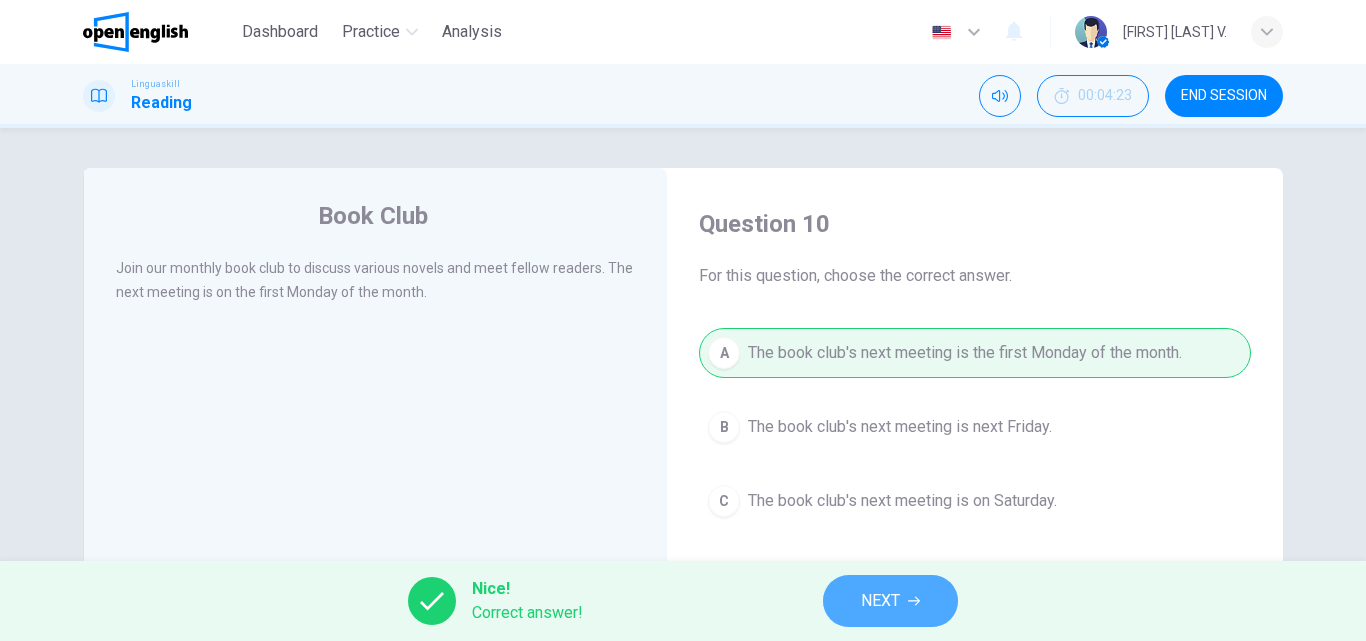 click on "NEXT" at bounding box center (890, 601) 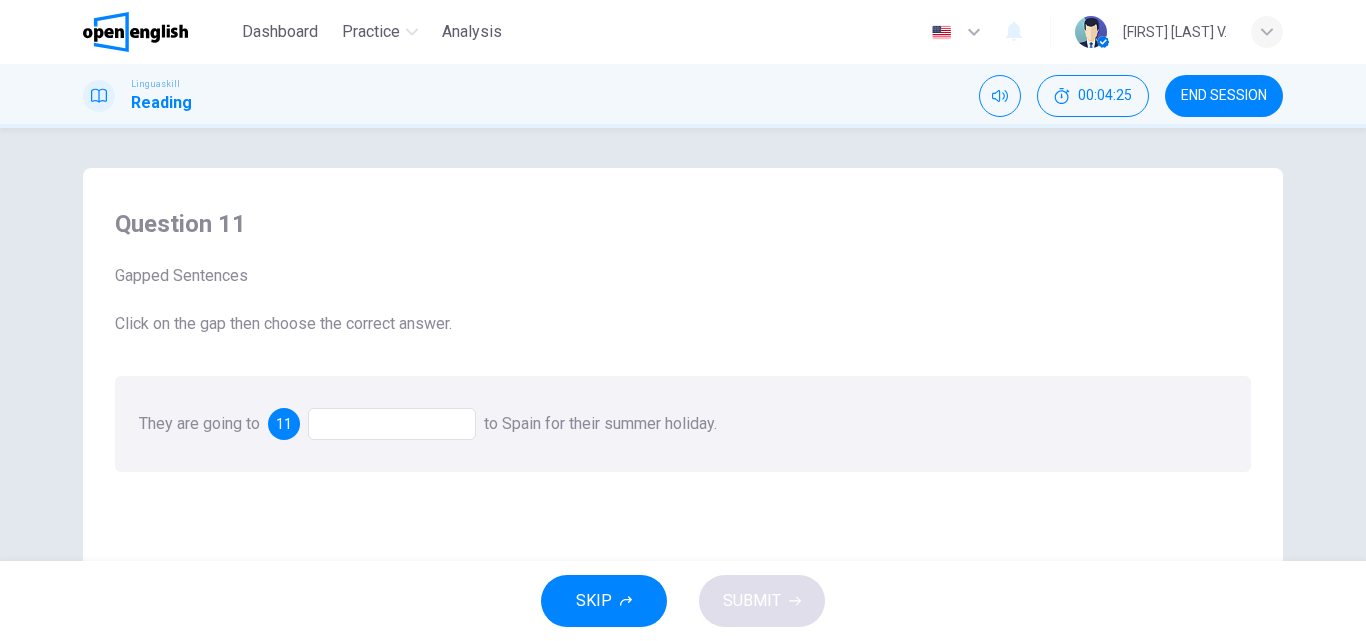 click at bounding box center (392, 424) 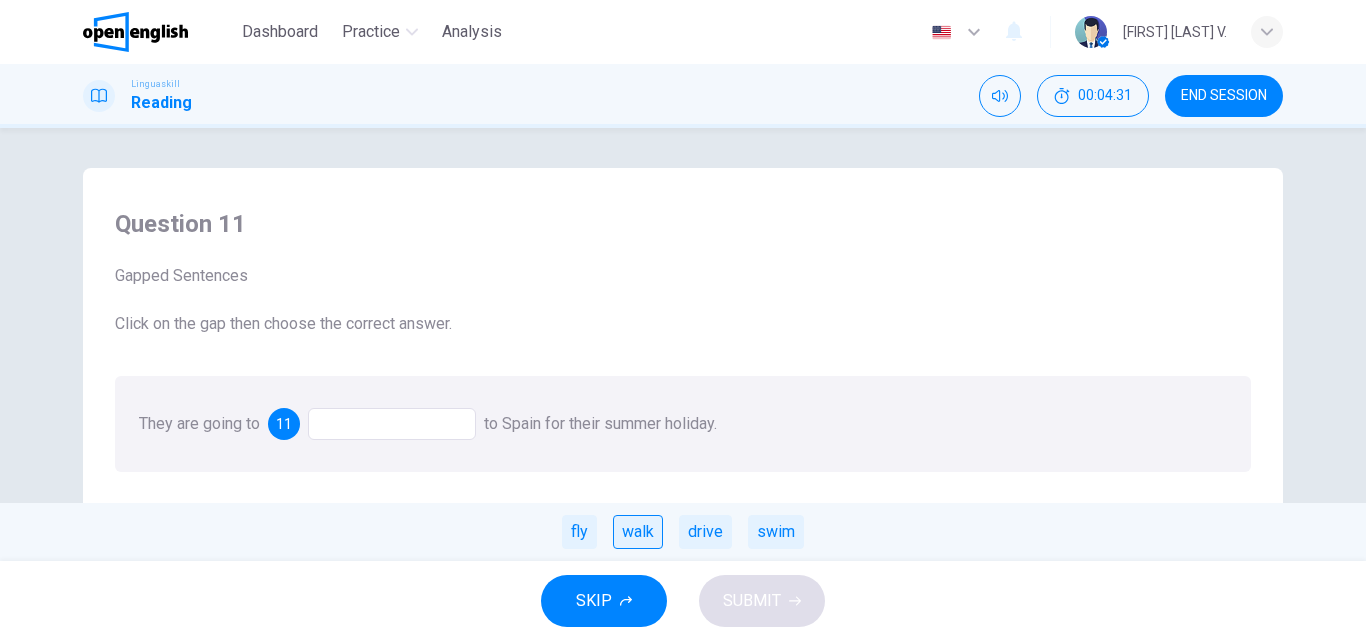click on "walk" at bounding box center (638, 532) 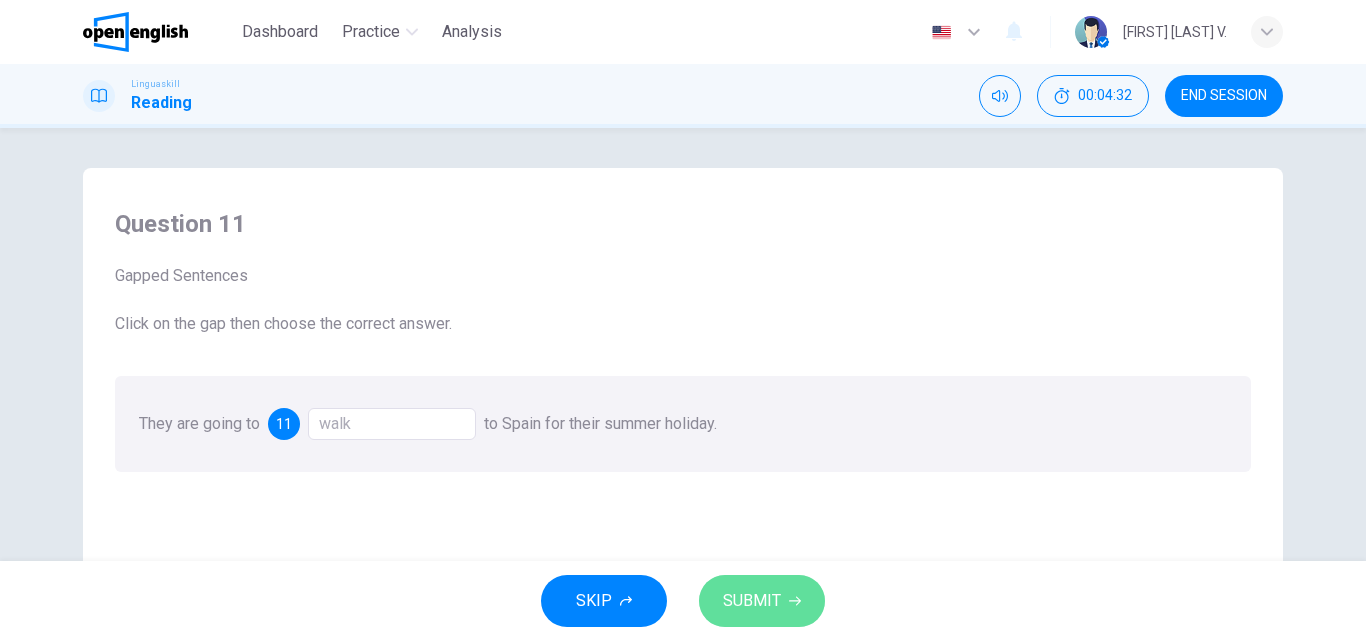 click on "SUBMIT" at bounding box center (752, 601) 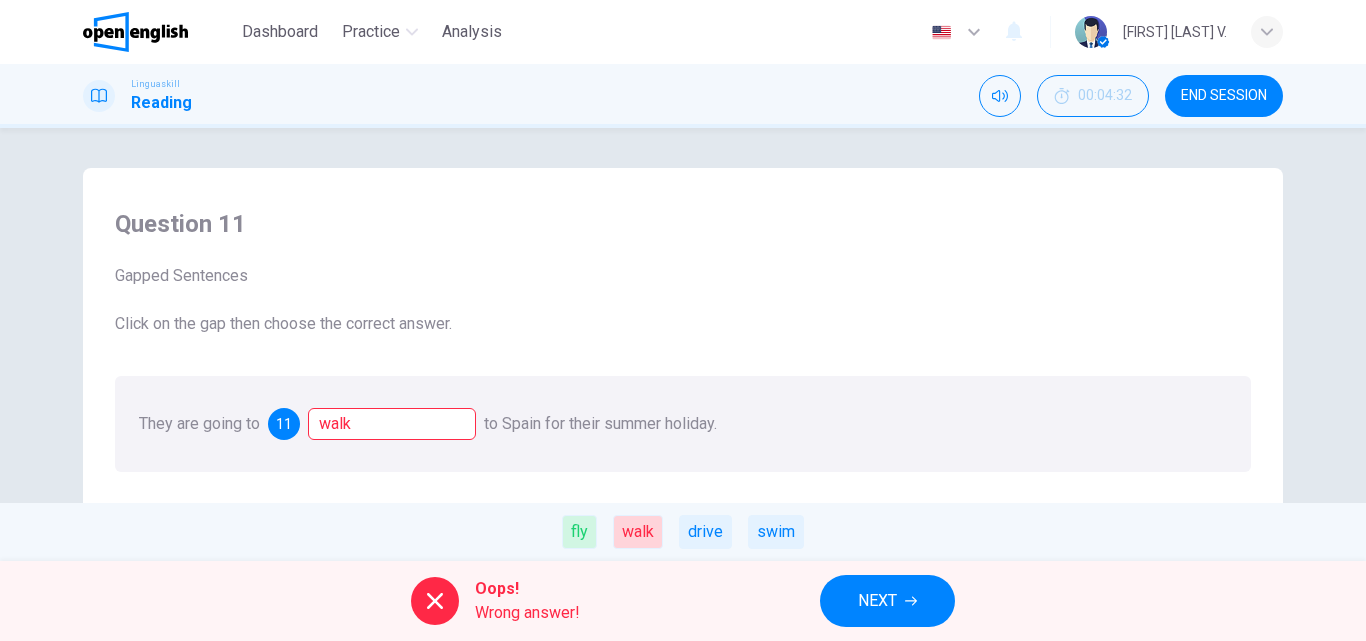 click on "NEXT" at bounding box center [887, 601] 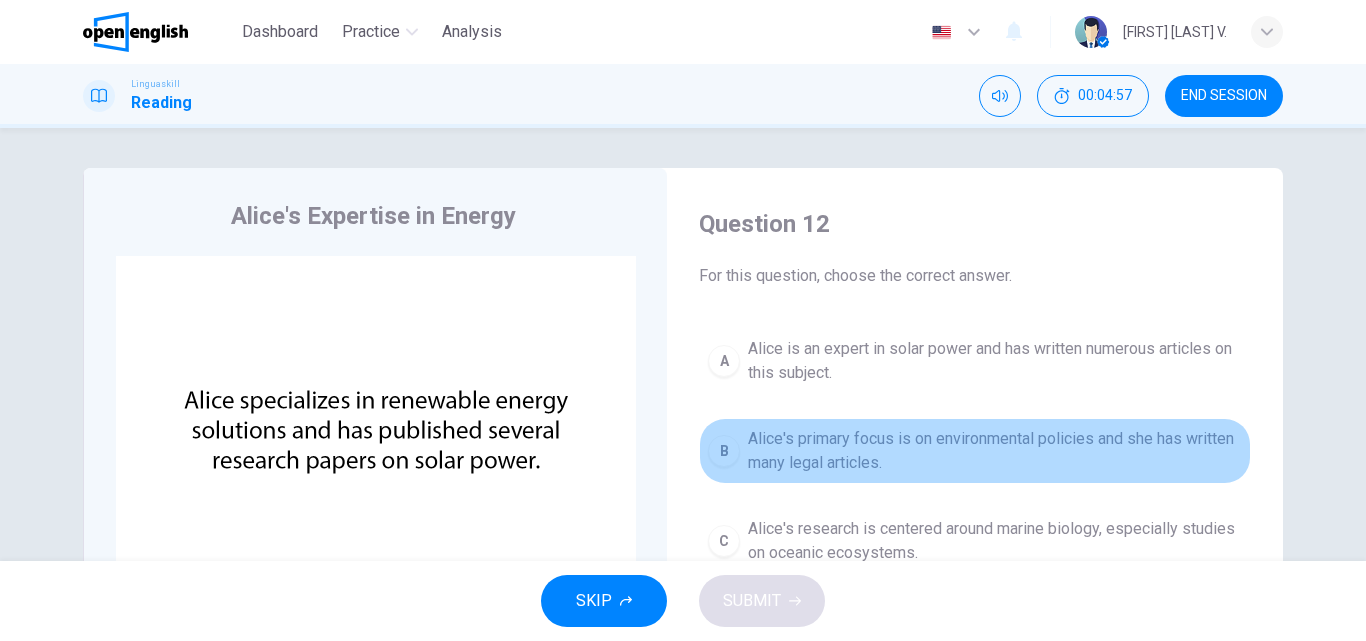 click on "Alice's primary focus is on environmental policies and she has written many legal articles." at bounding box center [995, 451] 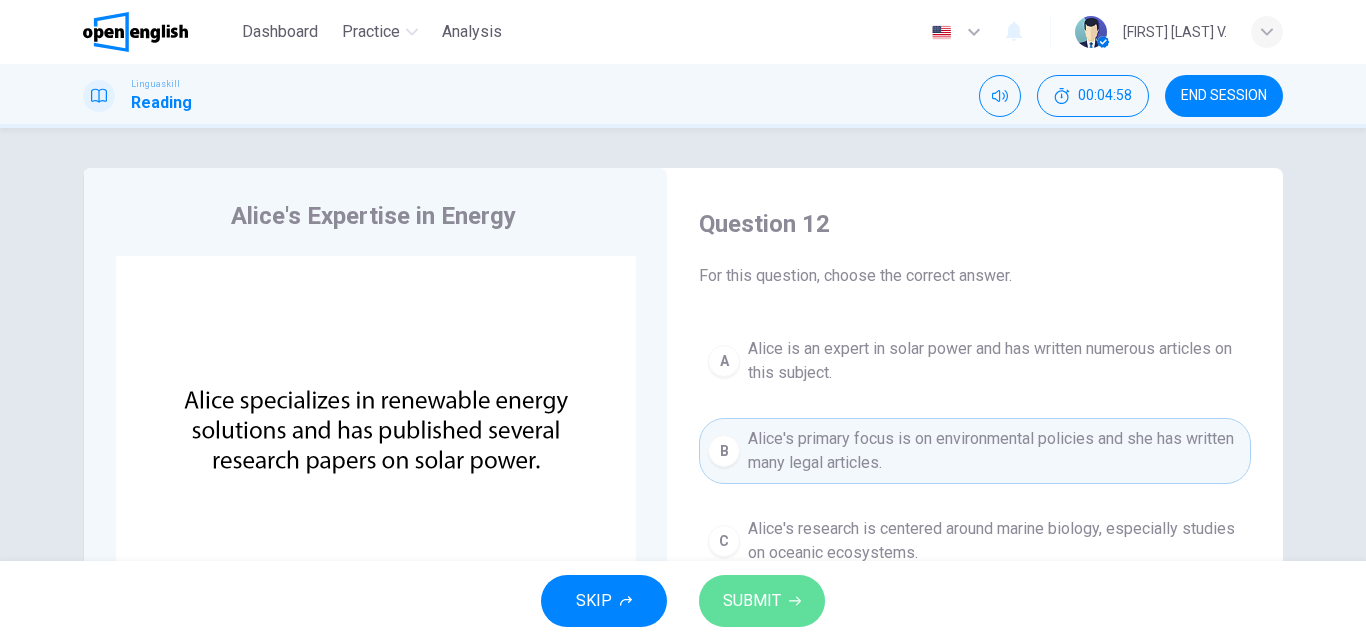 click 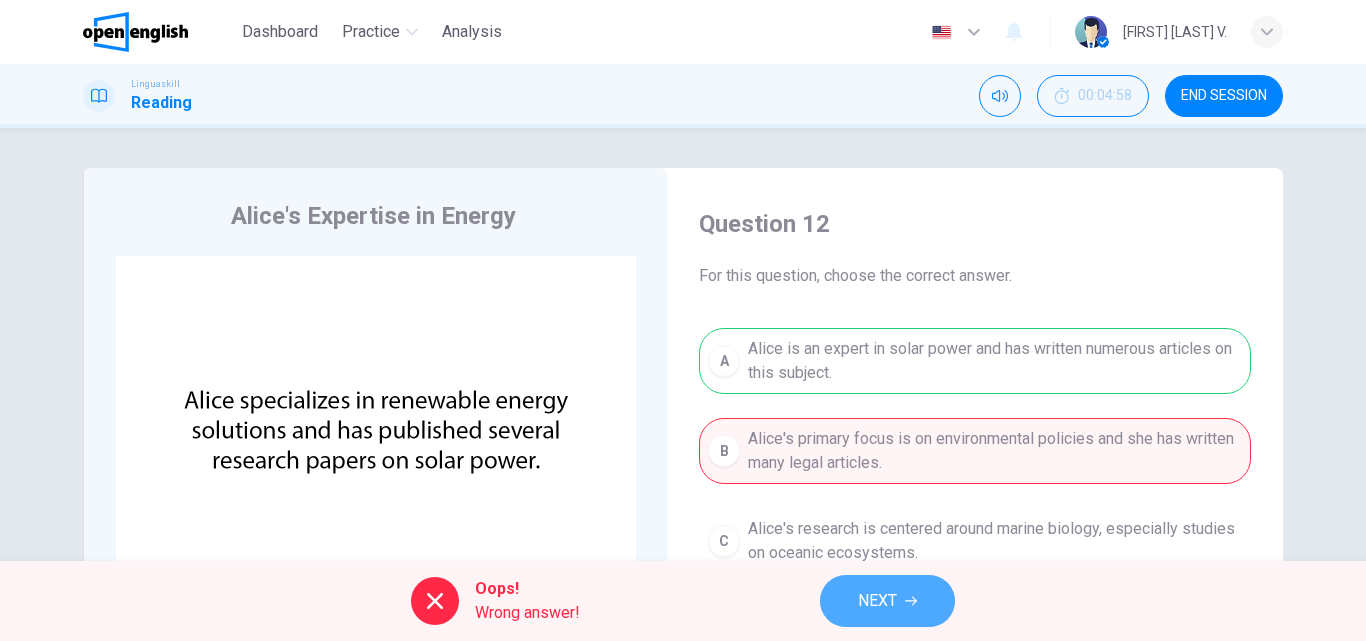 click on "NEXT" at bounding box center (887, 601) 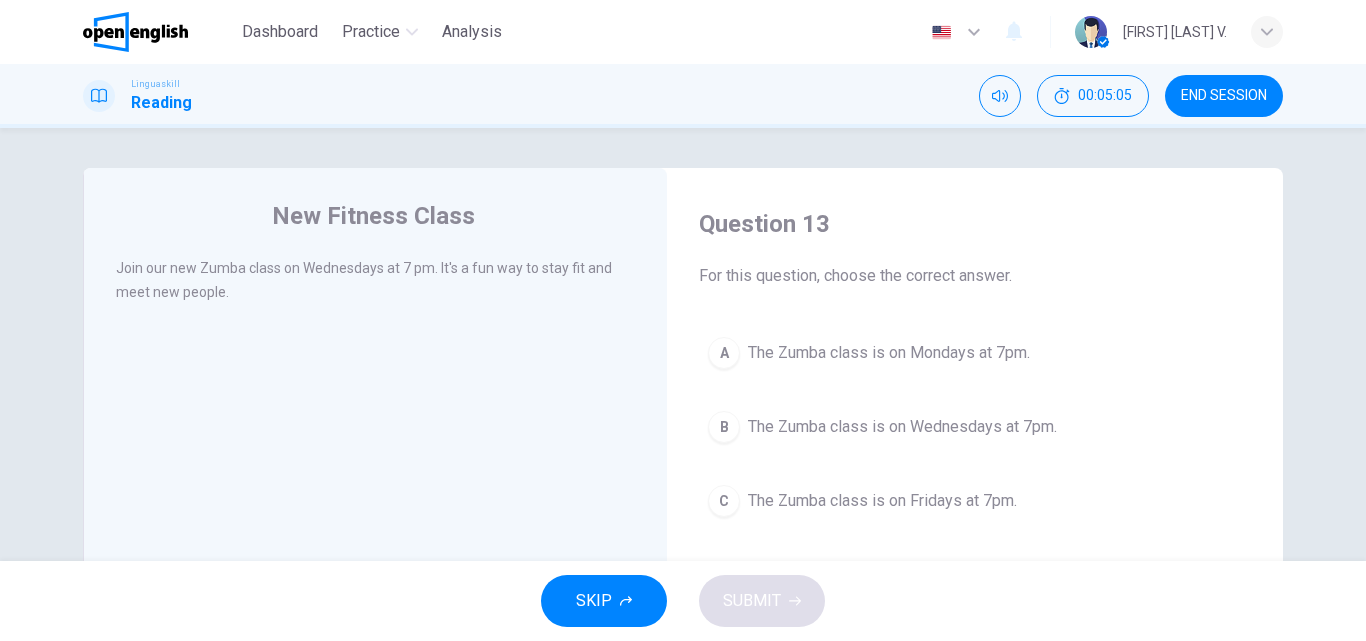 click on "The Zumba class is on Wednesdays at 7pm." at bounding box center [902, 427] 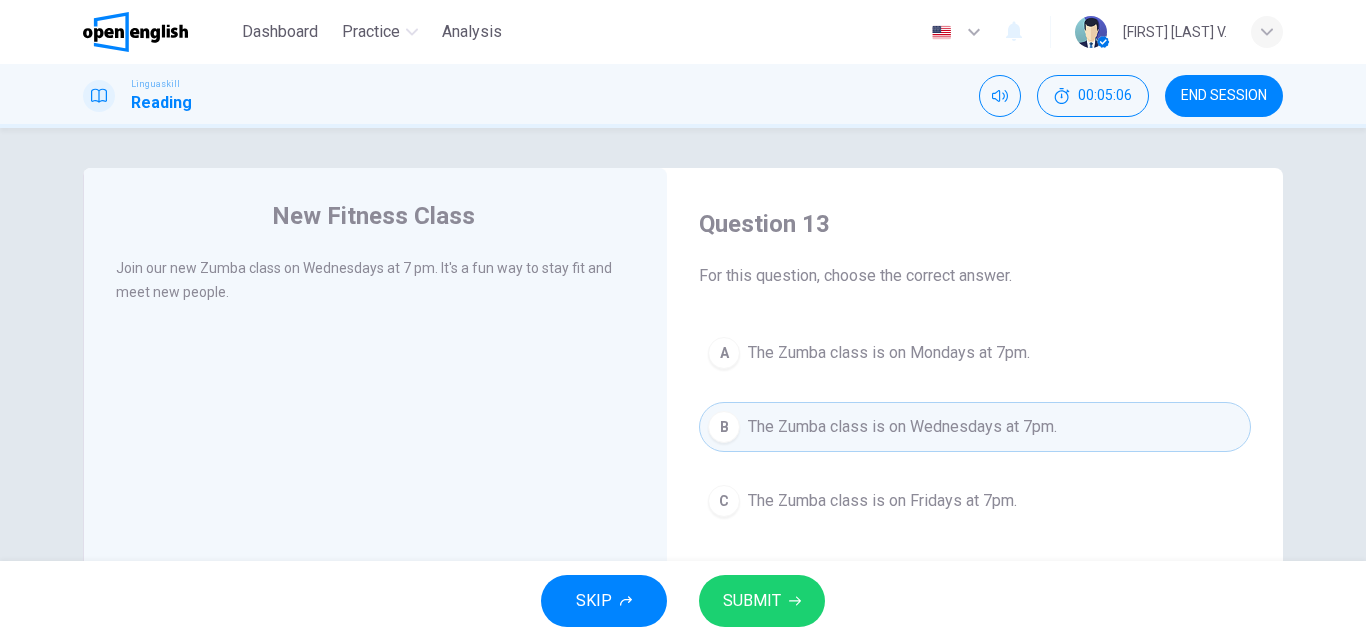 click on "SUBMIT" at bounding box center [762, 601] 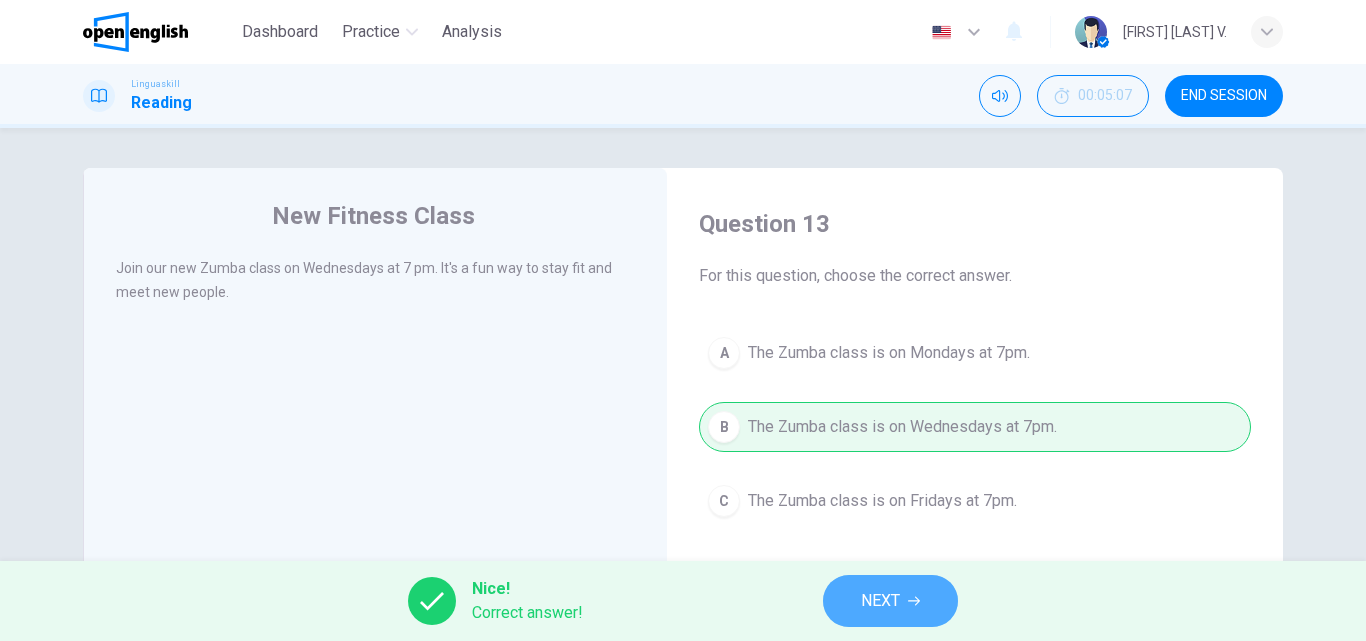 click on "NEXT" at bounding box center (890, 601) 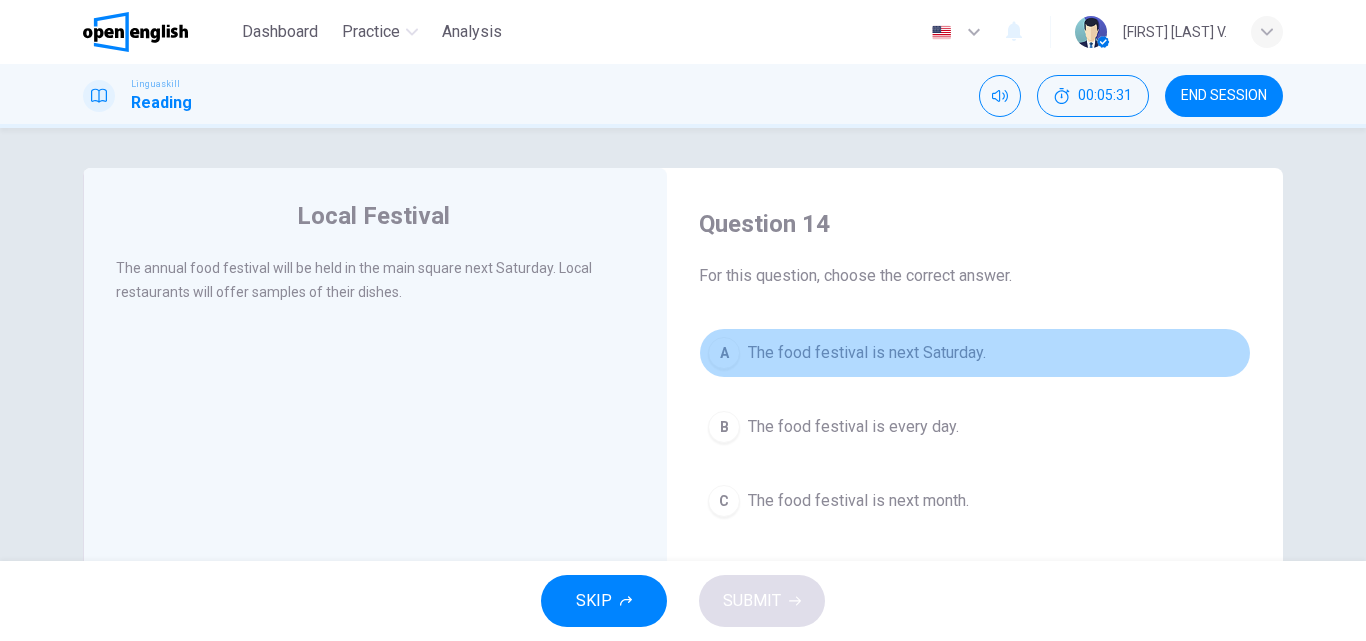 click on "The food festival is next Saturday." at bounding box center (867, 353) 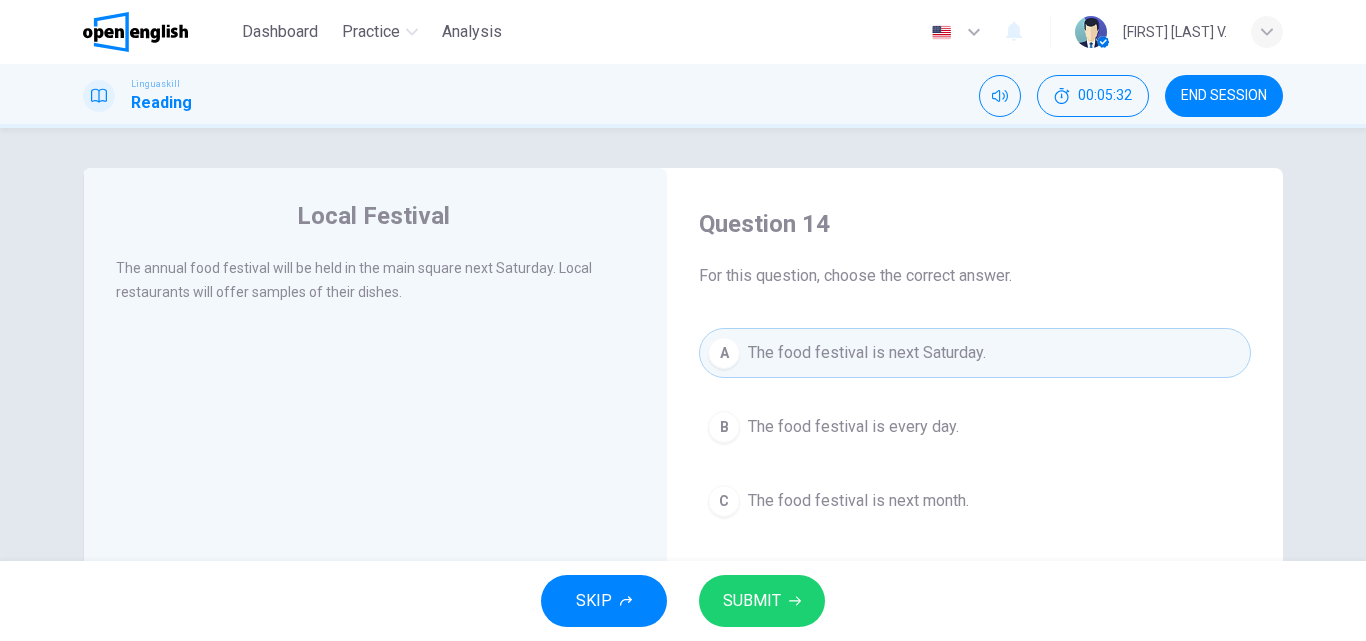 click on "SUBMIT" at bounding box center (762, 601) 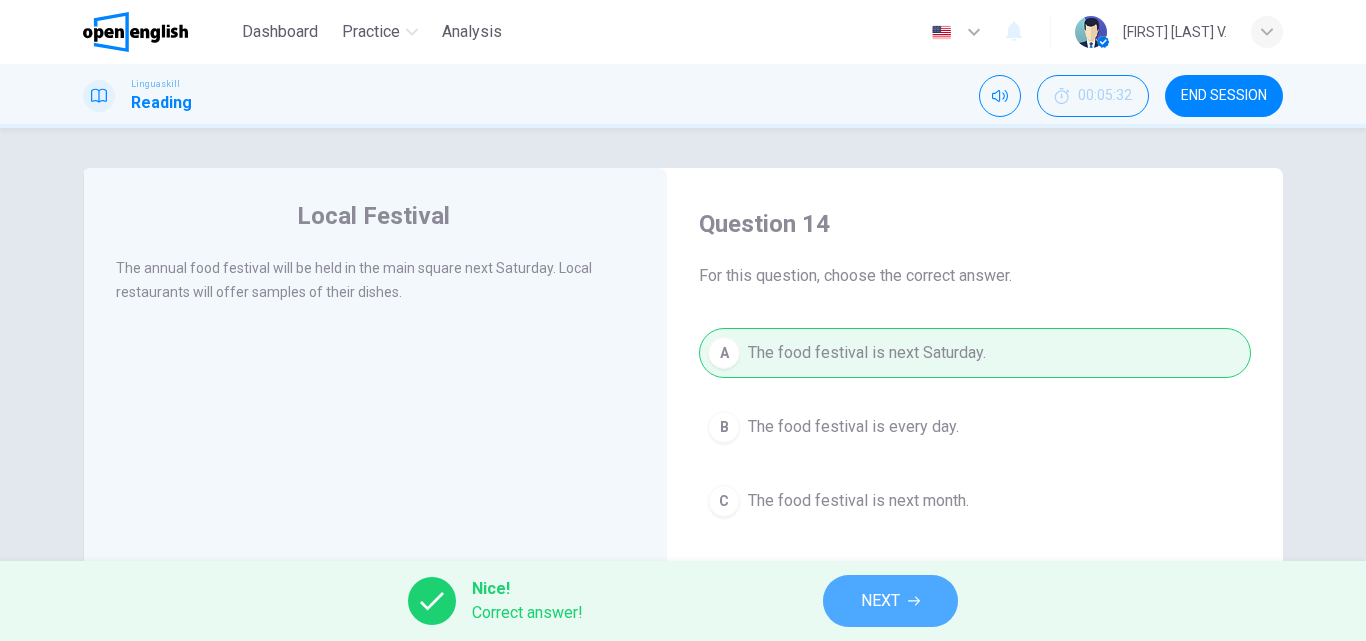 click on "NEXT" at bounding box center (890, 601) 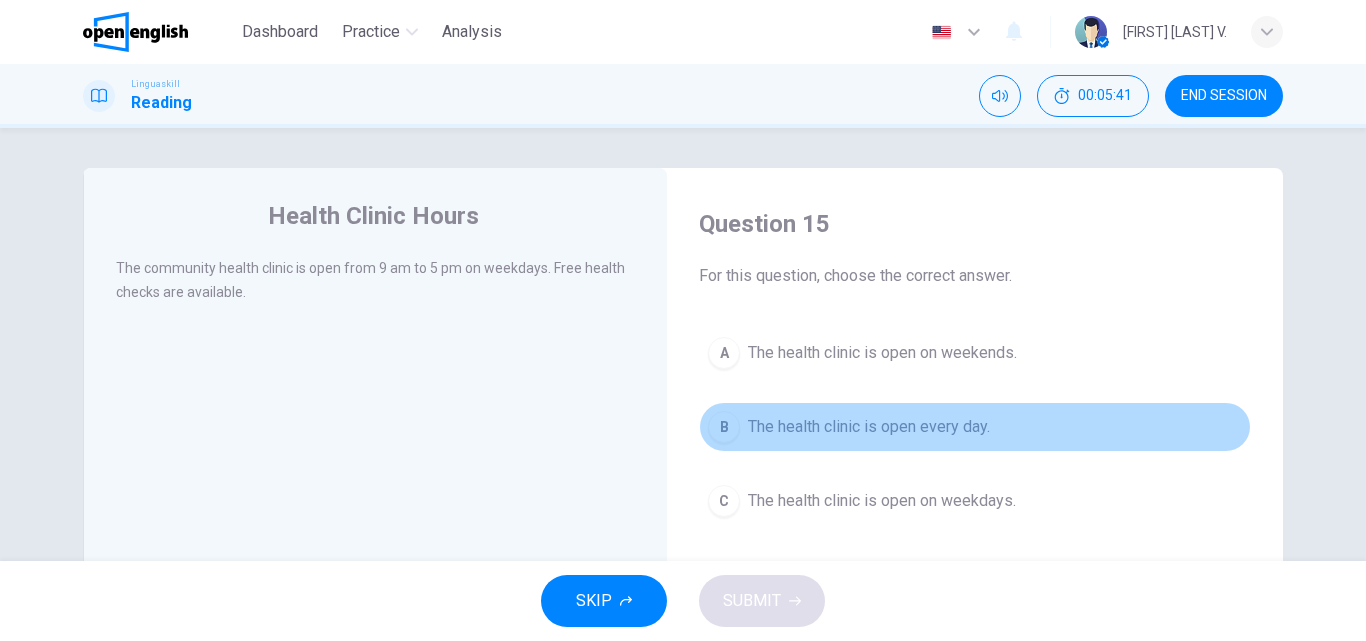 click on "The health clinic is open every day." at bounding box center [869, 427] 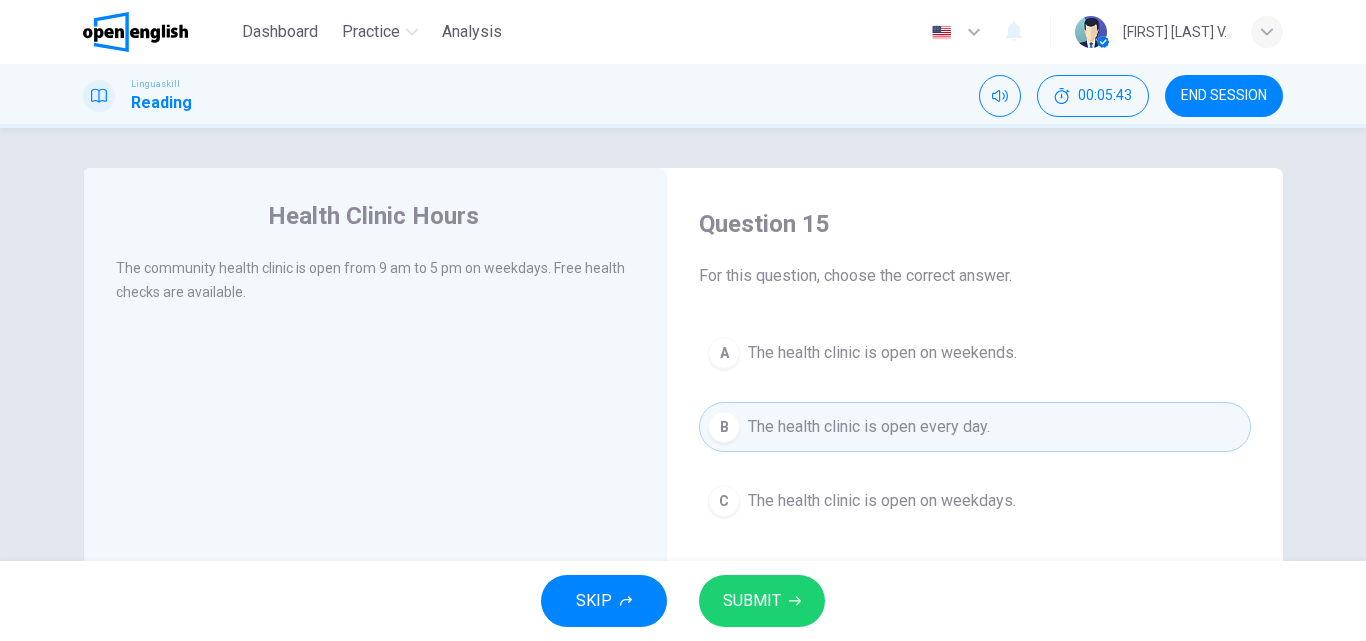 click on "The health clinic is open on weekdays." at bounding box center (882, 501) 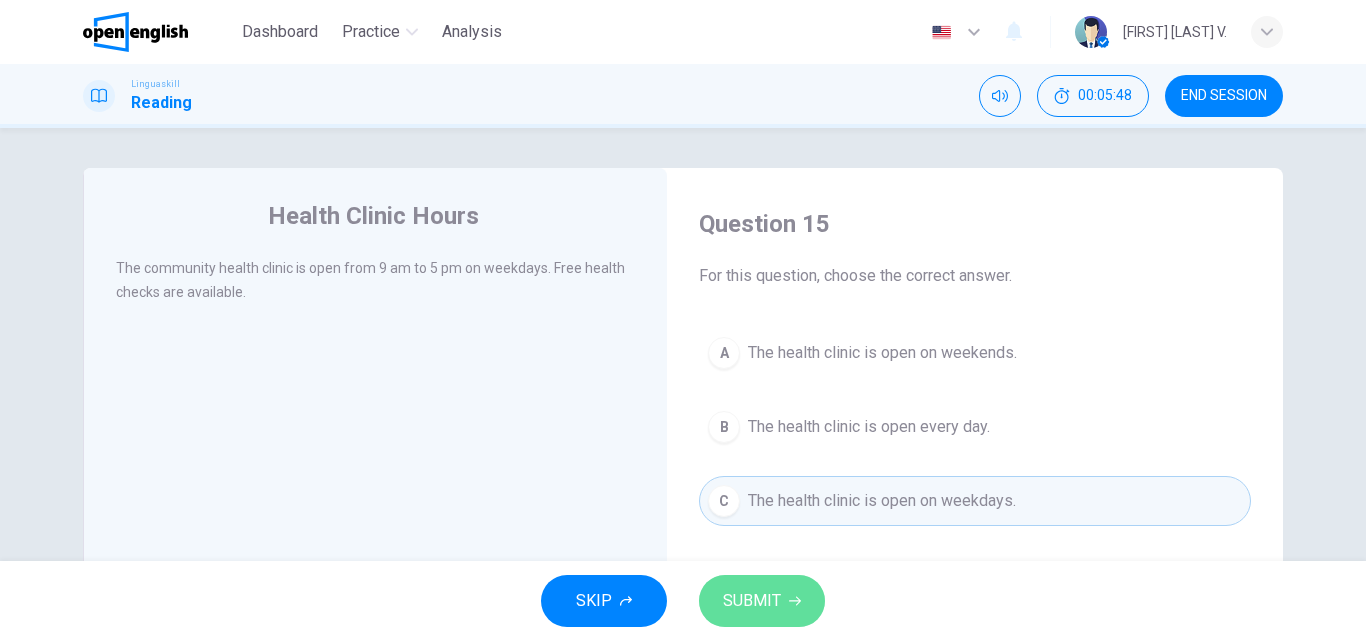 click on "SUBMIT" at bounding box center [762, 601] 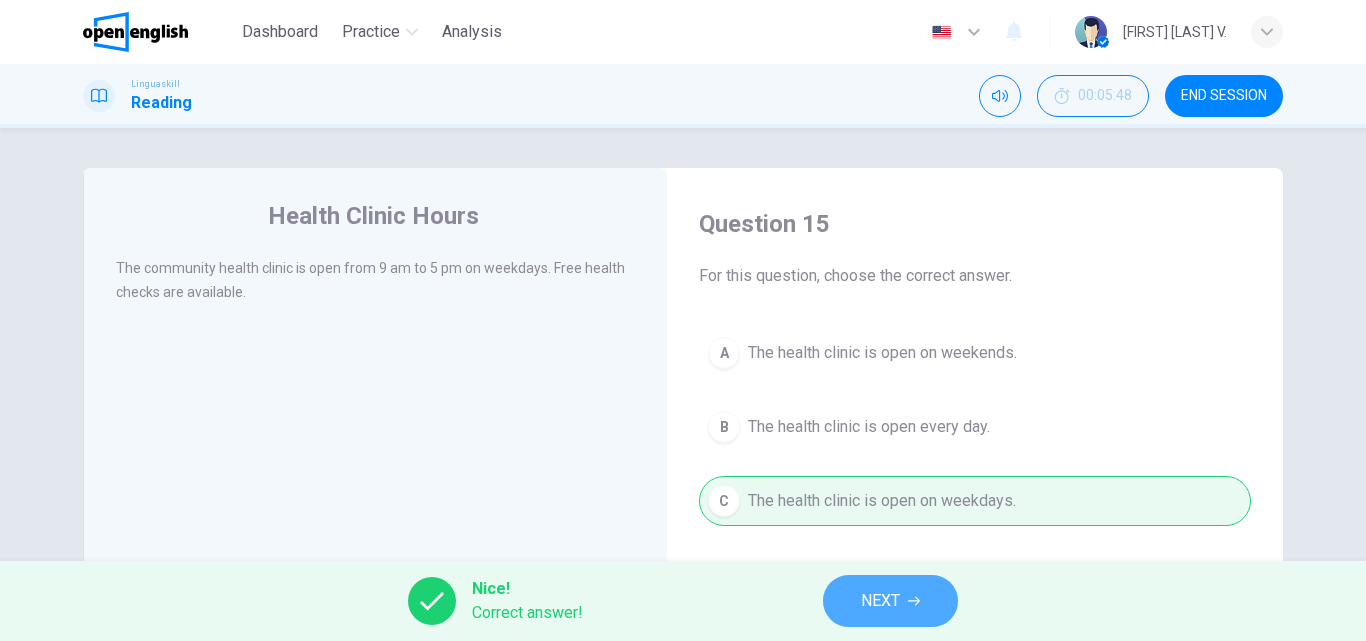 click on "NEXT" at bounding box center (880, 601) 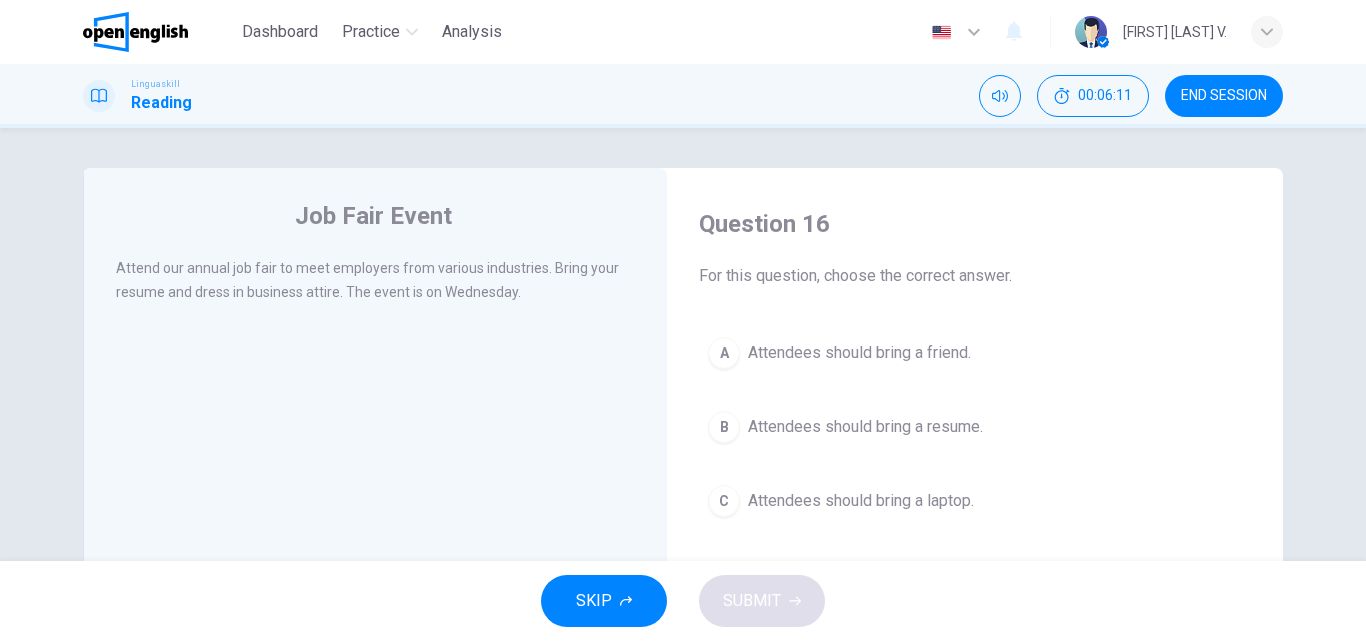 click on "Attendees should bring a laptop." at bounding box center [861, 501] 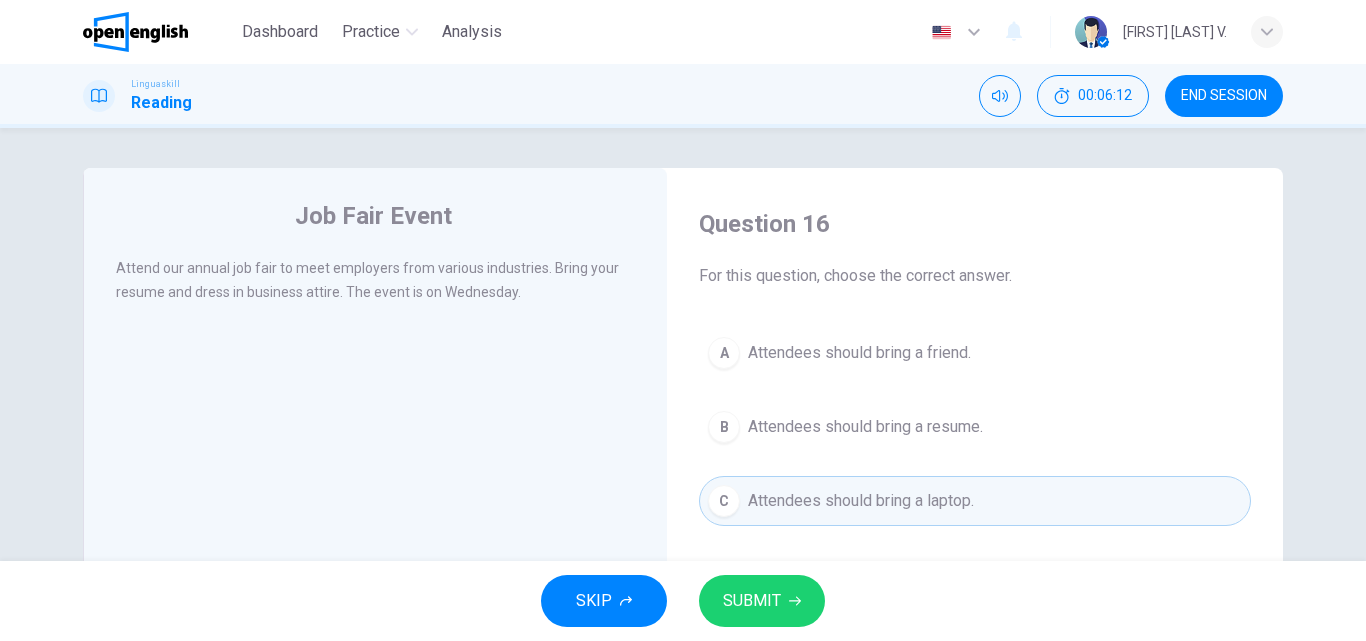 click on "SUBMIT" at bounding box center (762, 601) 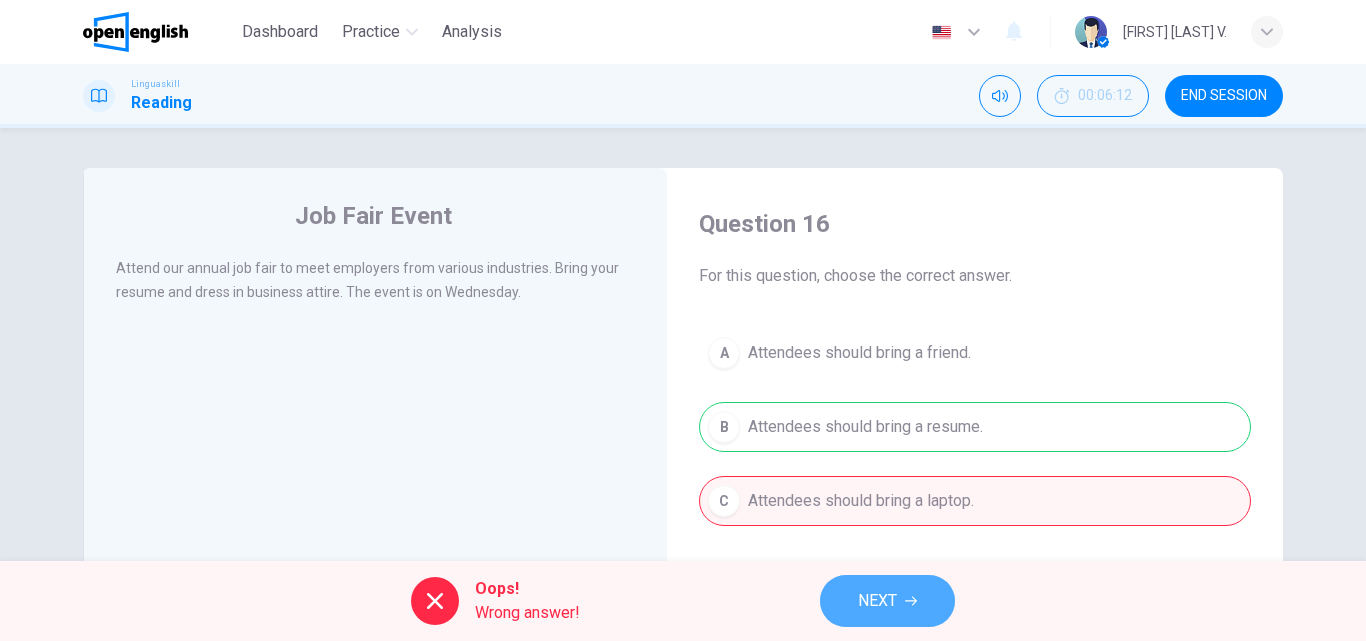 click on "NEXT" at bounding box center [887, 601] 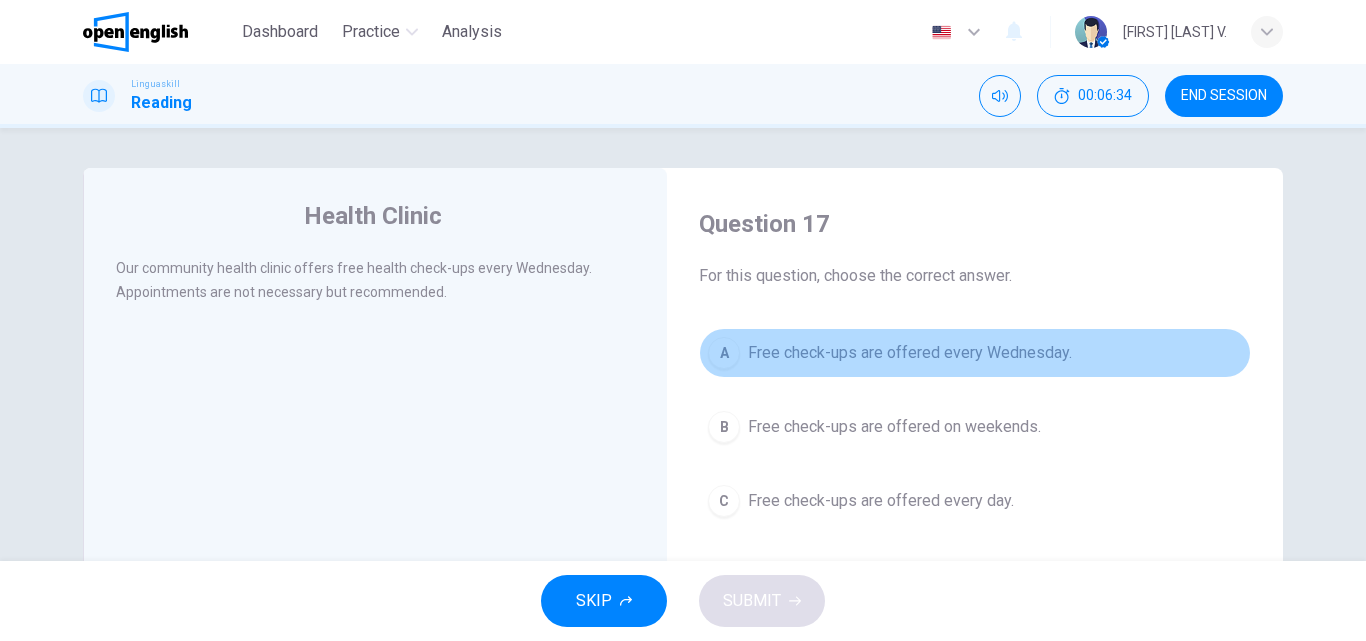 click on "Free check-ups are offered every Wednesday." at bounding box center [910, 353] 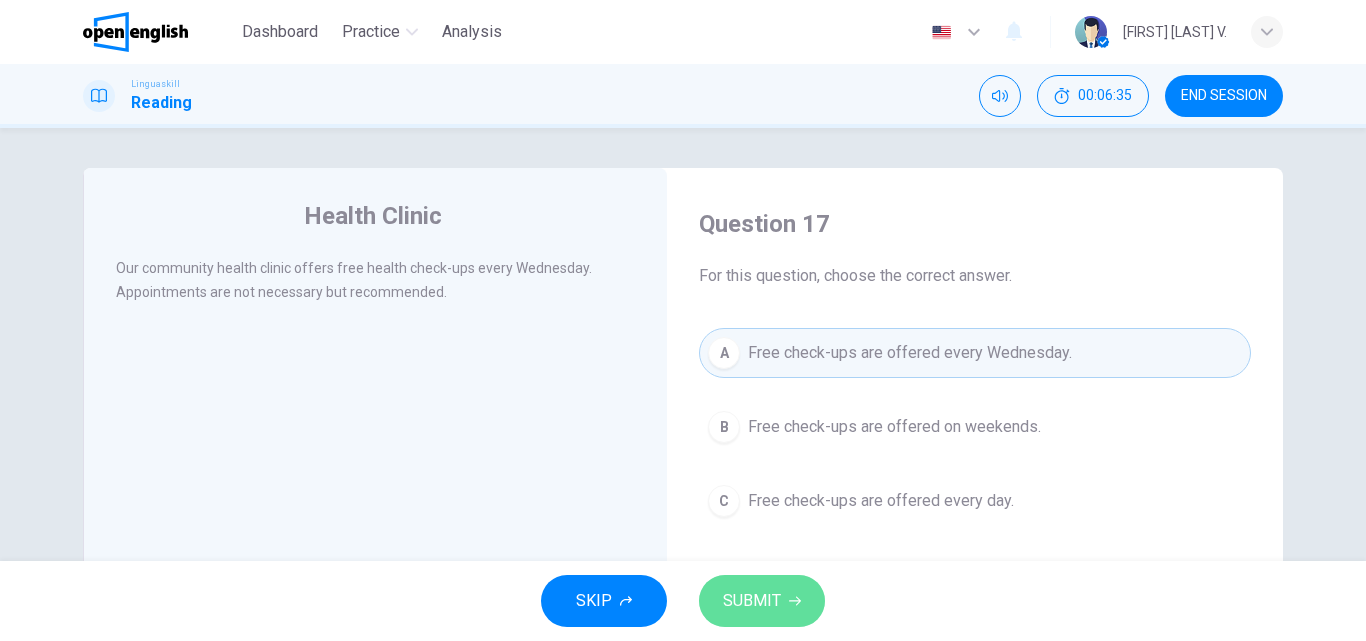click on "SUBMIT" at bounding box center (762, 601) 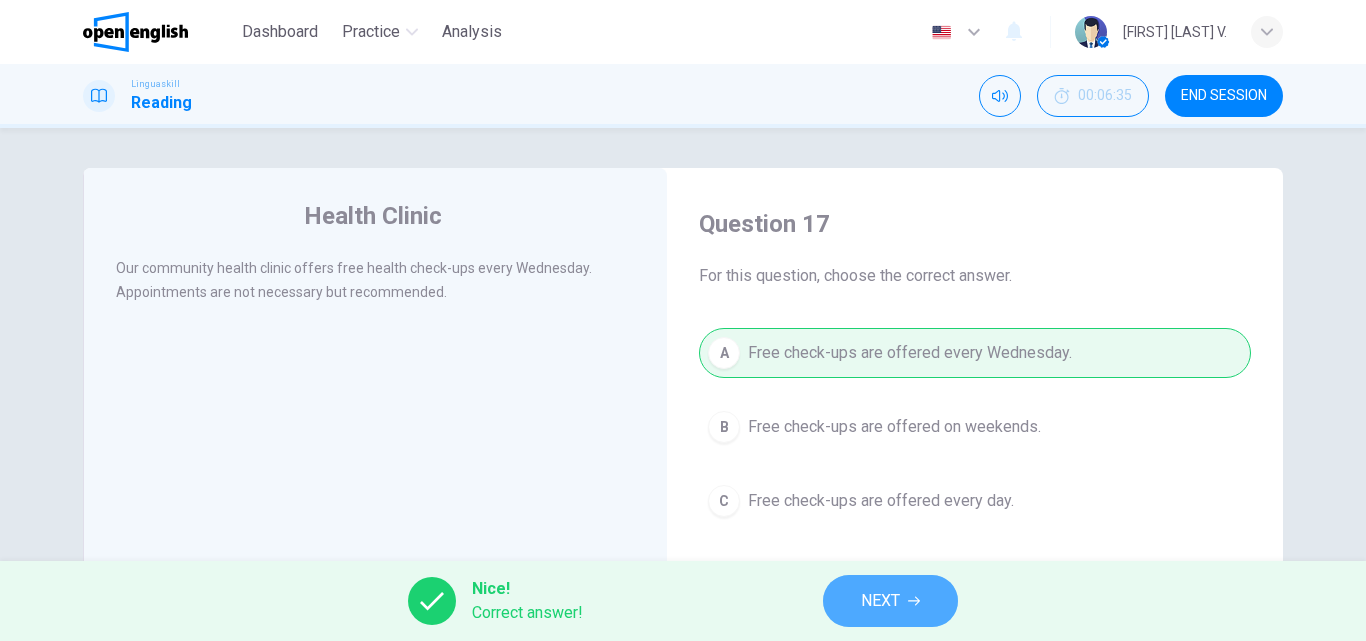 click on "NEXT" at bounding box center (890, 601) 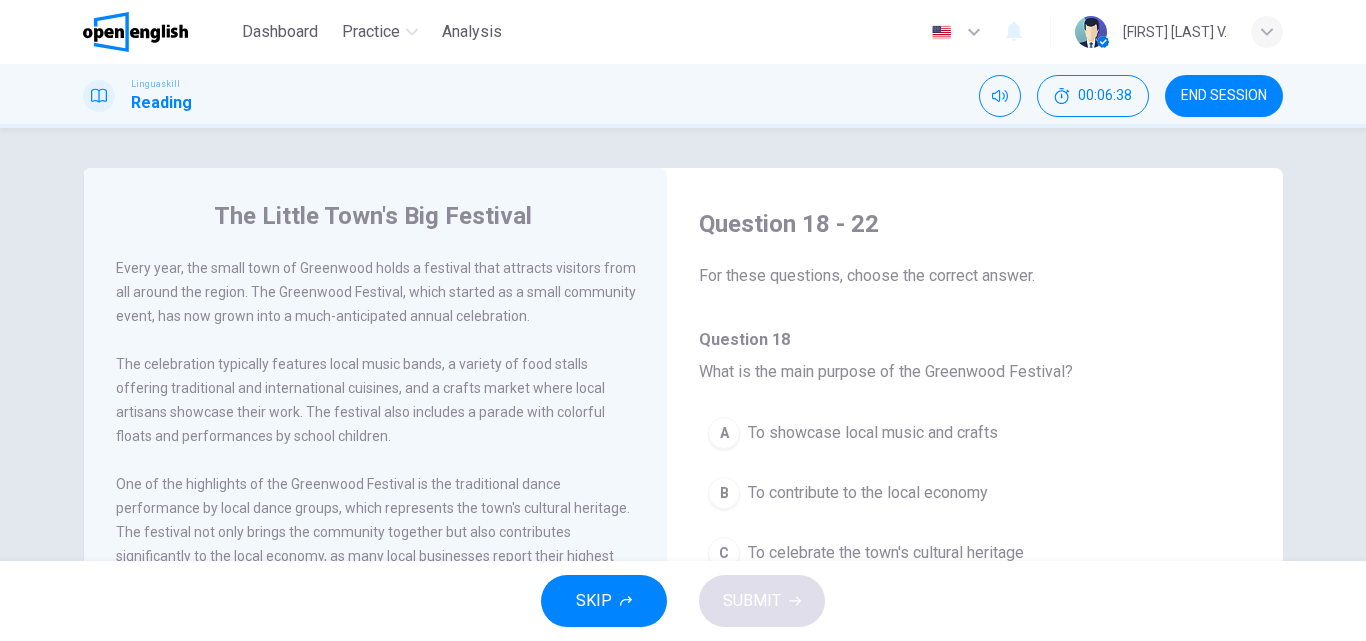 click on "Question 18 - 22 For these questions, choose the correct answer. Question   18 What is the main purpose of the Greenwood Festival? A To showcase local music and crafts B To contribute to the local economy C To celebrate the town's cultural heritage
D All of the above Question   19 Which of the following is not a feature of the festival? A Food stalls with international cuisines B A parade with floats and school performances C Sports competitions D Traditional dance performances Question   20 How has the festival changed over the years? A It has become less popular B  It now includes more modern elements C It has grown from a small event to a major celebration D It no longer includes local music bands Question   21 What impact does the festival have on local businesses? A It leads to decreased sales B It has no significant impact C It contributes to higher sales D It causes businesses to close Question   22 Who participates in the parade? A Only professional performers B School children and local groups C D" at bounding box center [975, 1141] 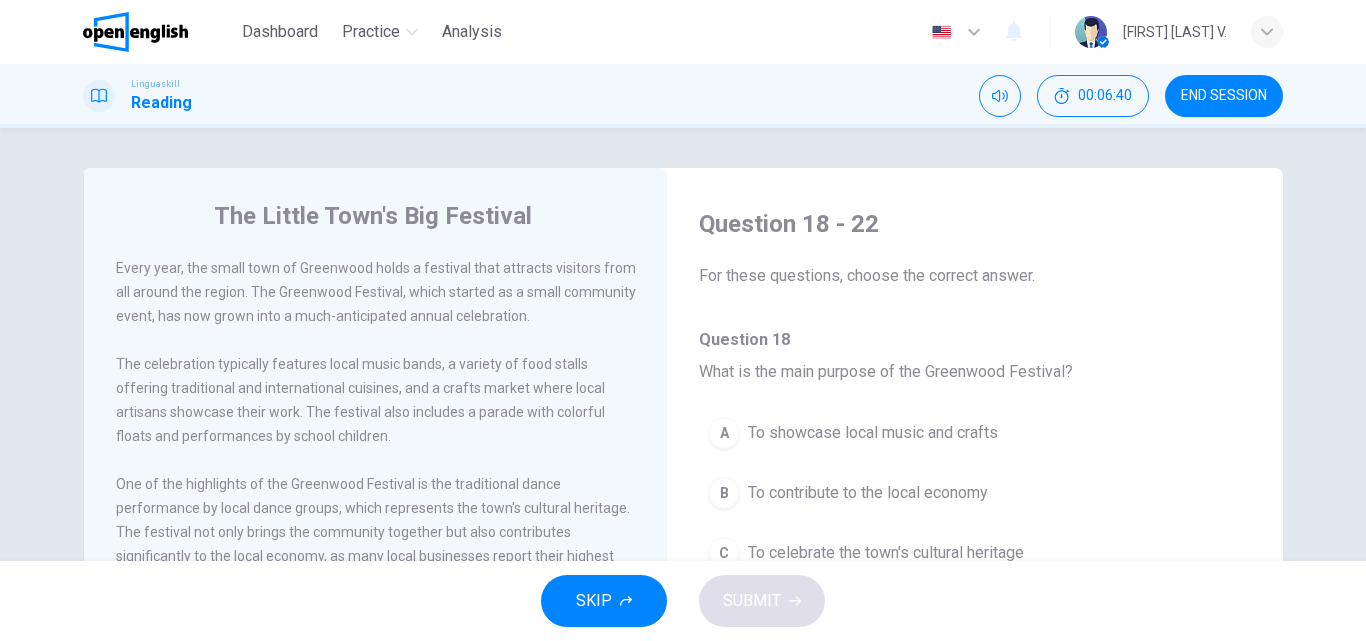 scroll, scrollTop: 561, scrollLeft: 0, axis: vertical 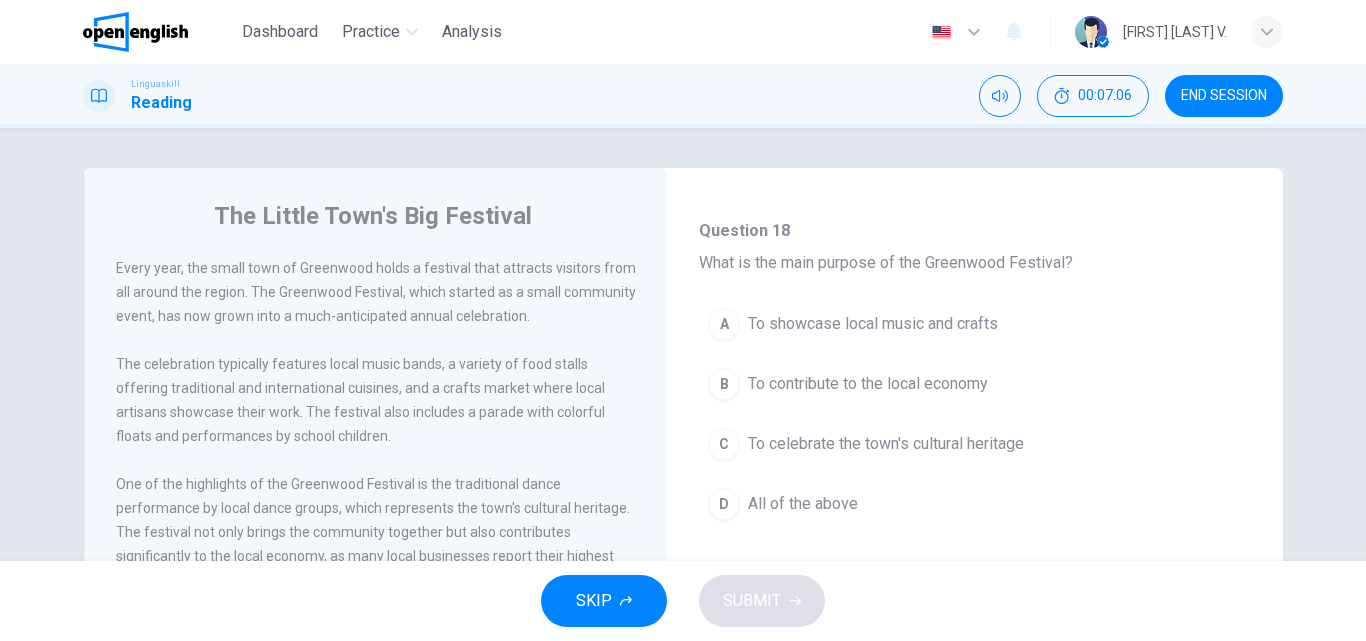 click on "B To contribute to the local economy" at bounding box center [975, 384] 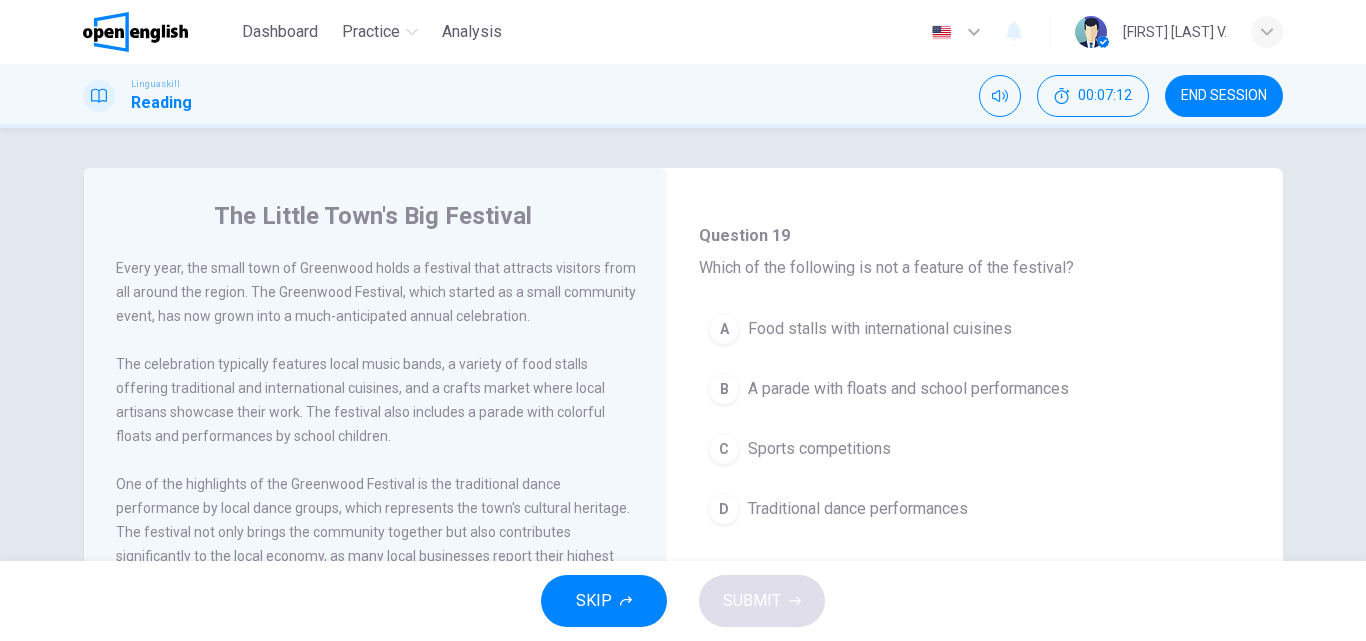 scroll, scrollTop: 454, scrollLeft: 0, axis: vertical 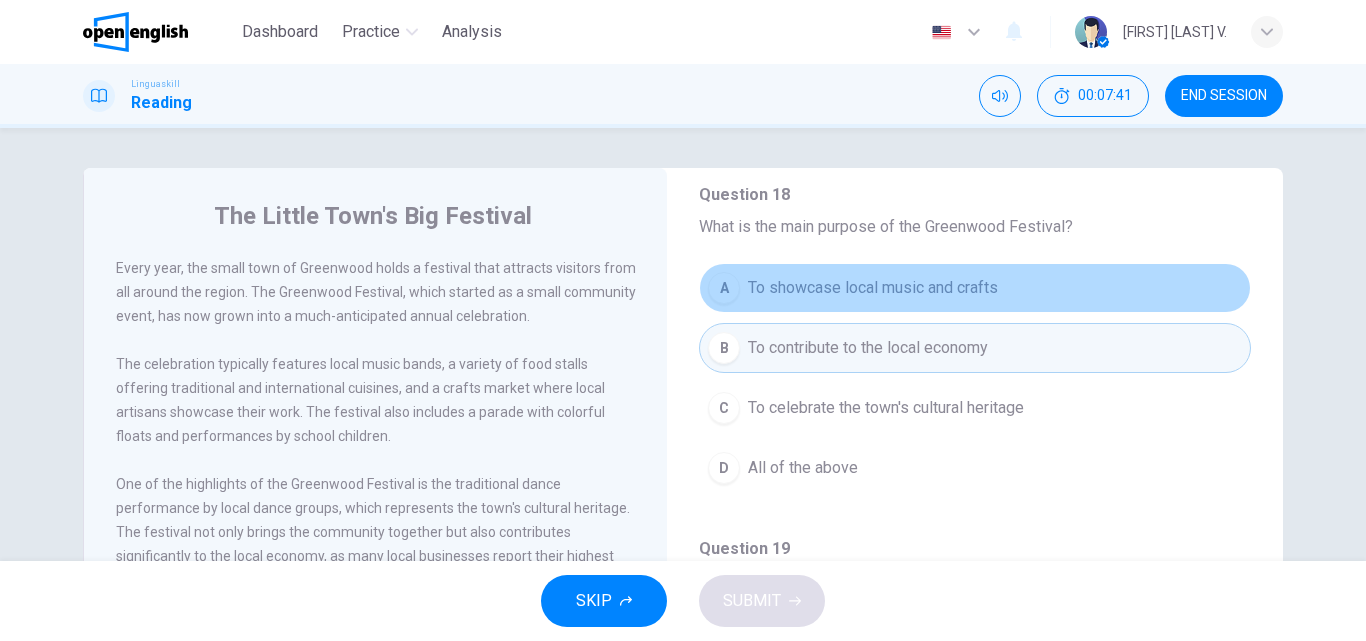click on "A To showcase local music and crafts" at bounding box center [975, 288] 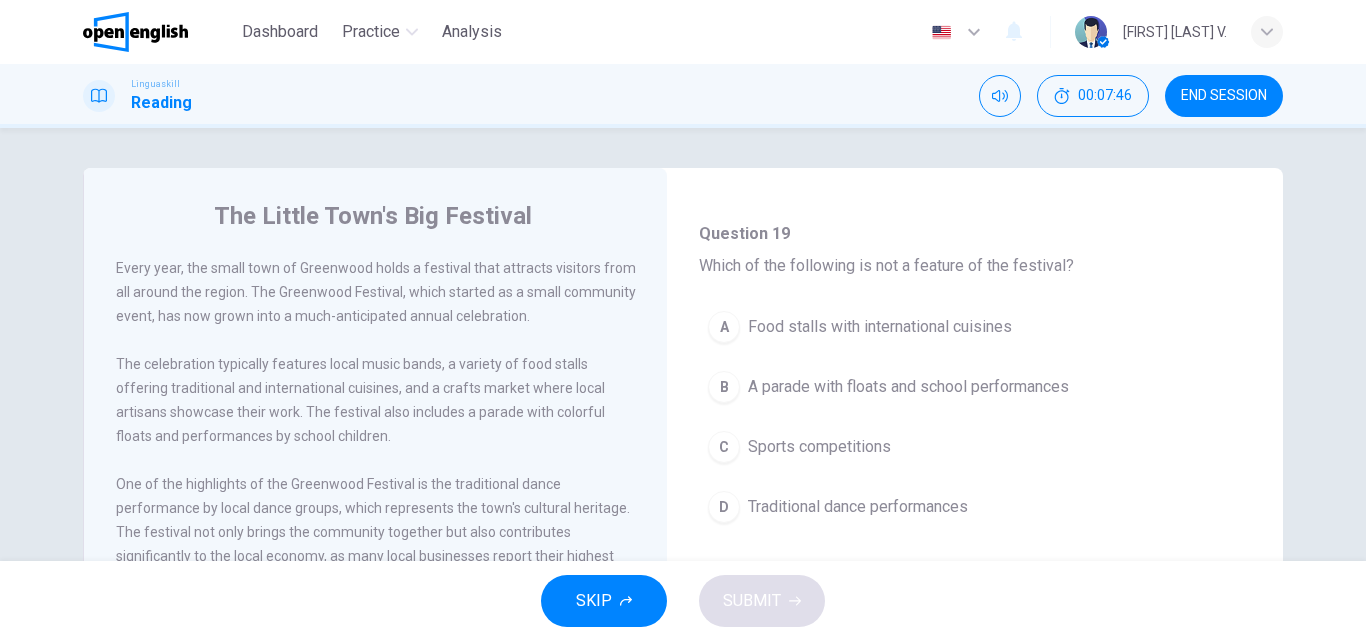 scroll, scrollTop: 461, scrollLeft: 0, axis: vertical 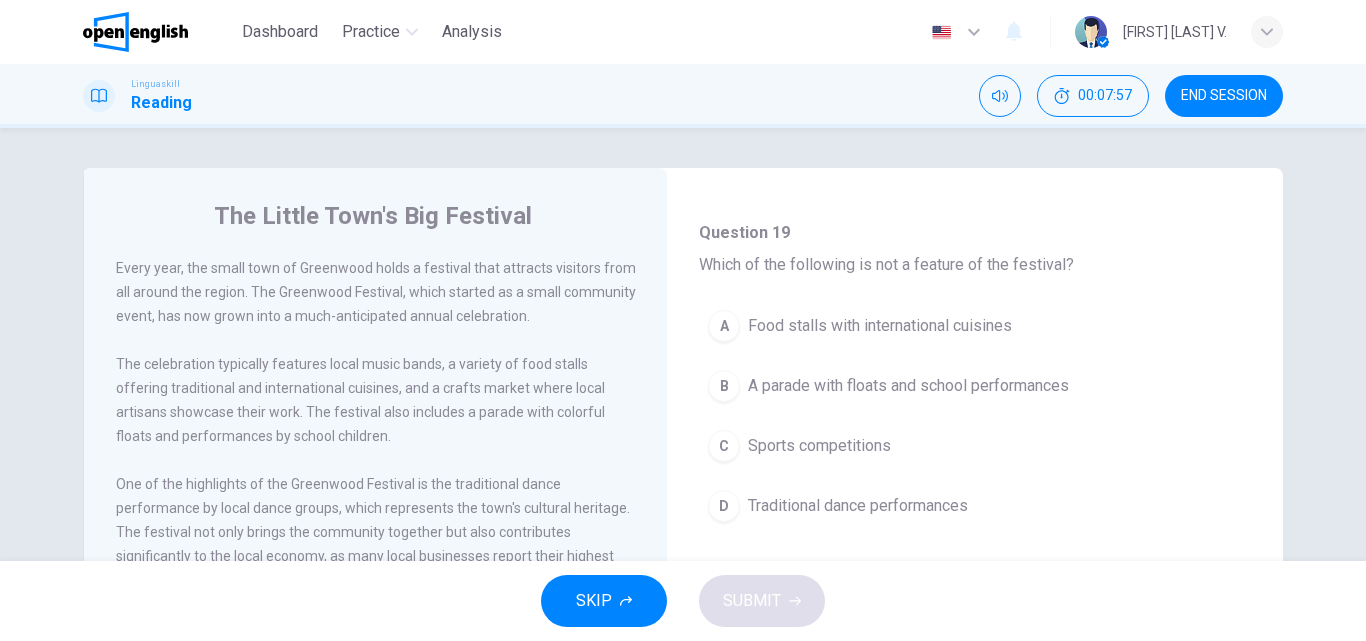 drag, startPoint x: 1264, startPoint y: 425, endPoint x: 1255, endPoint y: 337, distance: 88.45903 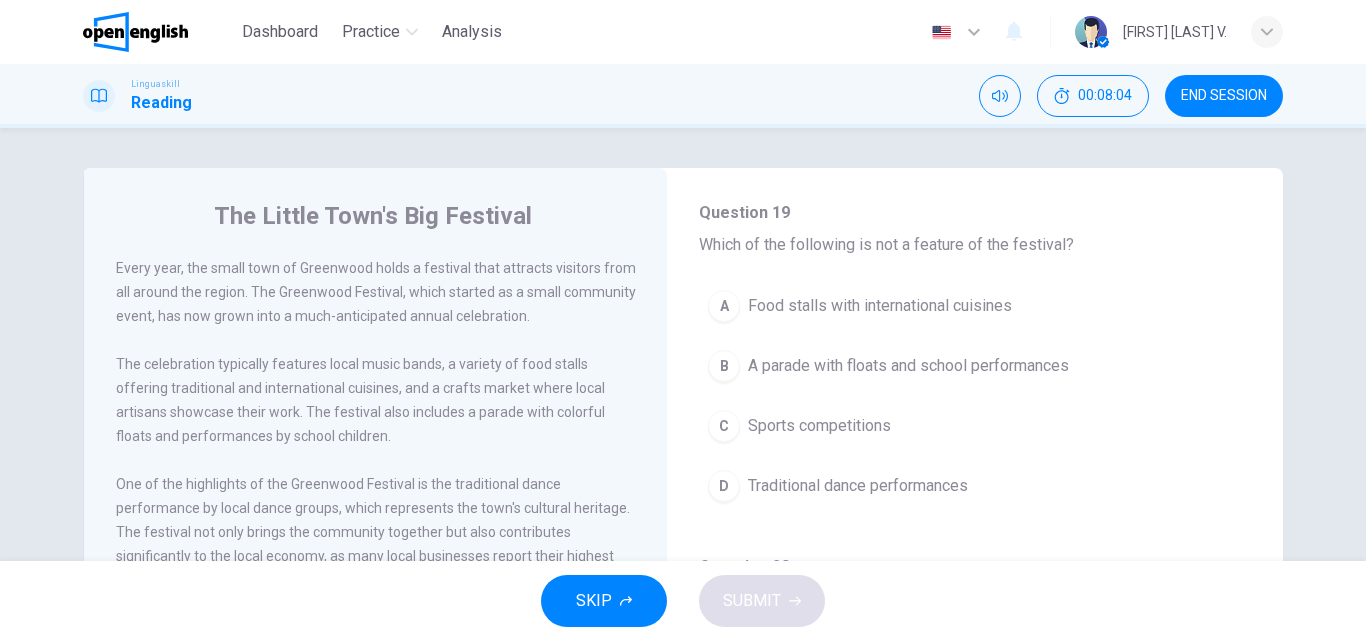 scroll, scrollTop: 475, scrollLeft: 0, axis: vertical 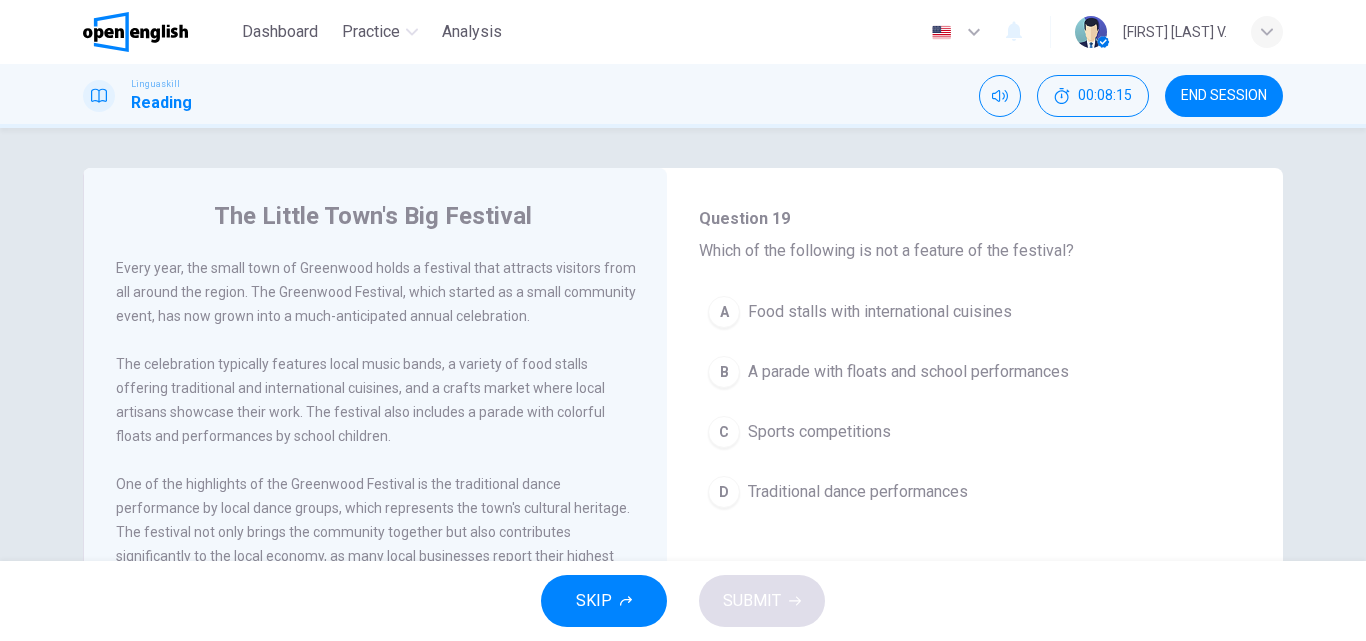 drag, startPoint x: 616, startPoint y: 460, endPoint x: 612, endPoint y: 352, distance: 108.07405 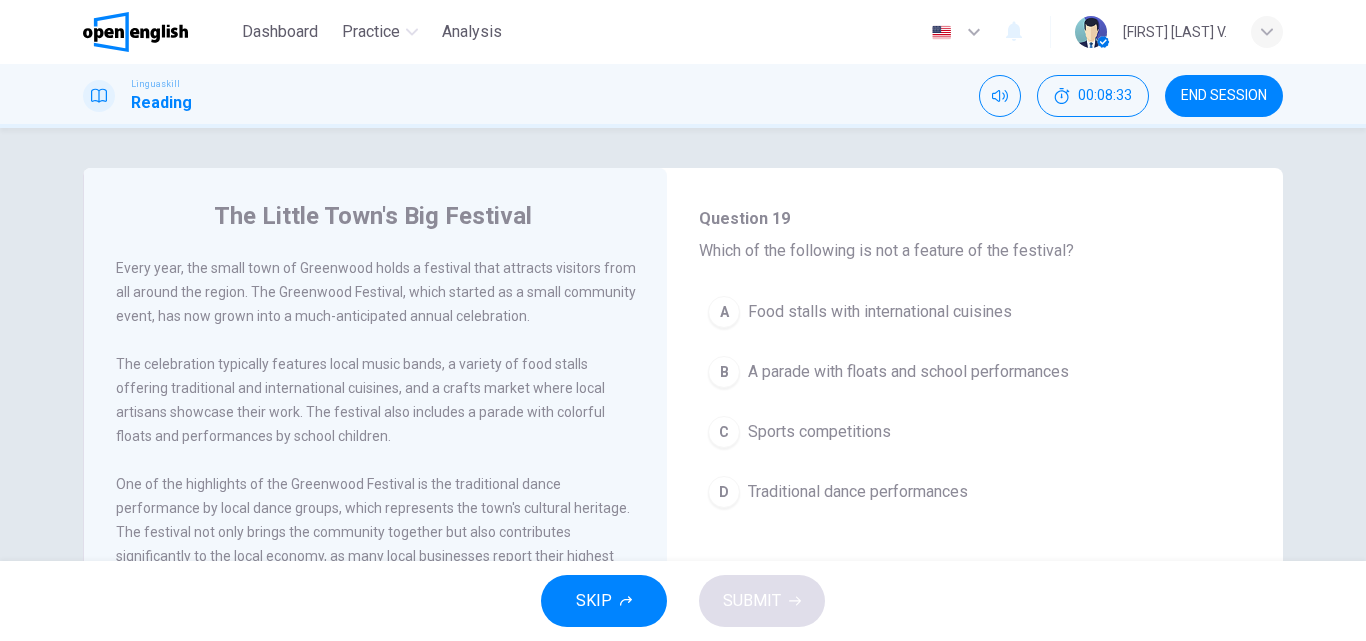 drag, startPoint x: 647, startPoint y: 409, endPoint x: 642, endPoint y: 452, distance: 43.289722 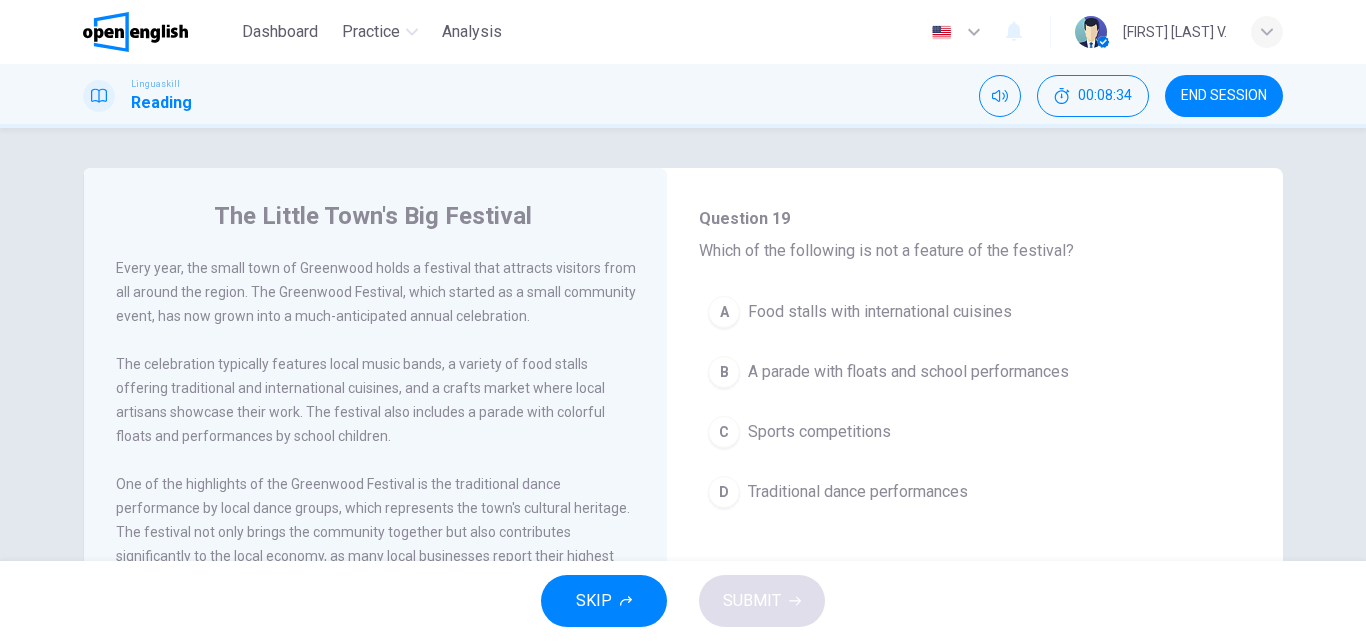 drag, startPoint x: 598, startPoint y: 527, endPoint x: 512, endPoint y: 298, distance: 244.61603 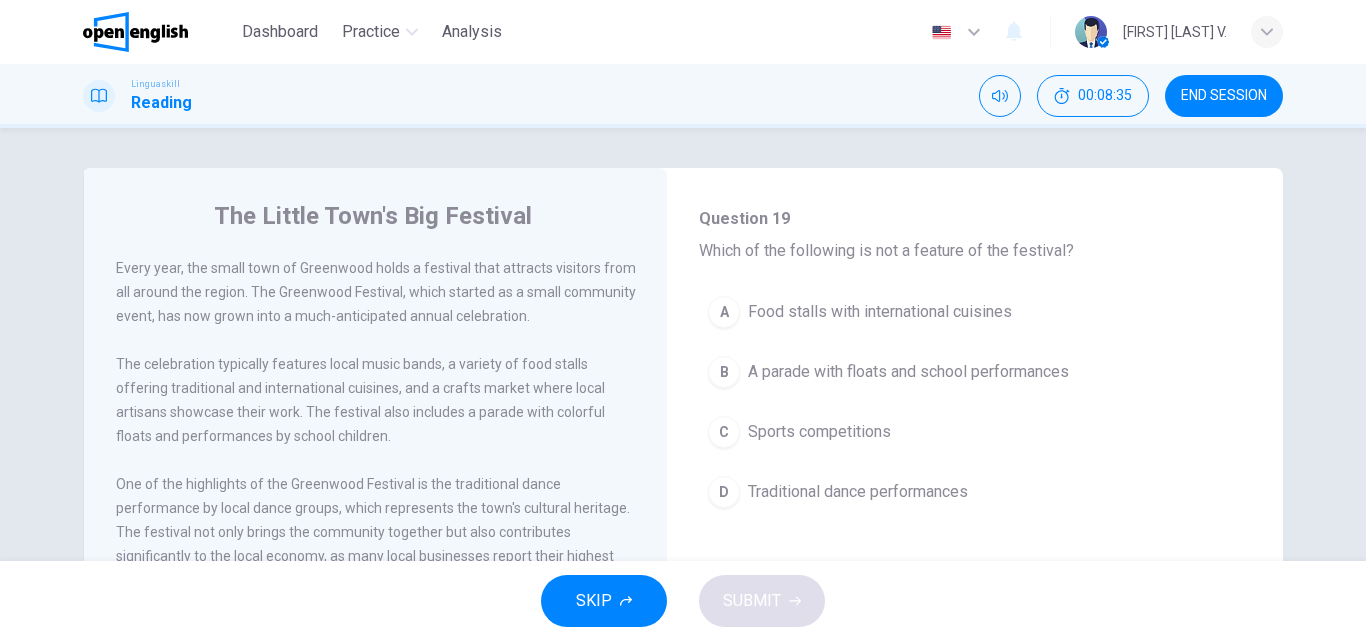 drag, startPoint x: 408, startPoint y: 341, endPoint x: 426, endPoint y: 256, distance: 86.88498 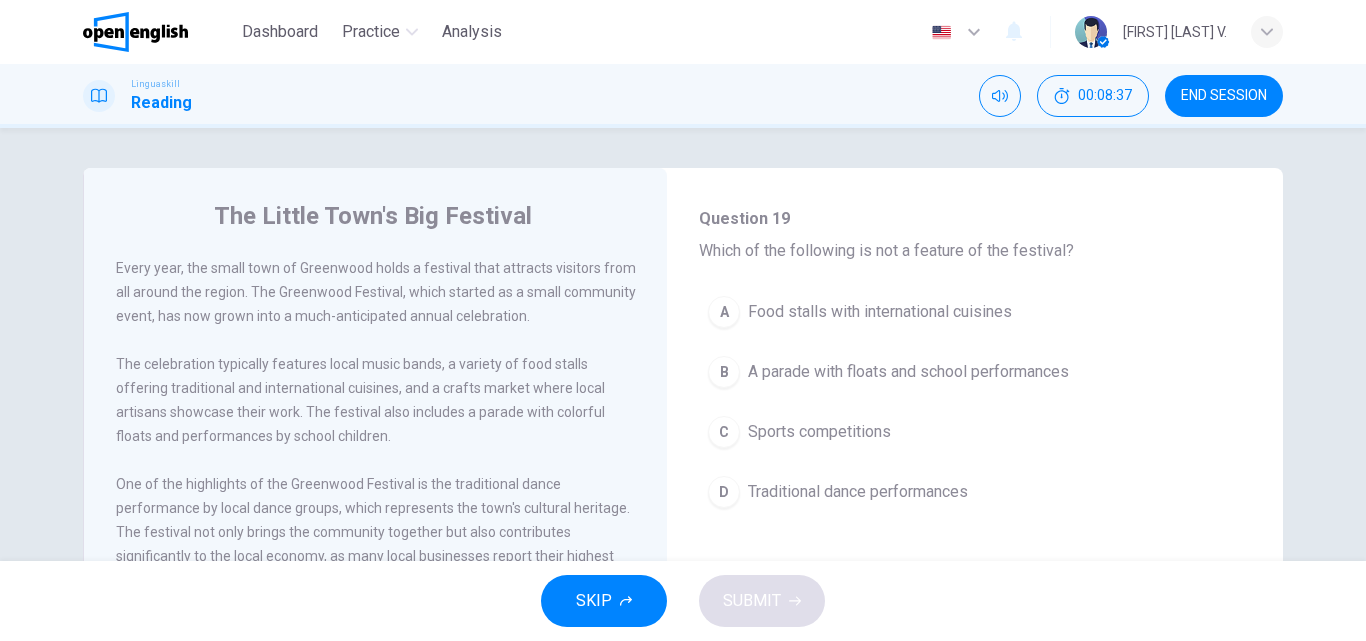 click on "A Food stalls with international cuisines B A parade with floats and school performances C Sports competitions D Traditional dance performances" at bounding box center (975, 412) 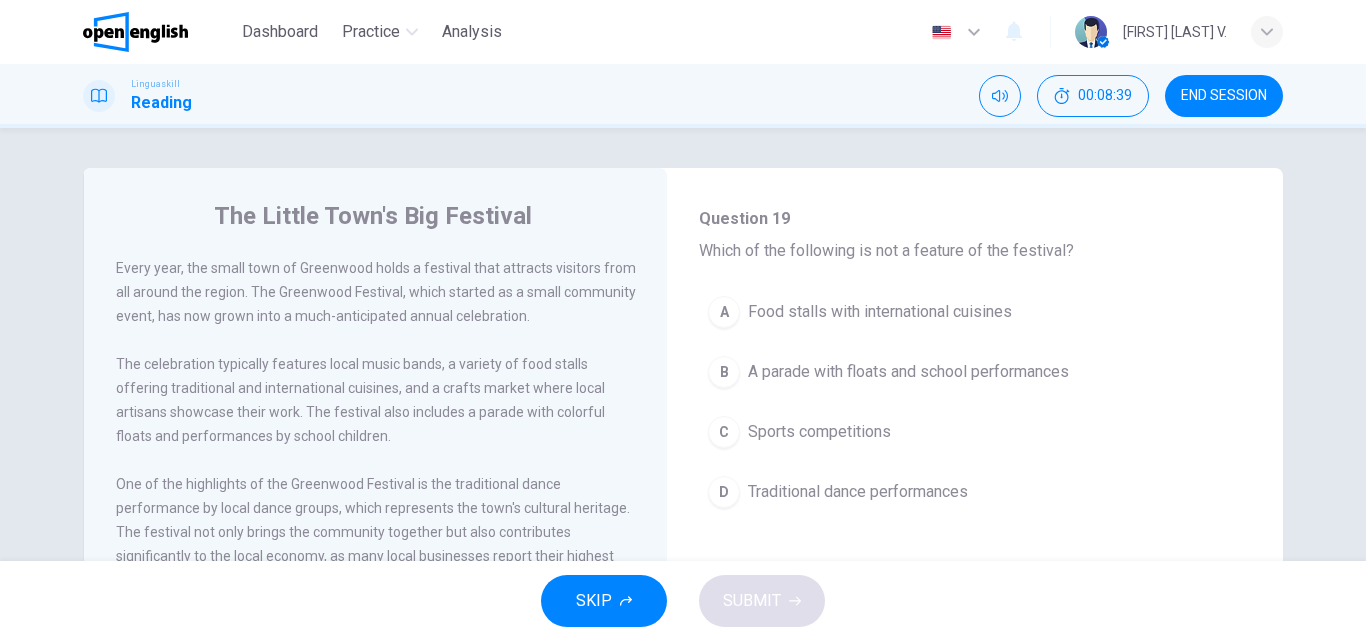 click on "B A parade with floats and school performances" at bounding box center [975, 372] 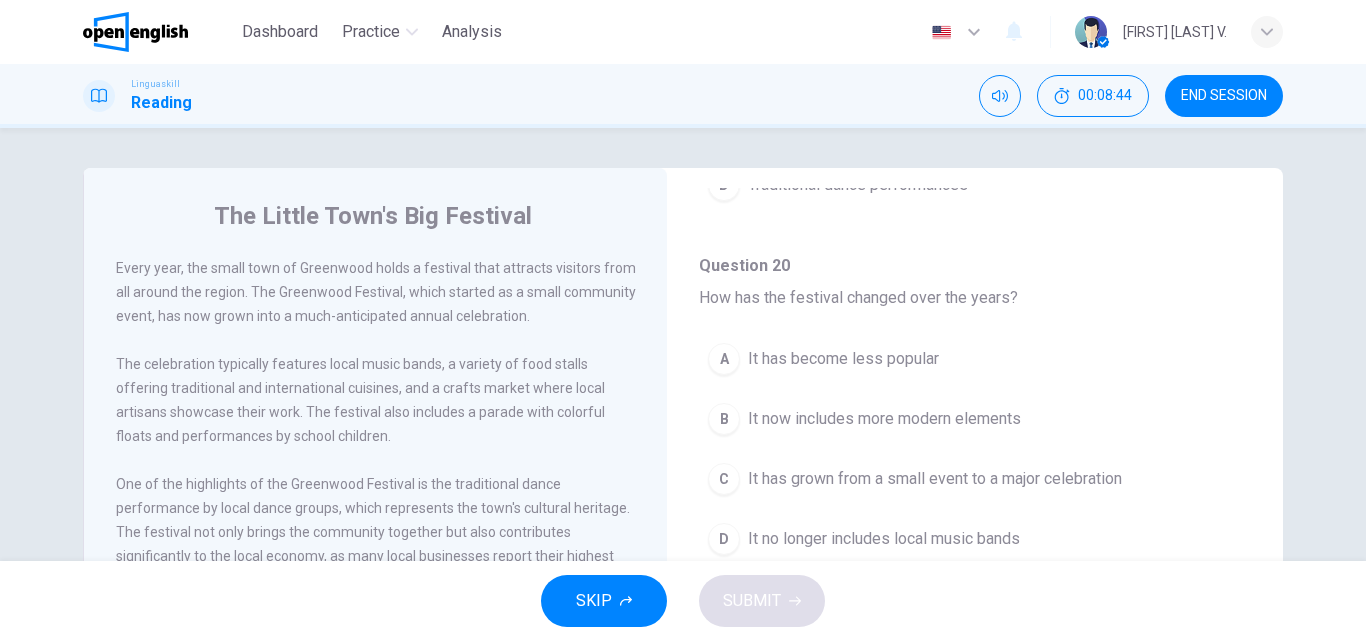 scroll, scrollTop: 785, scrollLeft: 0, axis: vertical 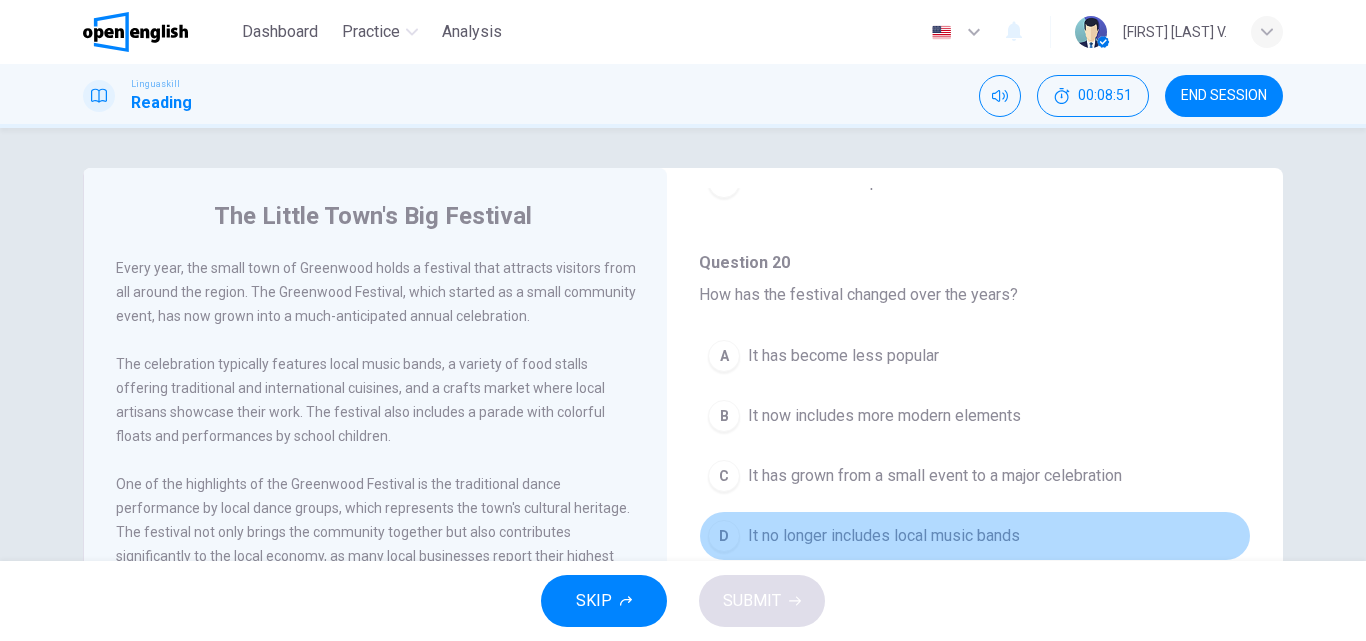 click on "It no longer includes local music bands" at bounding box center (884, 536) 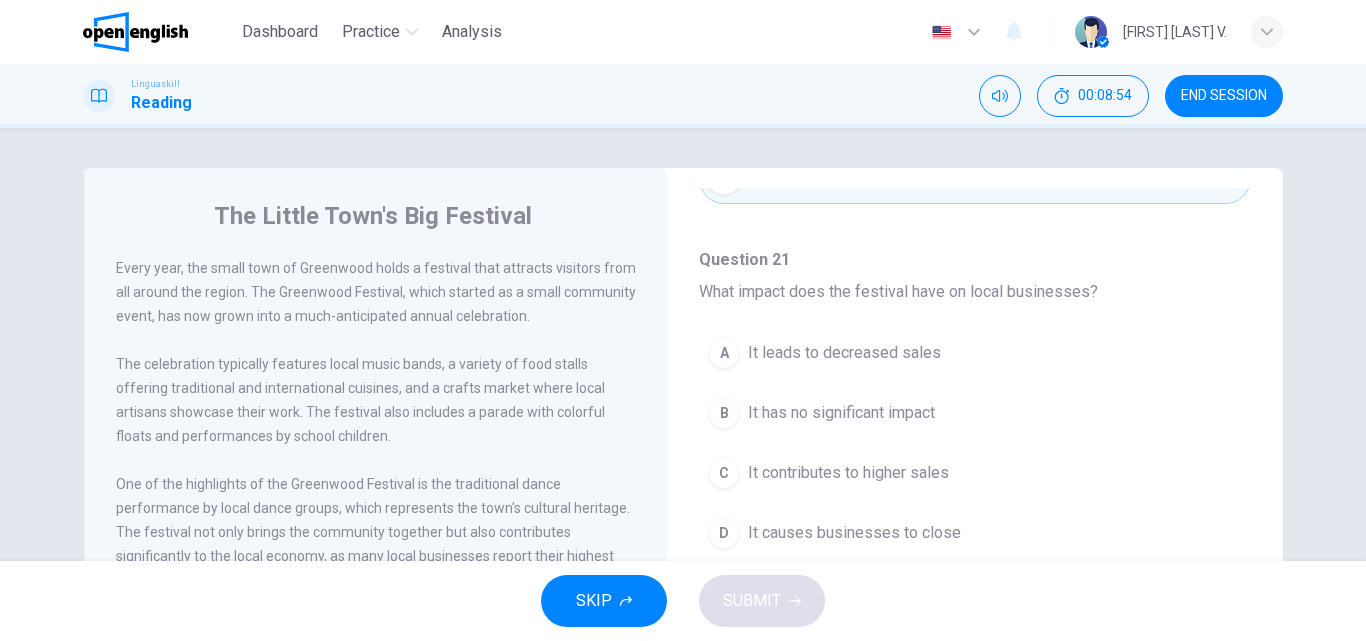 scroll, scrollTop: 1165, scrollLeft: 0, axis: vertical 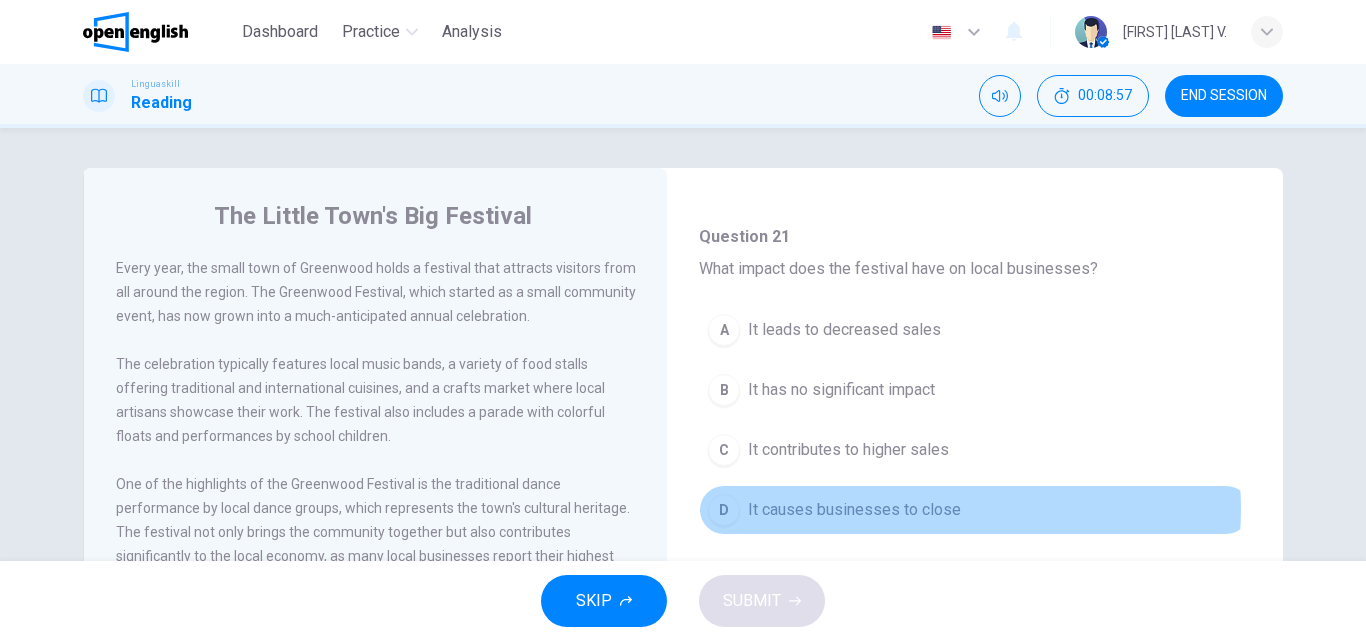 drag, startPoint x: 926, startPoint y: 509, endPoint x: 943, endPoint y: 507, distance: 17.117243 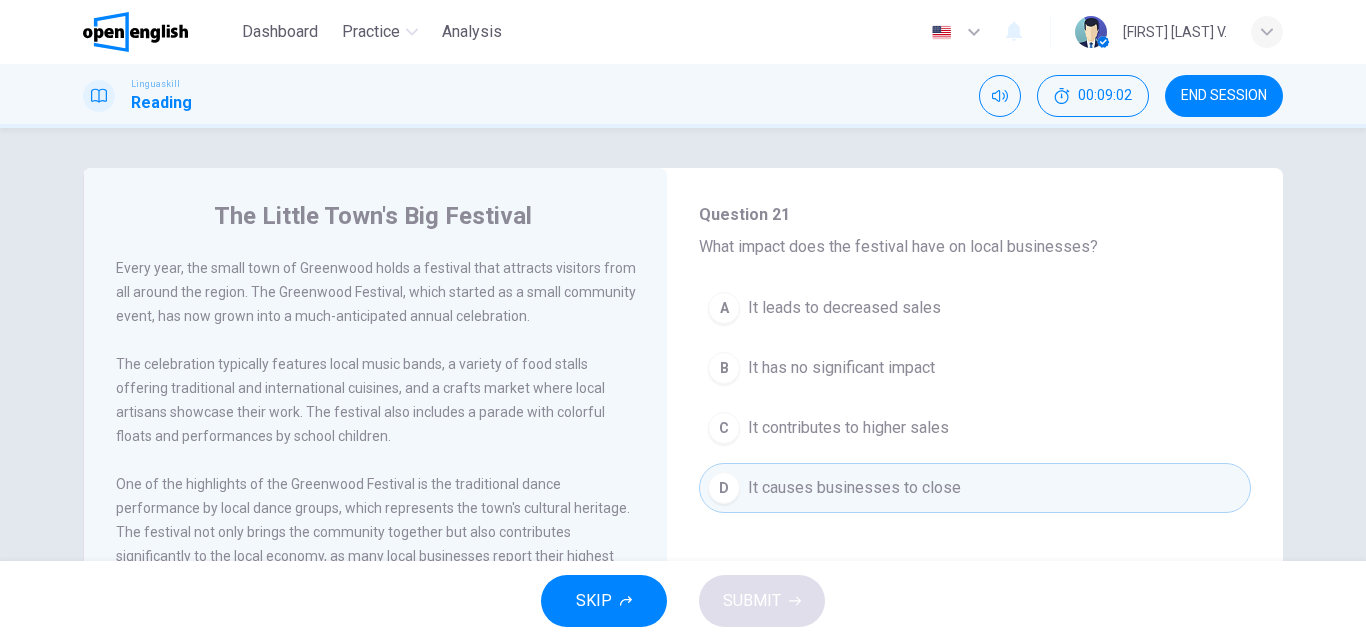 scroll, scrollTop: 1177, scrollLeft: 0, axis: vertical 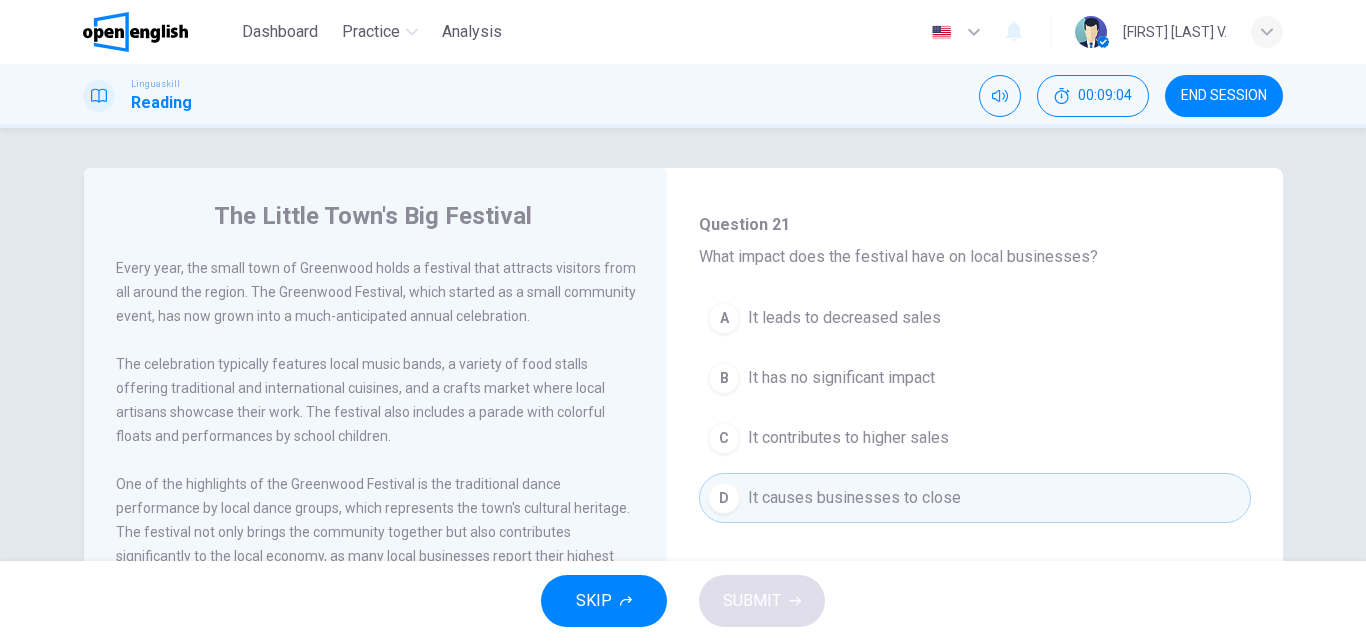 click on "SKIP SUBMIT" at bounding box center [683, 601] 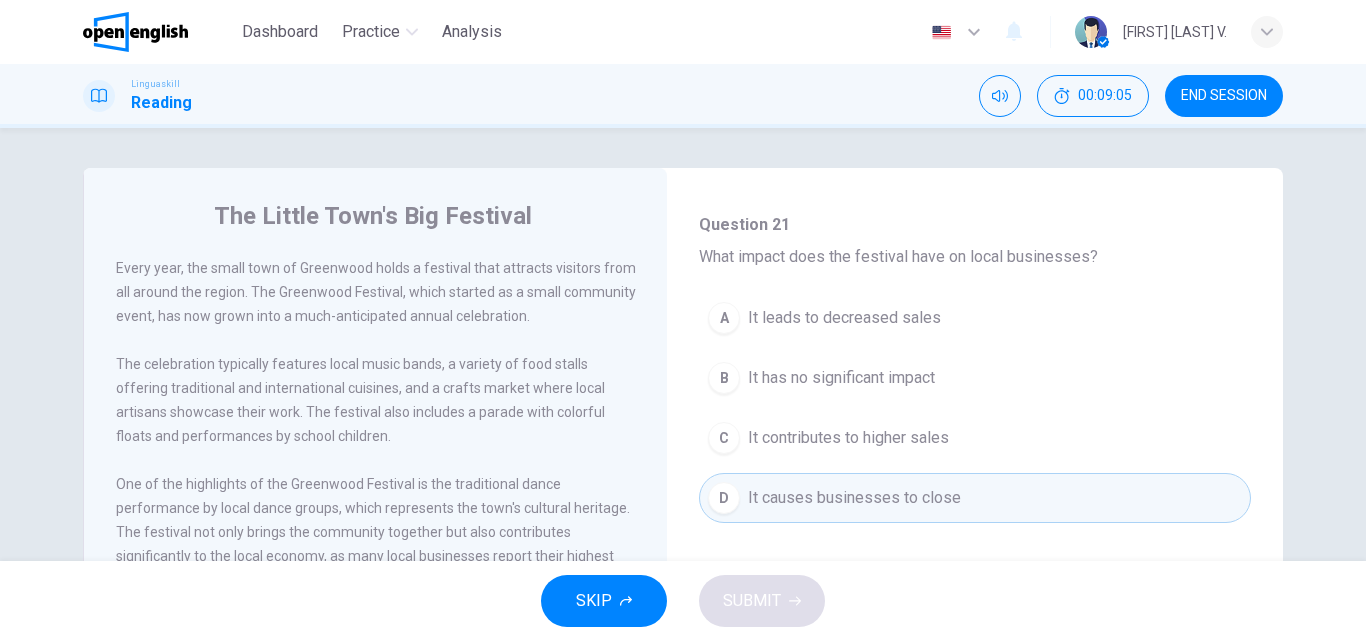 click on "The Little Town's Big Festival Every year, the small town of [CITY] holds a festival that attracts visitors from all around the region. The [CITY] Festival, which started as a small community event, has now grown into a much-anticipated annual celebration.  The celebration typically features local music bands, a variety of food stalls offering traditional and international cuisines, and a crafts market where local artisans showcase their work. The festival also includes a parade with colorful floats and performances by school children. One of the highlights of the [CITY] Festival is the traditional dance performance by local dance groups, which represents the town's cultural heritage. The festival not only brings the community together but also contributes significantly to the local economy, as many local businesses report their highest sales during this period. Question 18 - 22 For these questions, choose the correct answer. Question   18 What is the main purpose of the [CITY] Festival? A B C D" at bounding box center [683, 515] 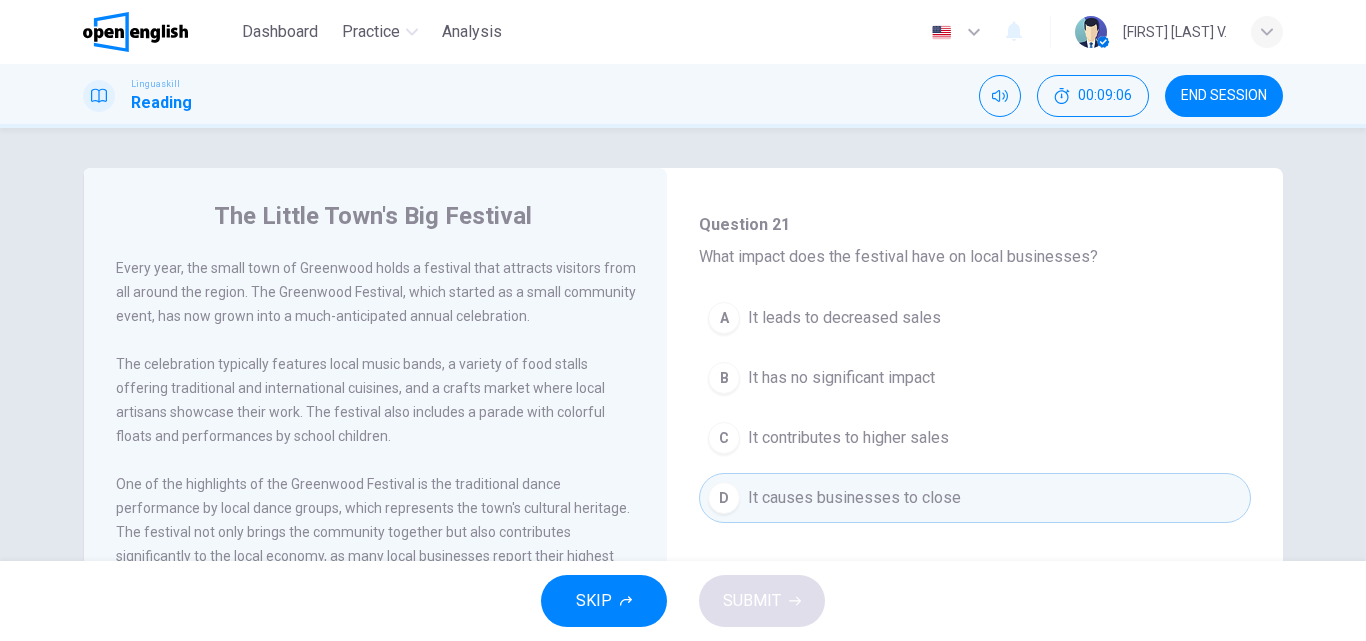 scroll, scrollTop: 616, scrollLeft: 0, axis: vertical 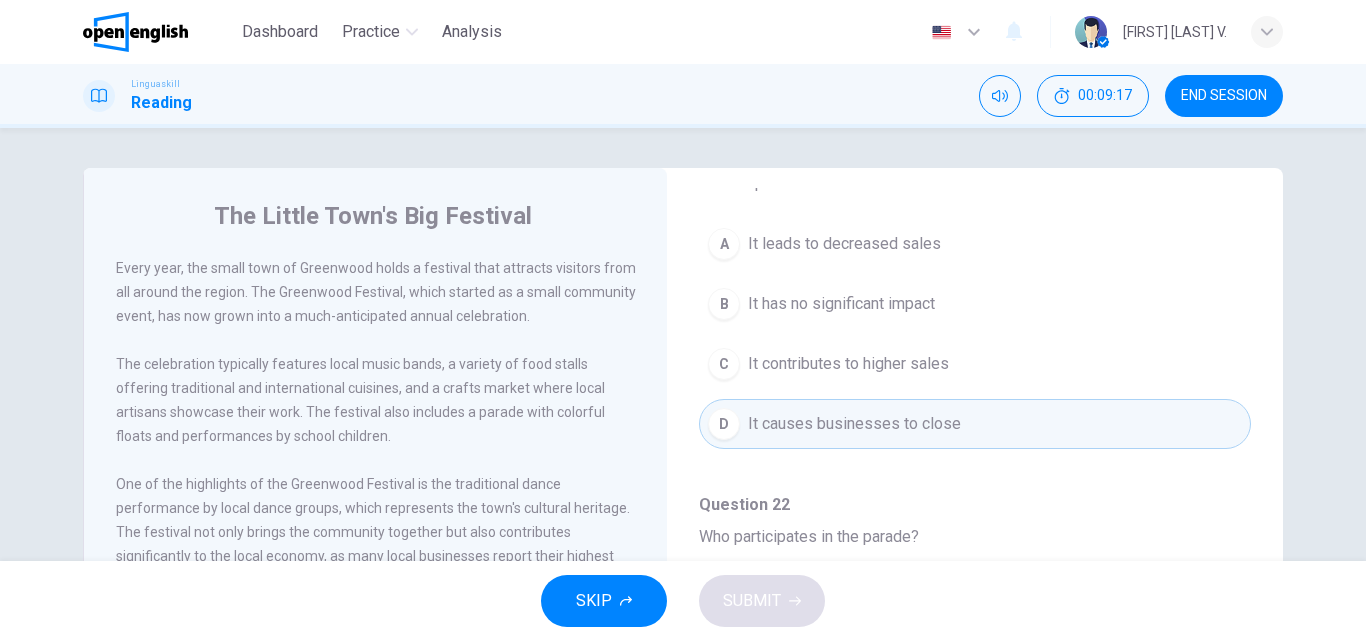 click on "SKIP SUBMIT" at bounding box center (683, 601) 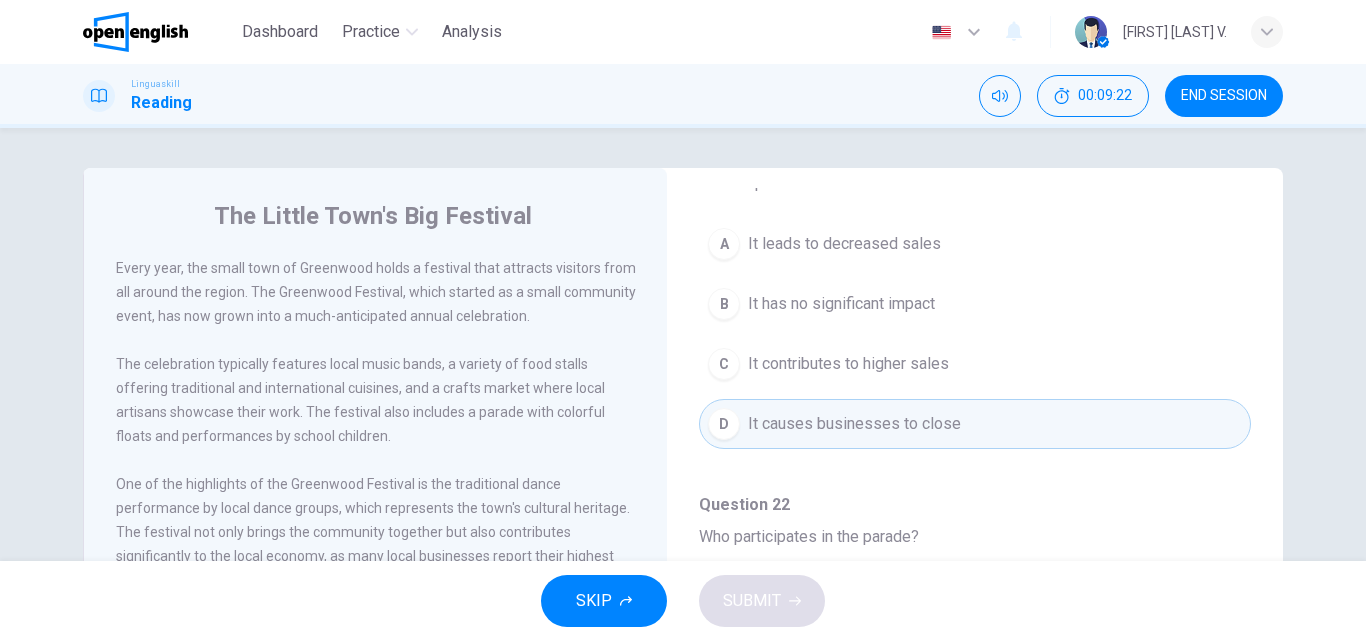 drag, startPoint x: 1254, startPoint y: 579, endPoint x: 1218, endPoint y: 569, distance: 37.363083 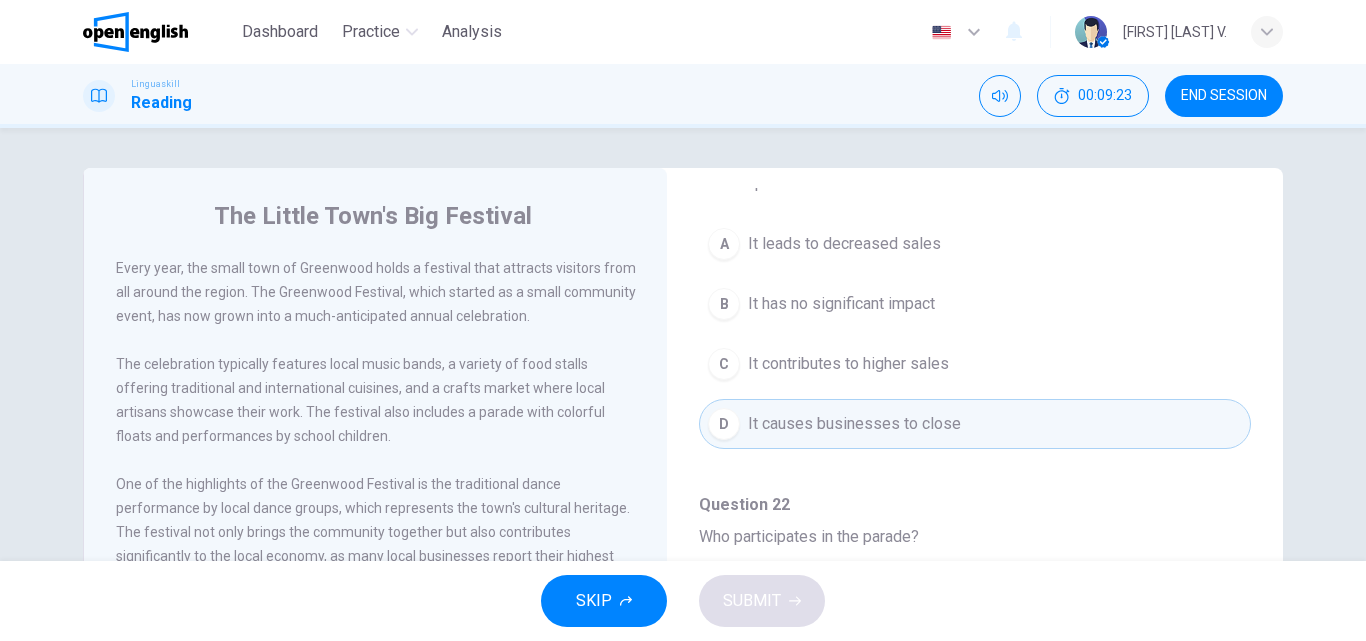 drag, startPoint x: 1184, startPoint y: 544, endPoint x: 1189, endPoint y: 503, distance: 41.303753 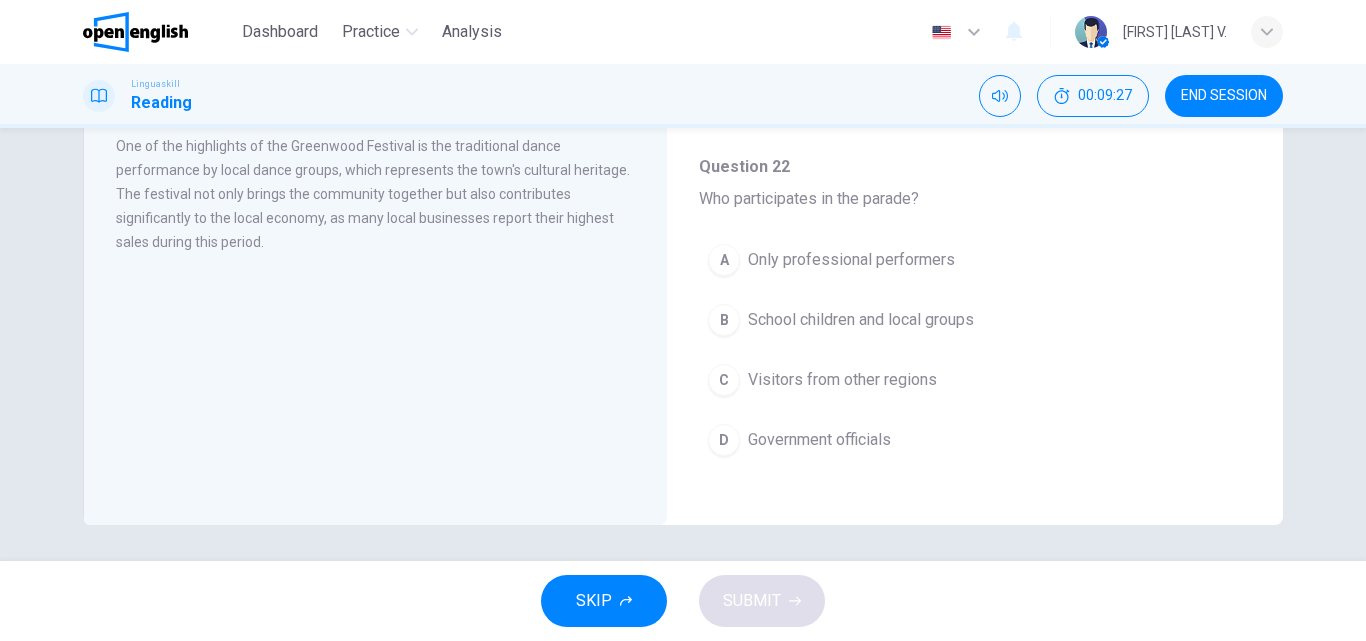 scroll, scrollTop: 342, scrollLeft: 0, axis: vertical 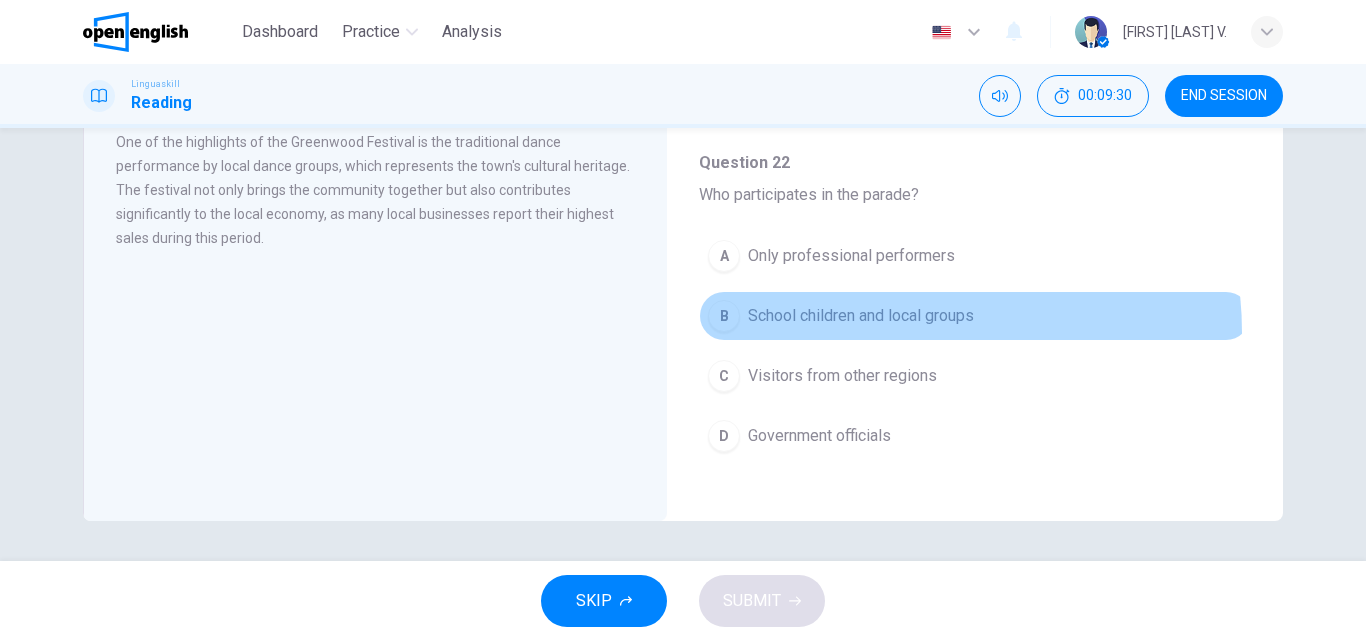 click on "B School children and local groups" at bounding box center (975, 316) 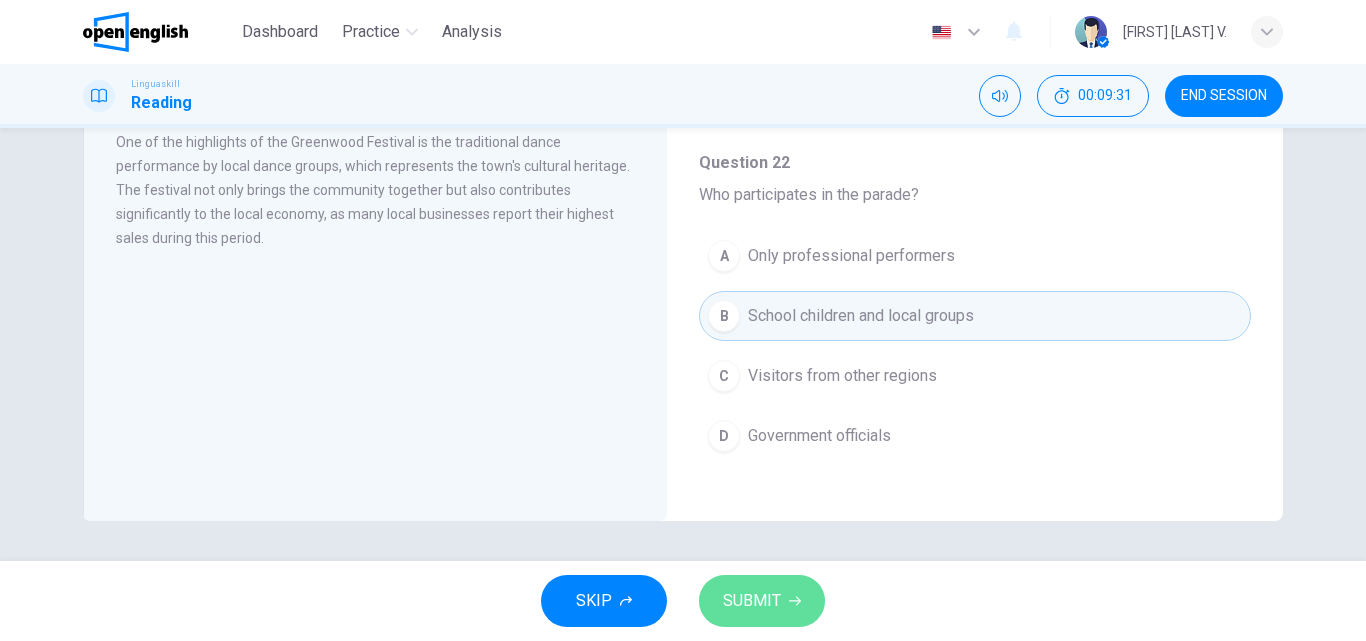 click on "SUBMIT" at bounding box center [762, 601] 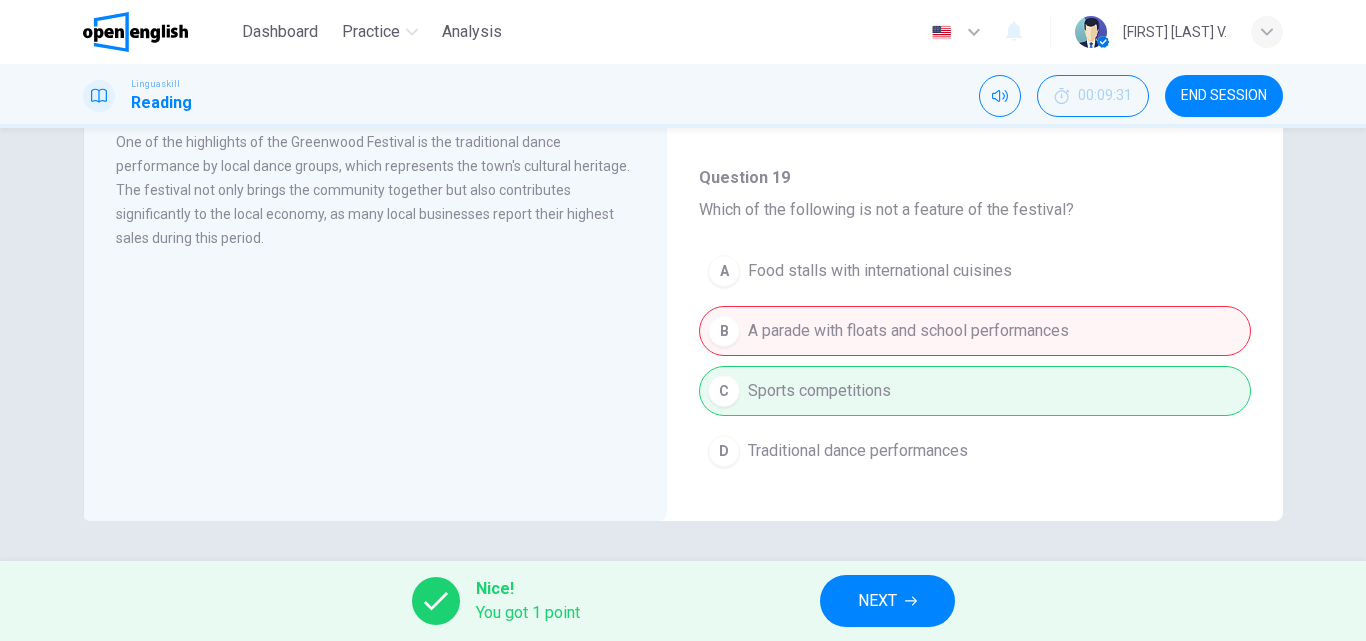 scroll, scrollTop: 0, scrollLeft: 0, axis: both 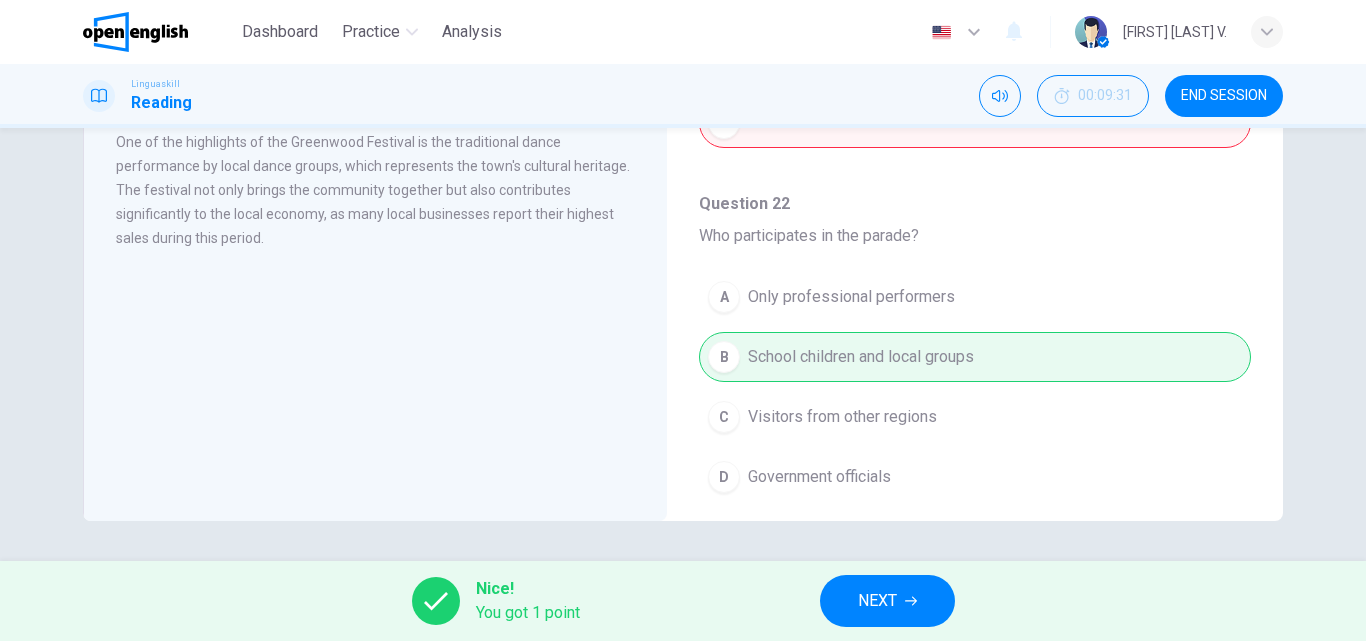 drag, startPoint x: 988, startPoint y: 588, endPoint x: 948, endPoint y: 618, distance: 50 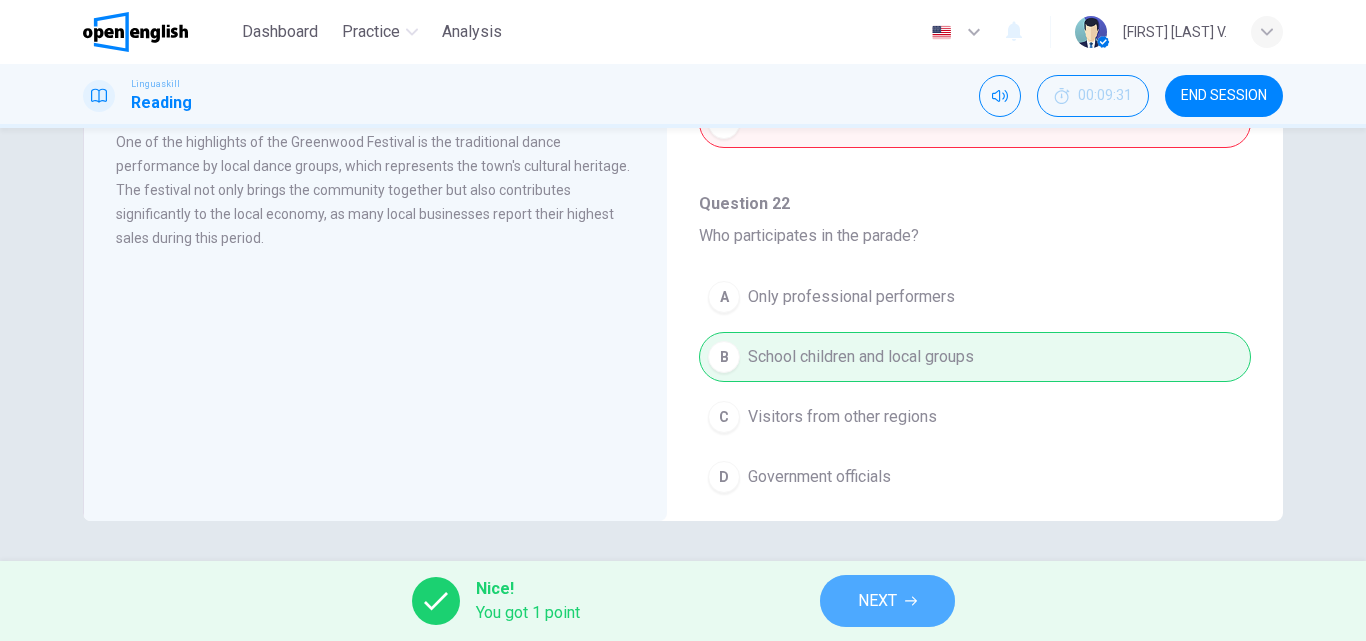drag, startPoint x: 937, startPoint y: 614, endPoint x: 932, endPoint y: 590, distance: 24.5153 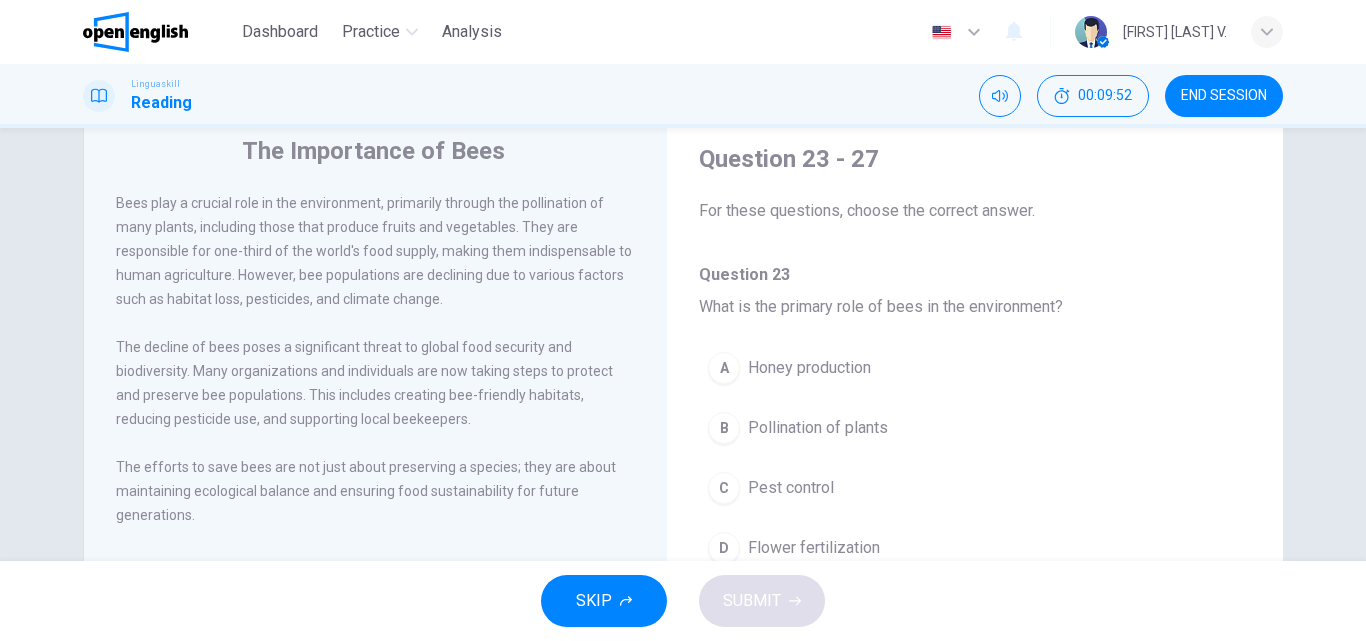 scroll, scrollTop: 59, scrollLeft: 0, axis: vertical 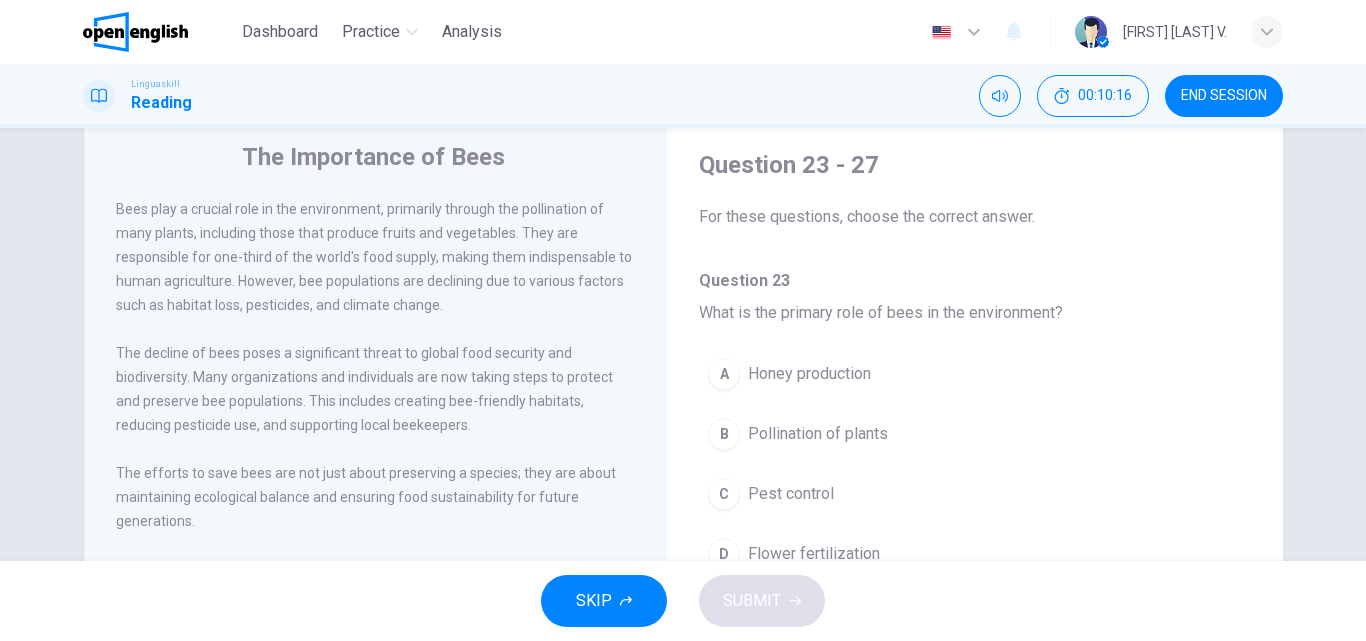click on "B Pollination of plants" at bounding box center [975, 434] 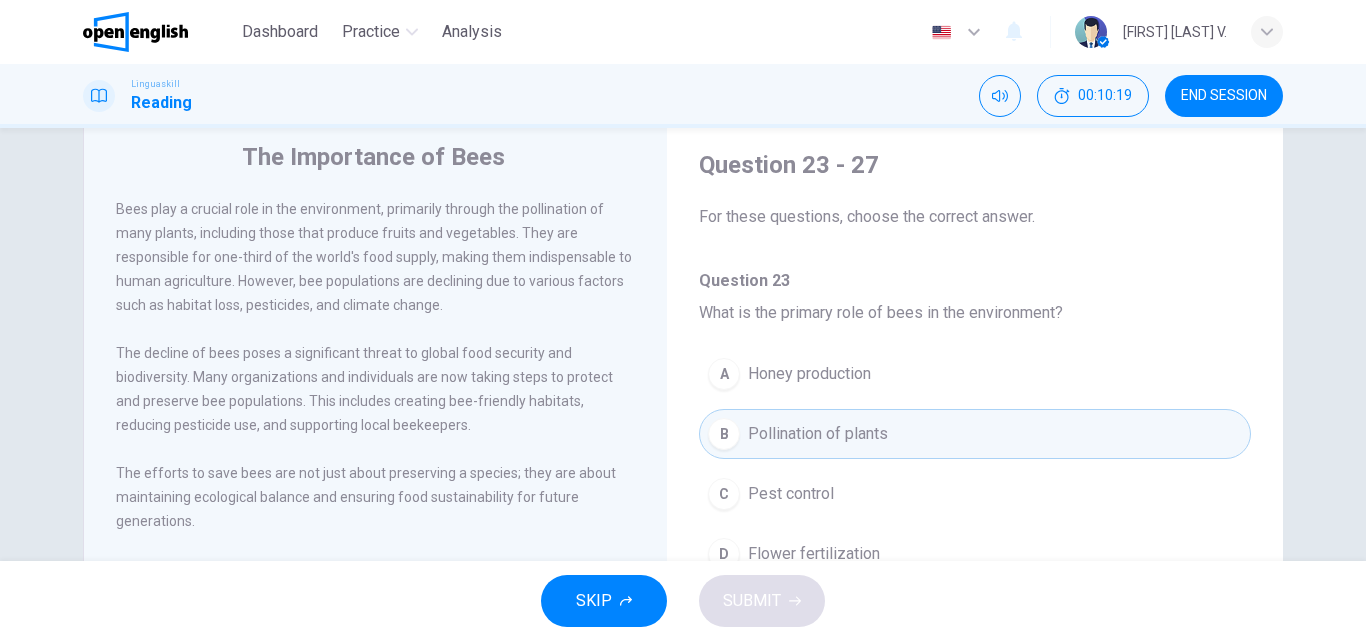 drag, startPoint x: 1266, startPoint y: 329, endPoint x: 1266, endPoint y: 379, distance: 50 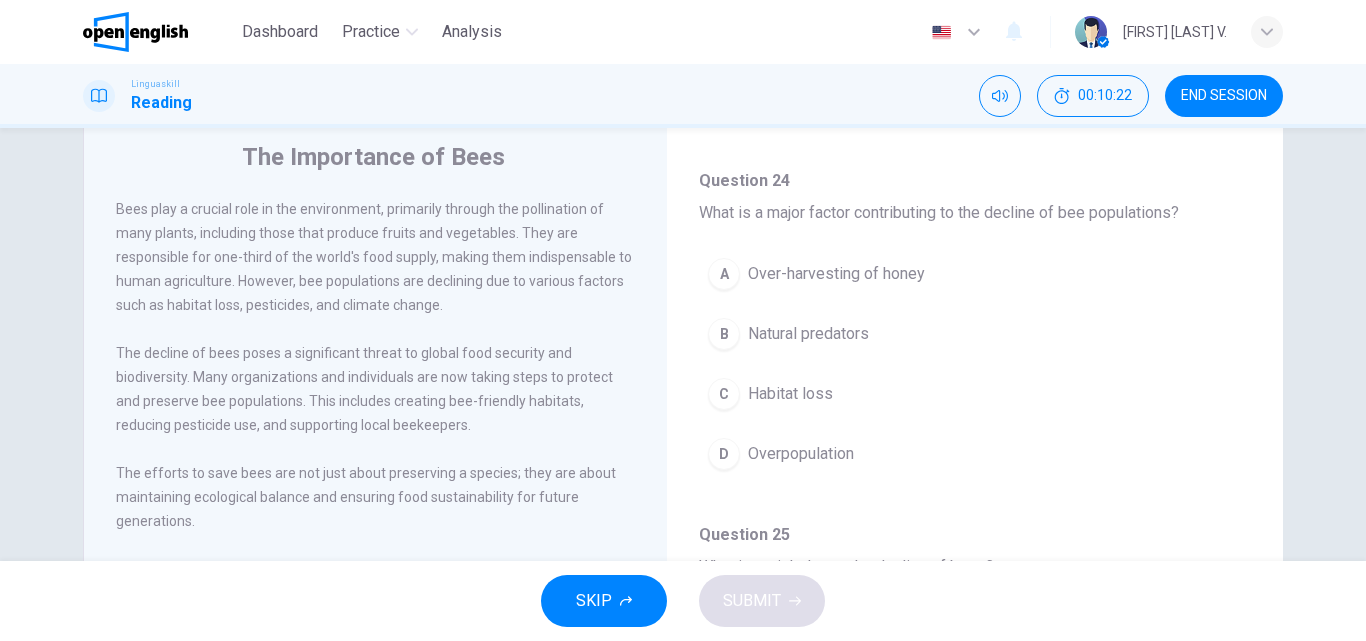 scroll, scrollTop: 458, scrollLeft: 0, axis: vertical 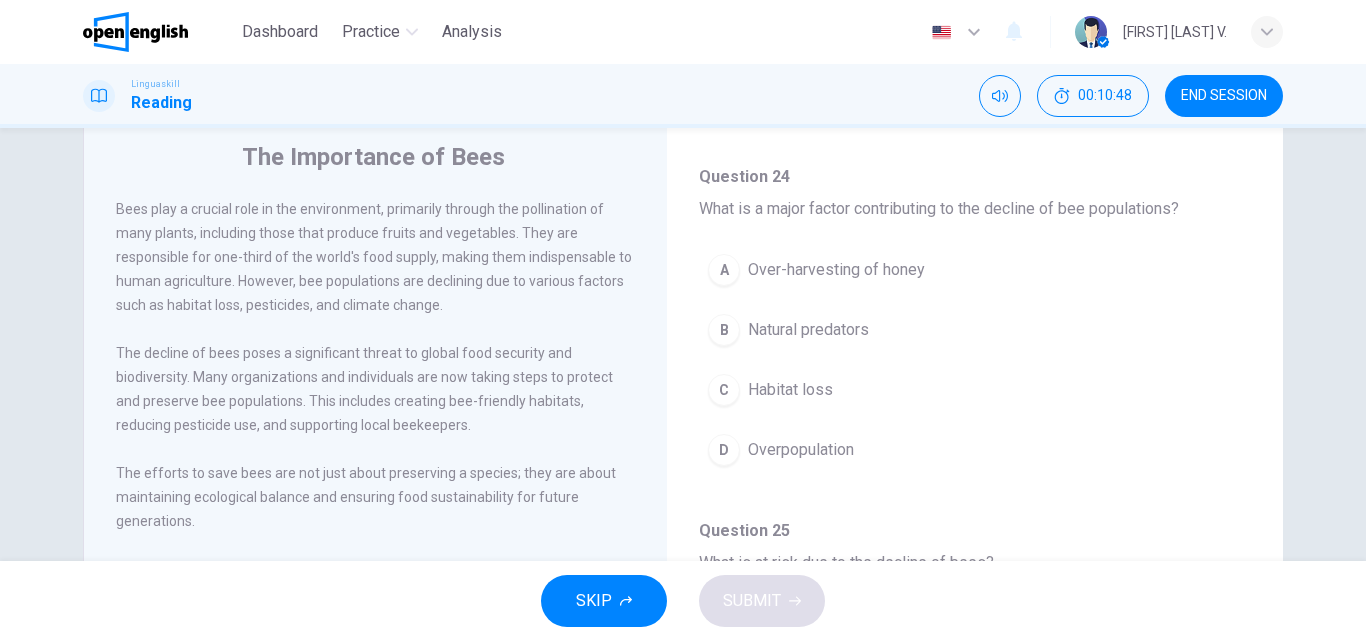 click on "A Over-harvesting of honey" at bounding box center [975, 270] 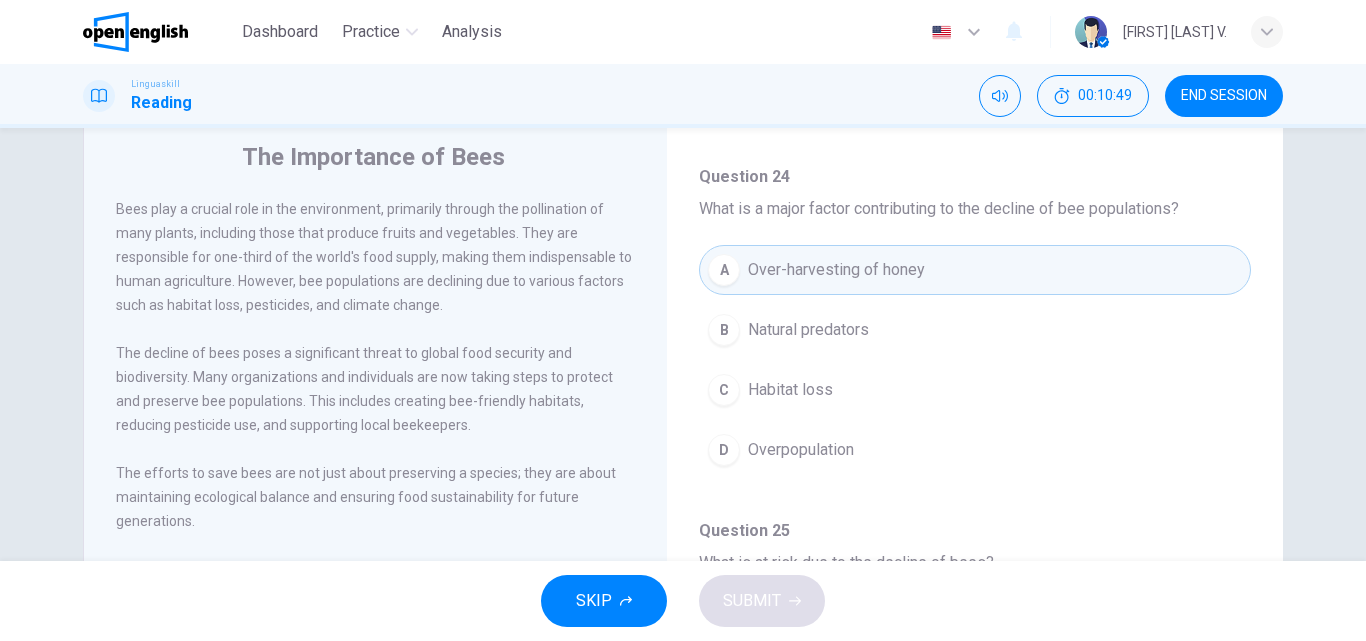 click on "Question 23 - 27 For these questions, choose the correct answer. Question   23 What is the primary role of bees in the environment? A Honey production B Pollination of plants	 C Pest control D Flower fertilization Question   24 What is a major factor contributing to the decline of bee populations? A Over-harvesting of honey B Natural predators C Habitat loss D Overpopulation Question   25 What is at risk due to the decline of bees? A The production of wax B The fragrance of flowers C Global food security D Herbal medicine Question   26 Which of the following is a way to help protect bee populations? A A. Increasing urban development B Creating bee-friendly habitats C Introducing new bee species D Expanding agricultural land Question   27 Why are efforts being made to save bees? A To increase honey production B To maintain ecological balance C To create new species of bees D For scientific research" at bounding box center (975, 466) 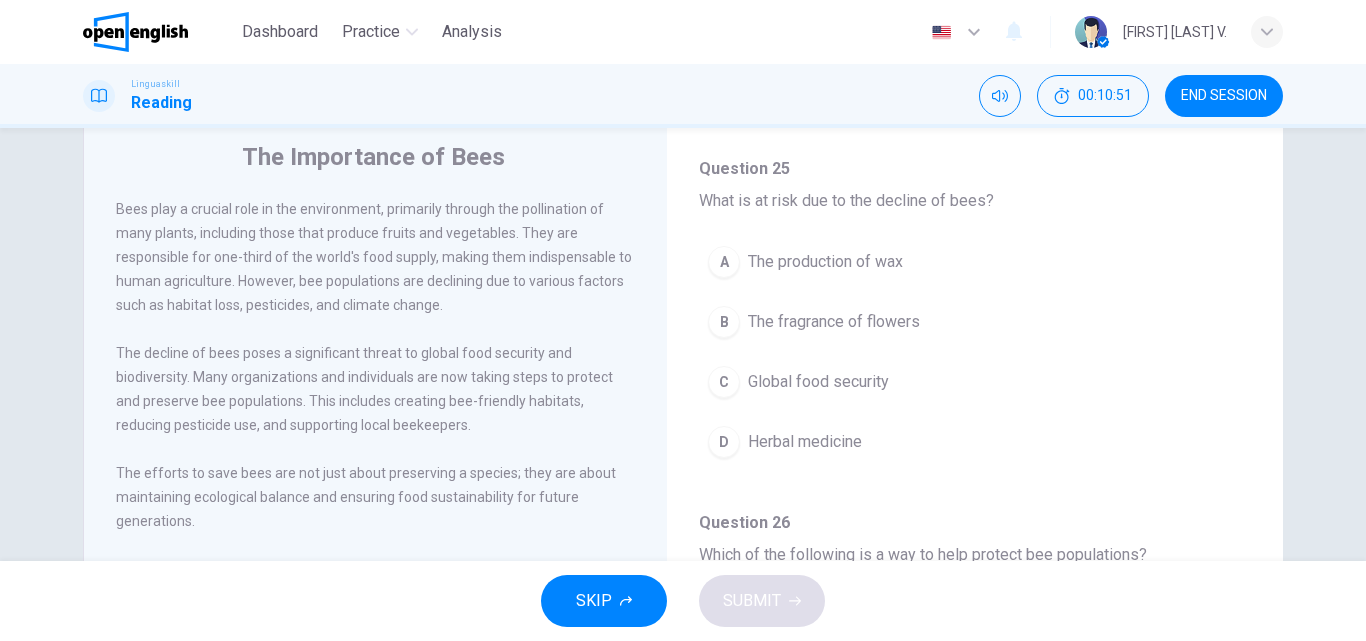 scroll, scrollTop: 815, scrollLeft: 0, axis: vertical 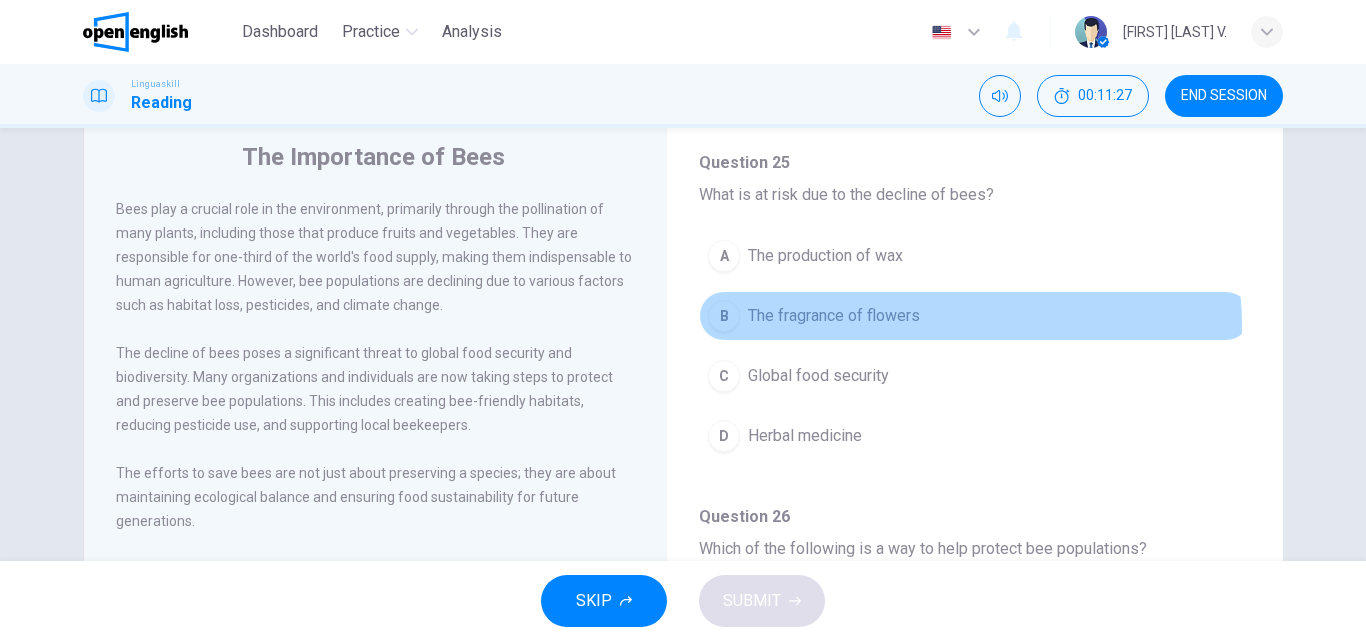 click on "The fragrance of flowers" at bounding box center [834, 316] 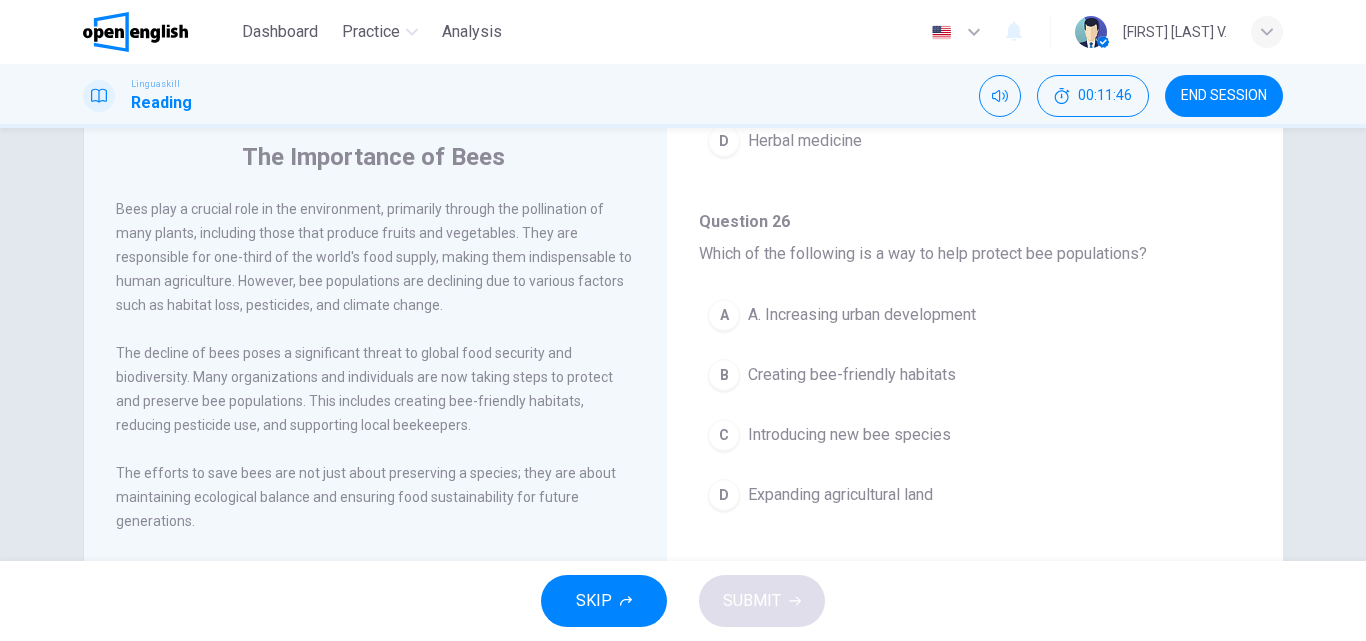 scroll, scrollTop: 1124, scrollLeft: 0, axis: vertical 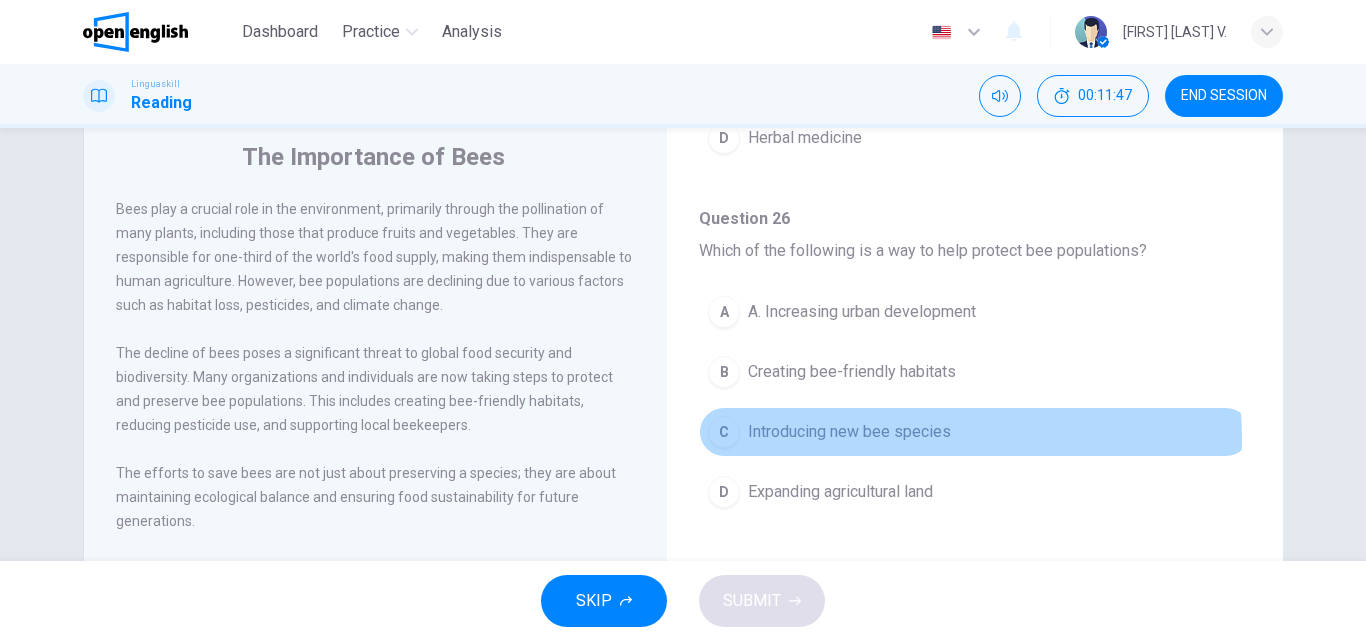 click on "Introducing new bee species" at bounding box center (849, 432) 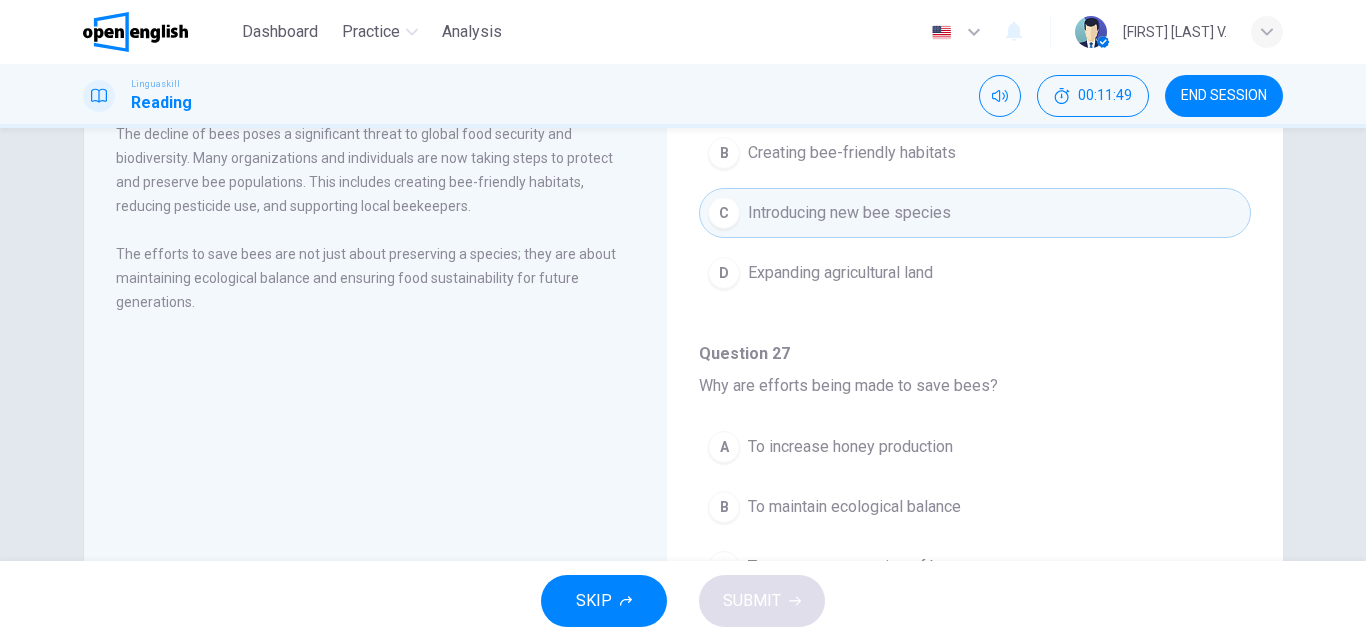 scroll, scrollTop: 342, scrollLeft: 0, axis: vertical 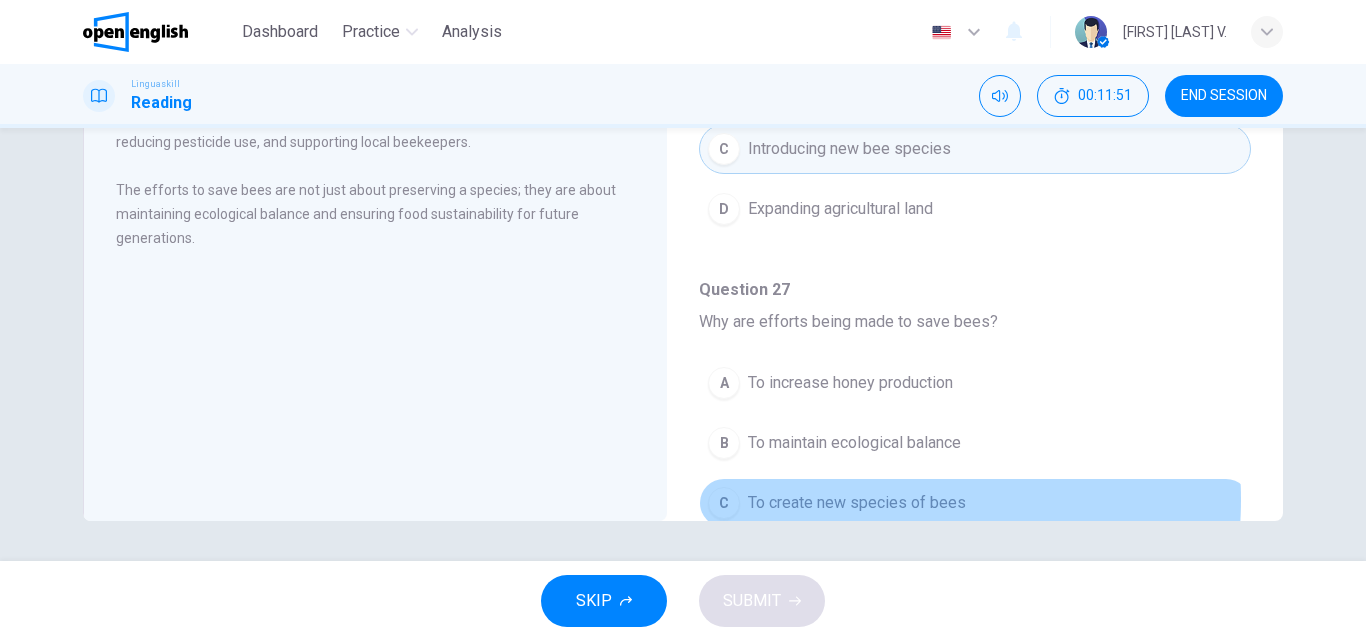 click on "To create new species of bees" at bounding box center (857, 503) 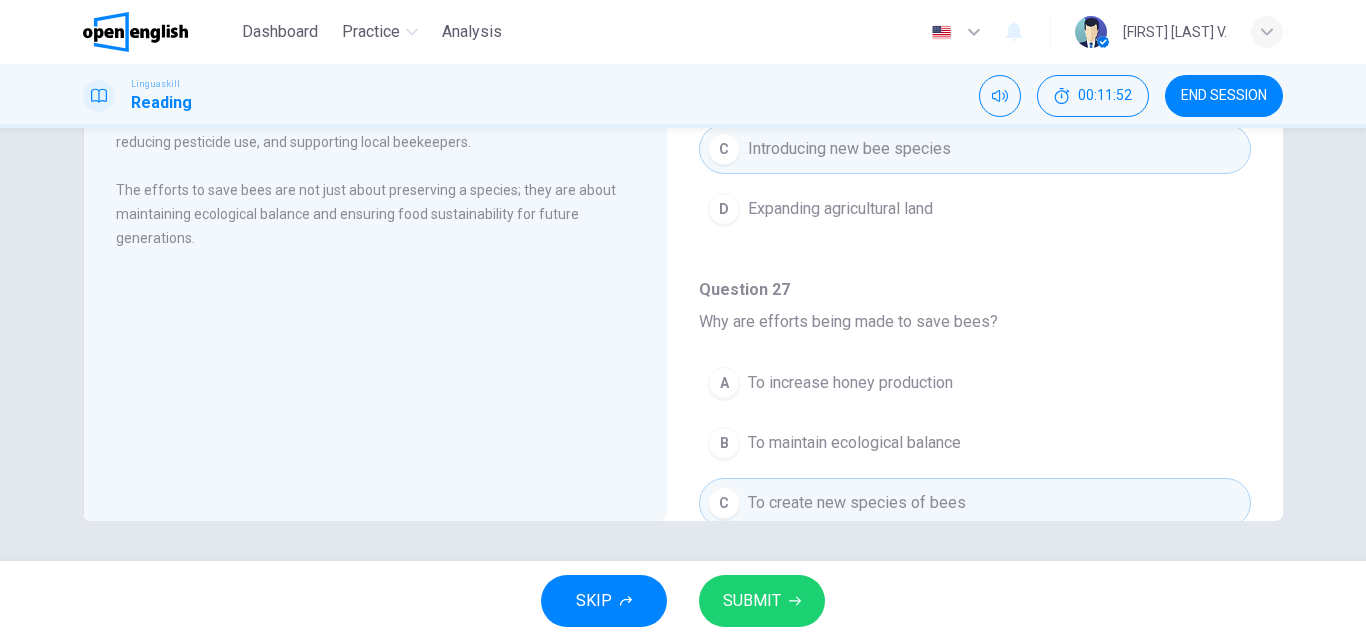 click on "SUBMIT" at bounding box center (762, 601) 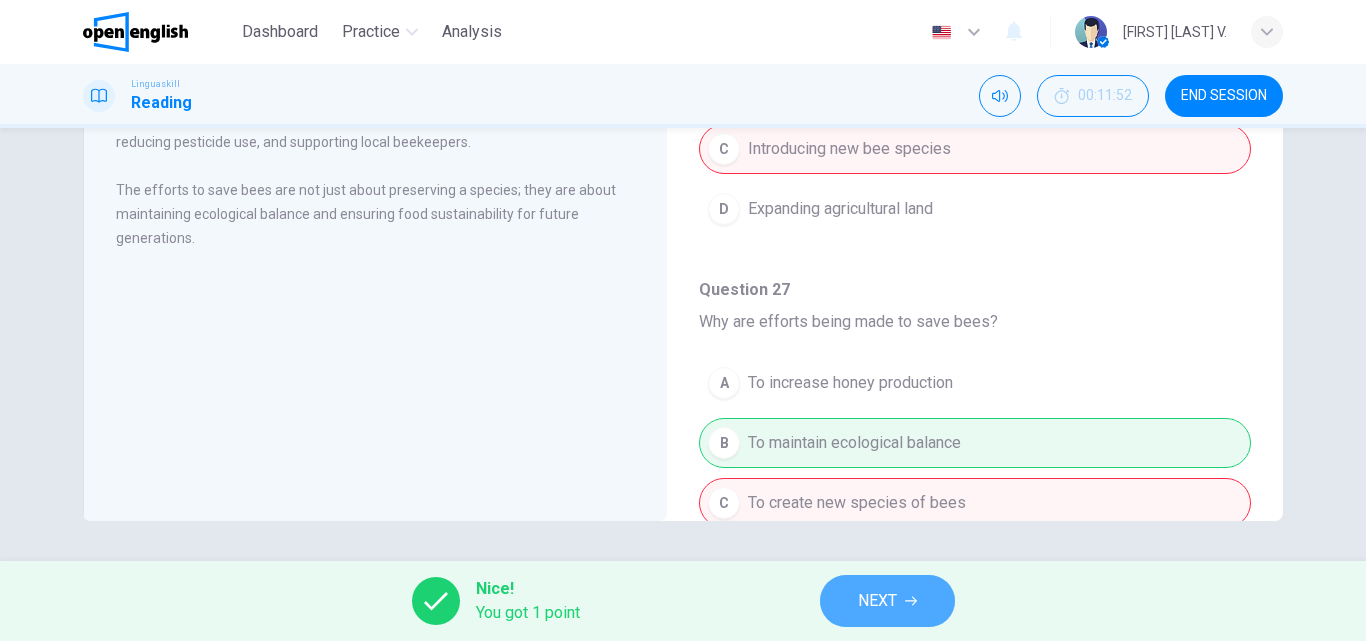 click on "NEXT" at bounding box center [887, 601] 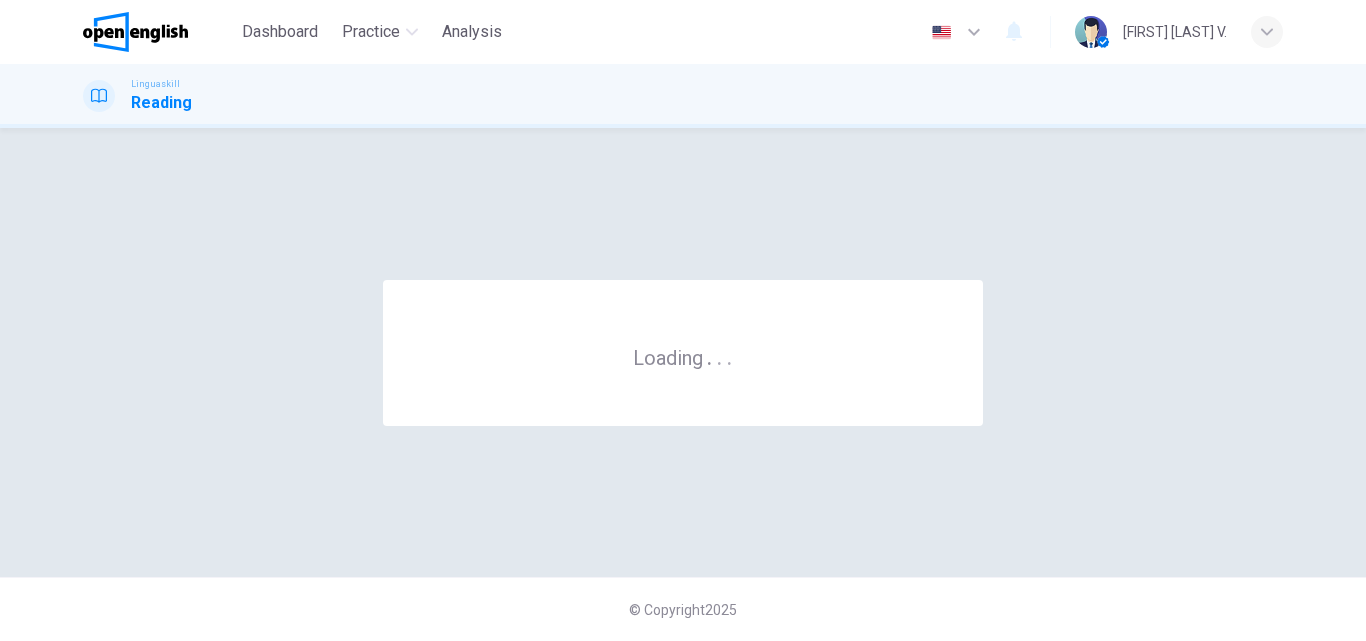 scroll, scrollTop: 0, scrollLeft: 0, axis: both 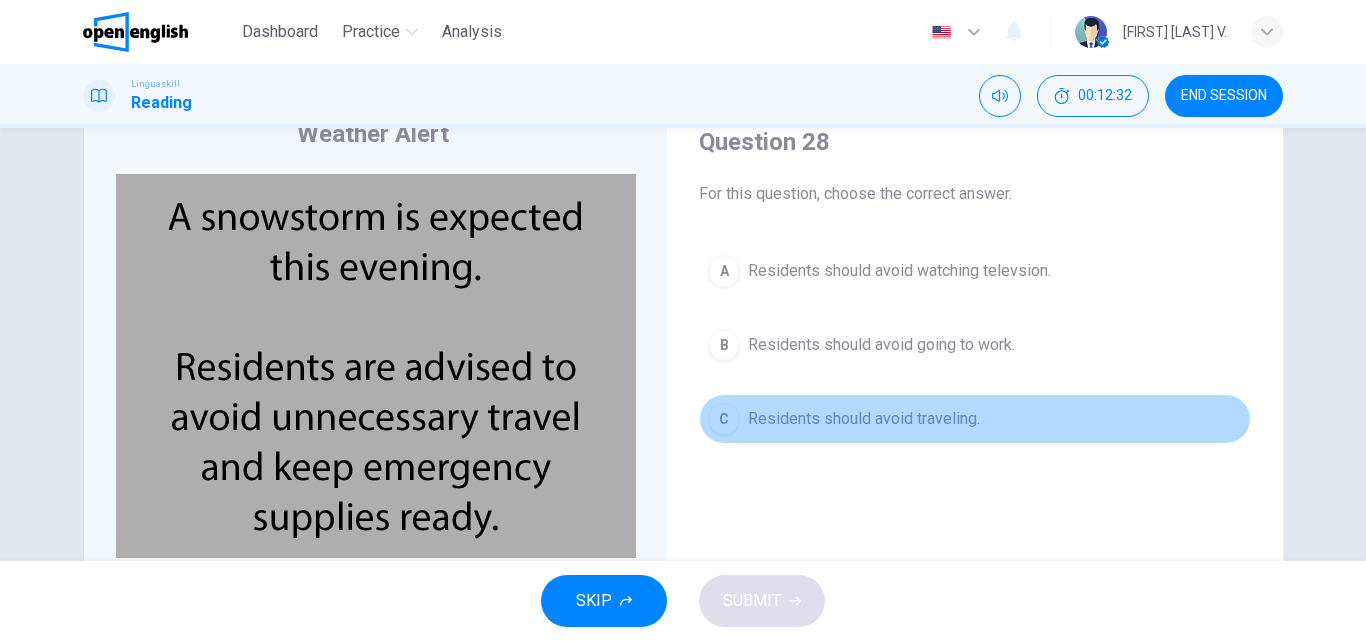 click on "Residents should avoid traveling." at bounding box center [864, 419] 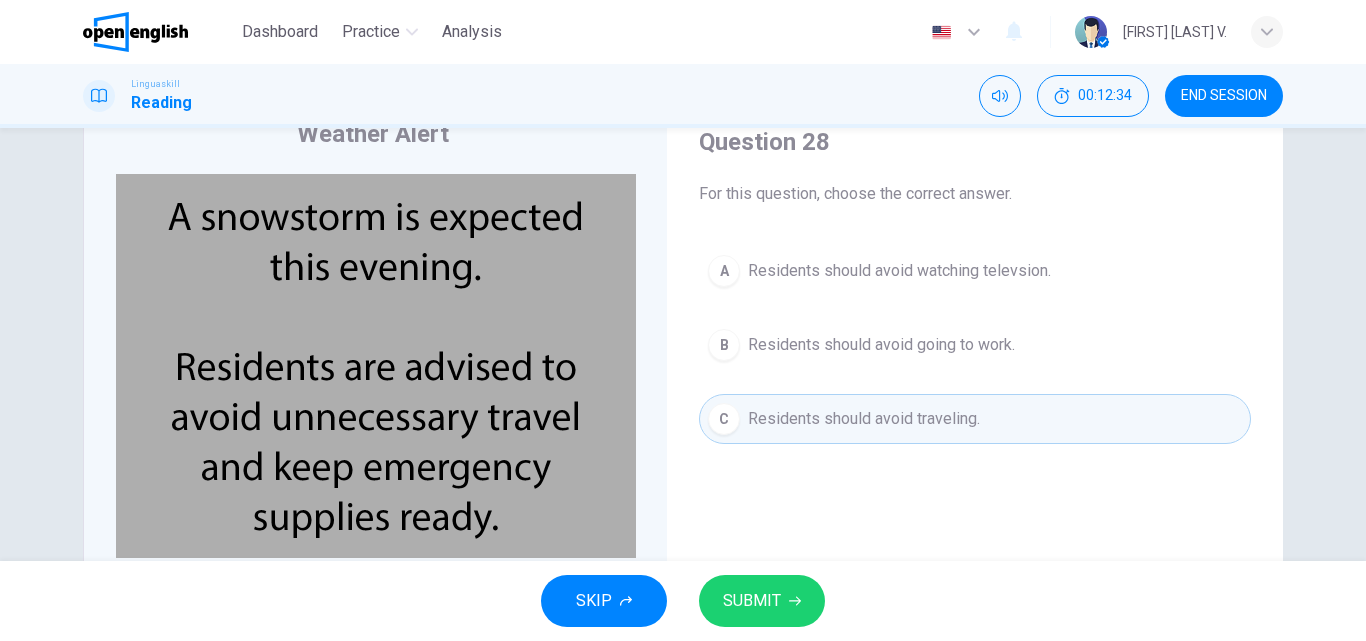 drag, startPoint x: 746, startPoint y: 563, endPoint x: 750, endPoint y: 577, distance: 14.56022 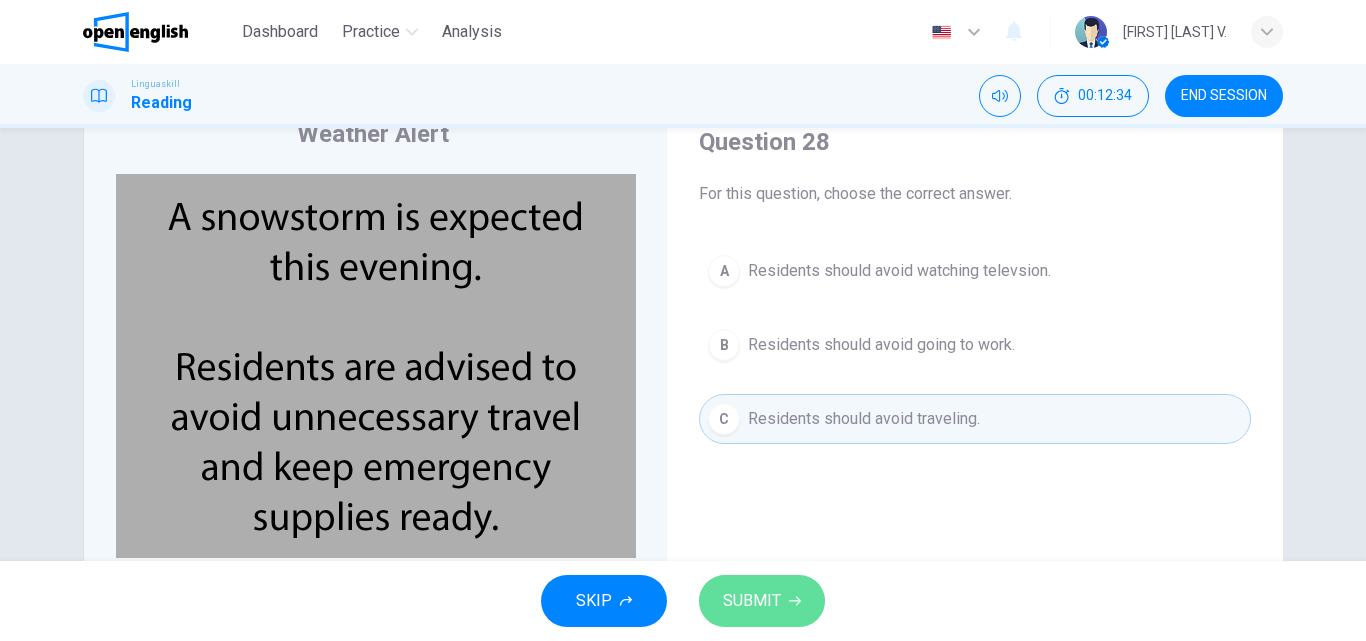 click on "SUBMIT" at bounding box center (762, 601) 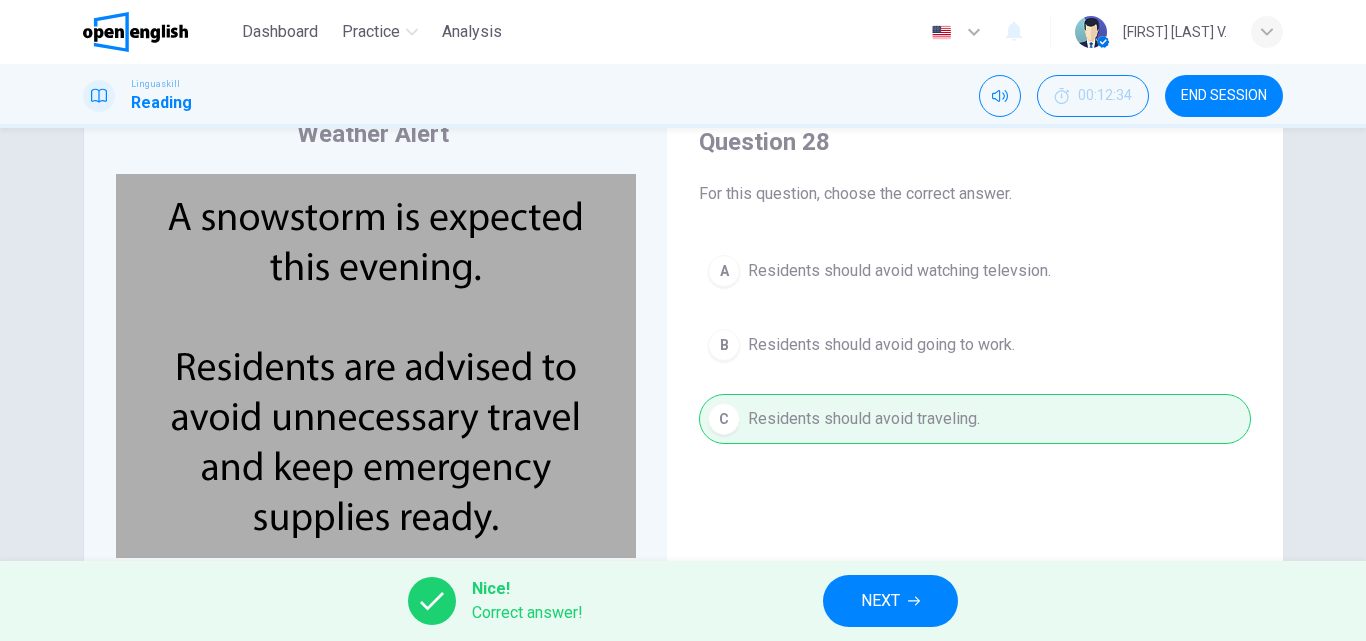drag, startPoint x: 817, startPoint y: 584, endPoint x: 831, endPoint y: 599, distance: 20.518284 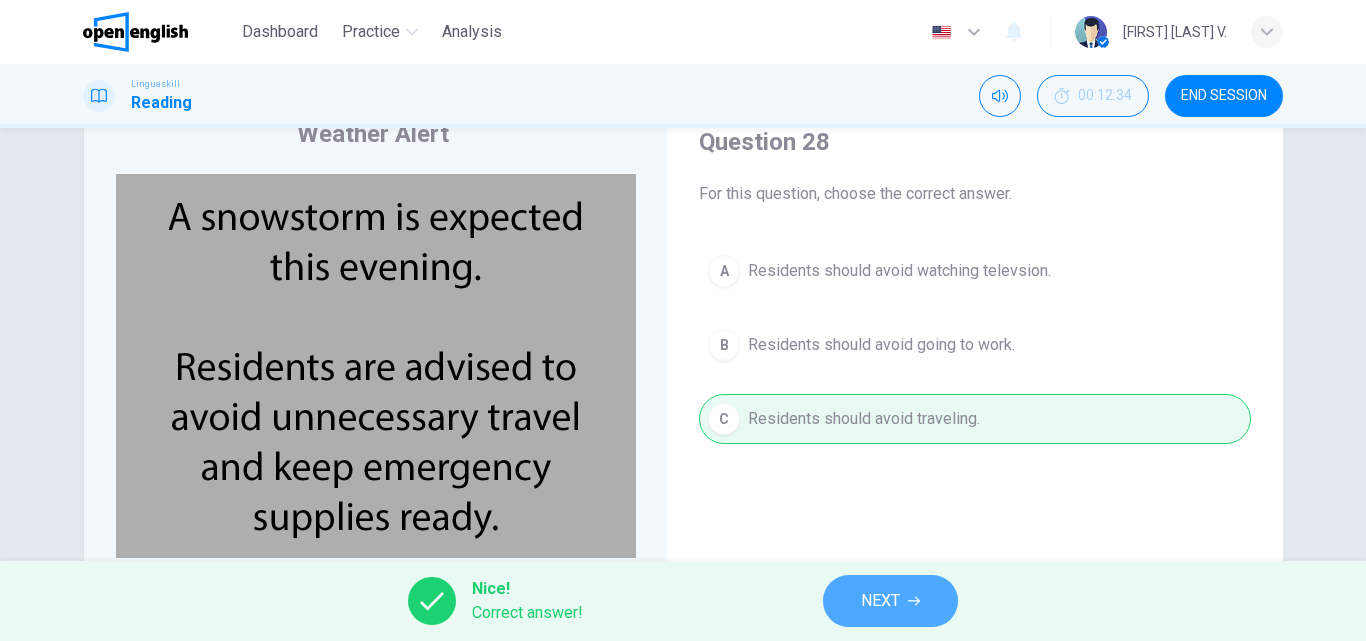 click on "NEXT" at bounding box center [880, 601] 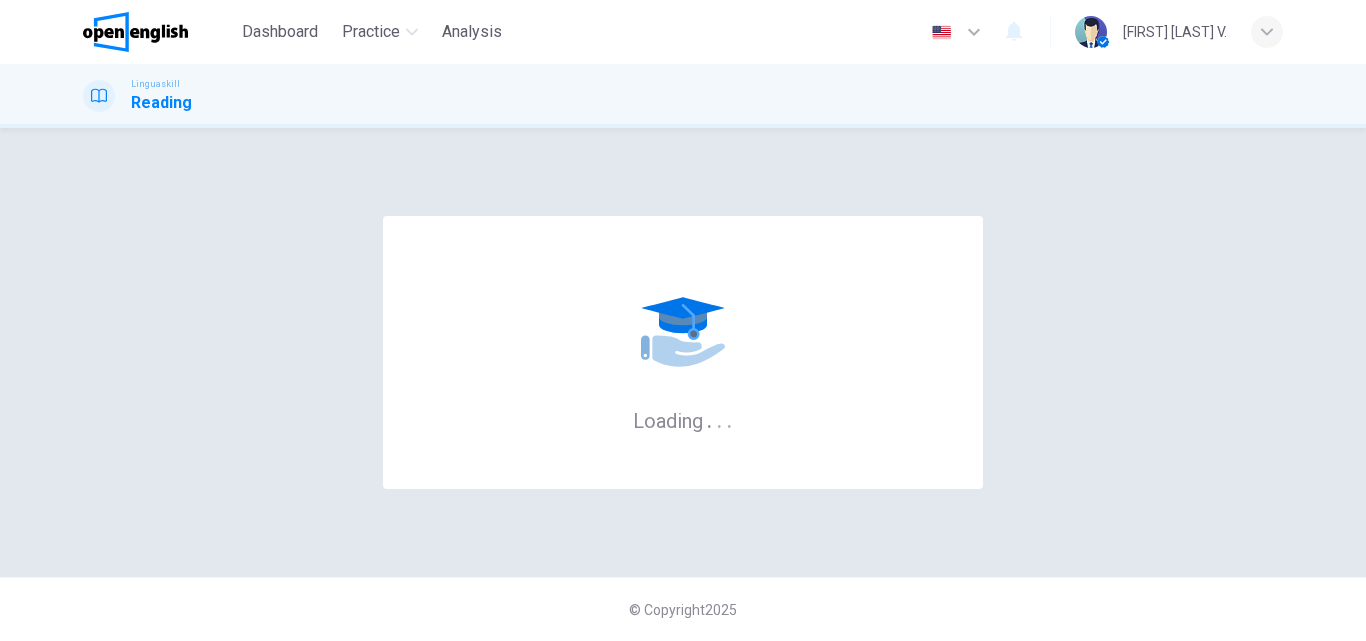 scroll, scrollTop: 0, scrollLeft: 0, axis: both 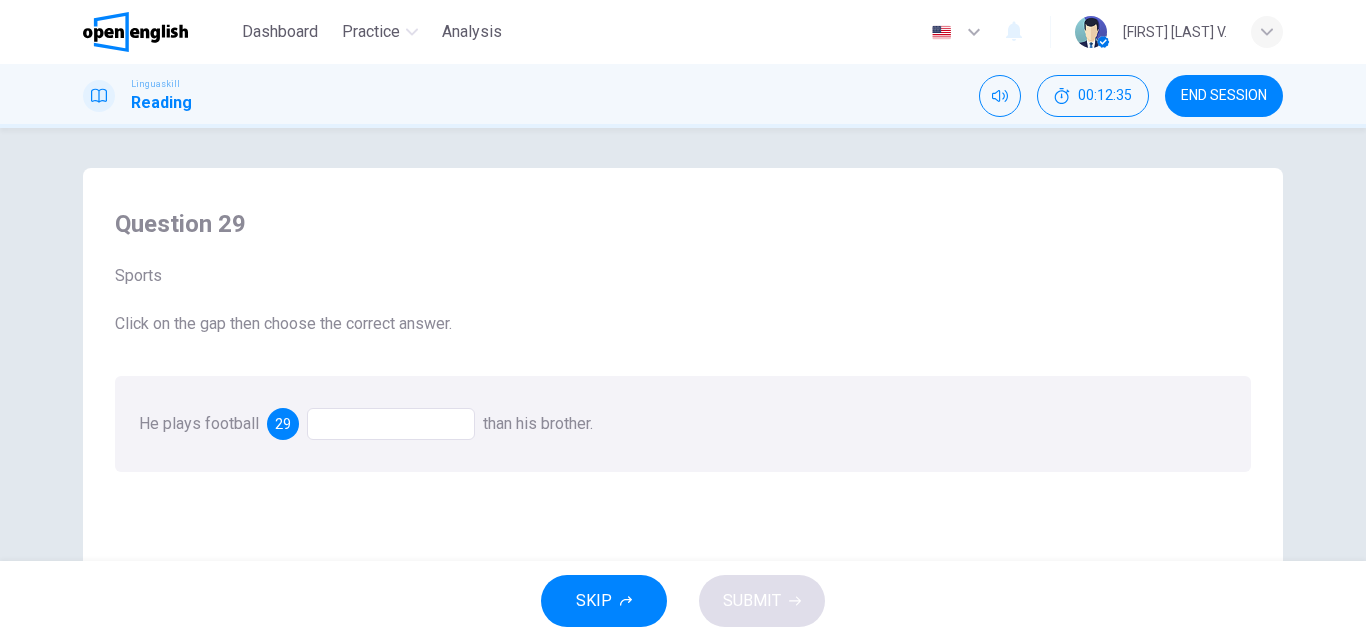 click at bounding box center [391, 424] 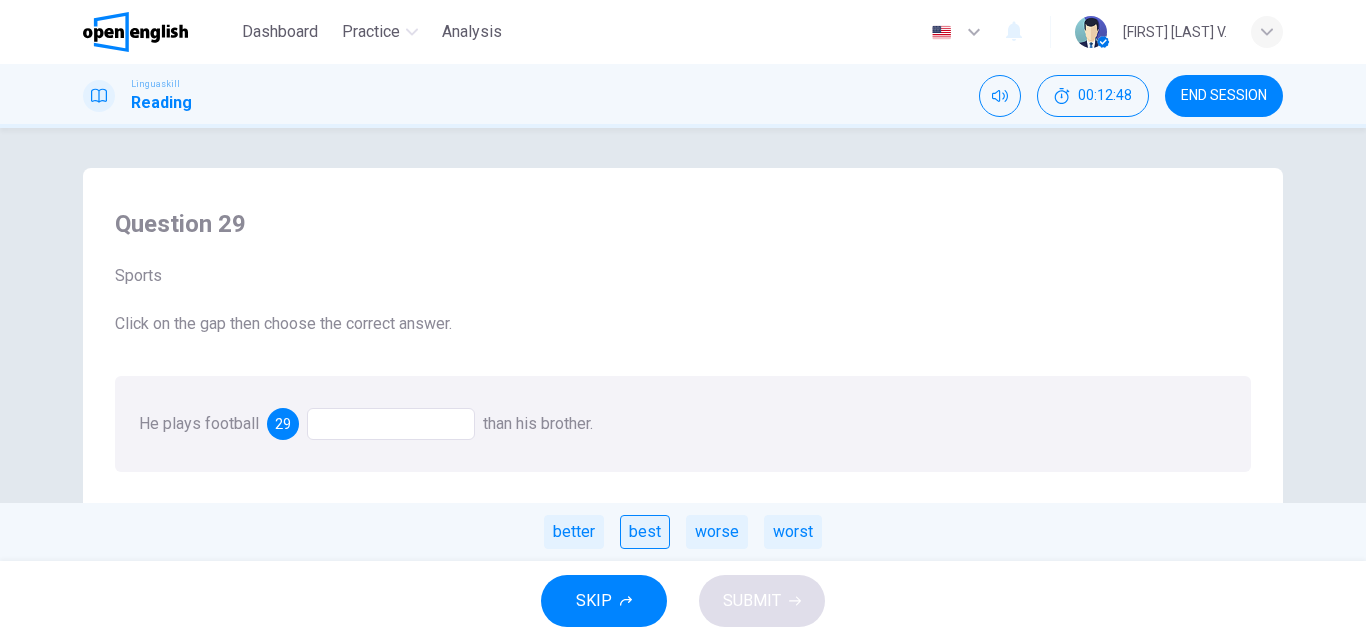 click on "best" at bounding box center (645, 532) 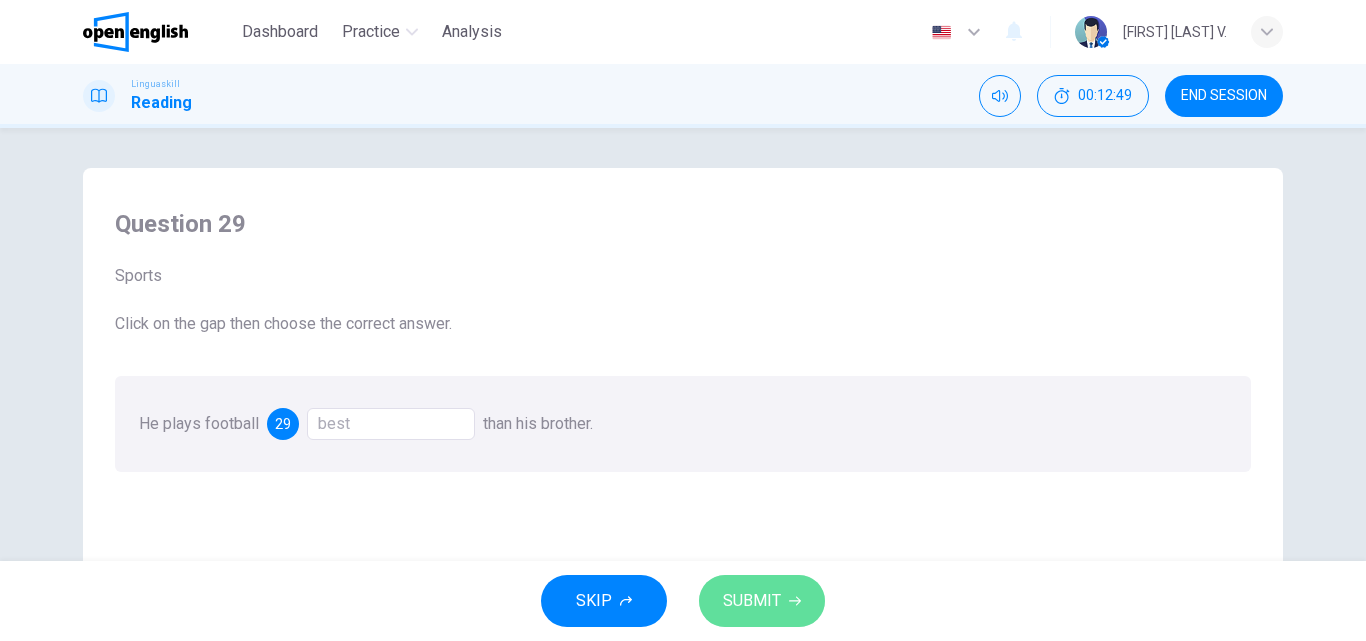 click on "SUBMIT" at bounding box center [752, 601] 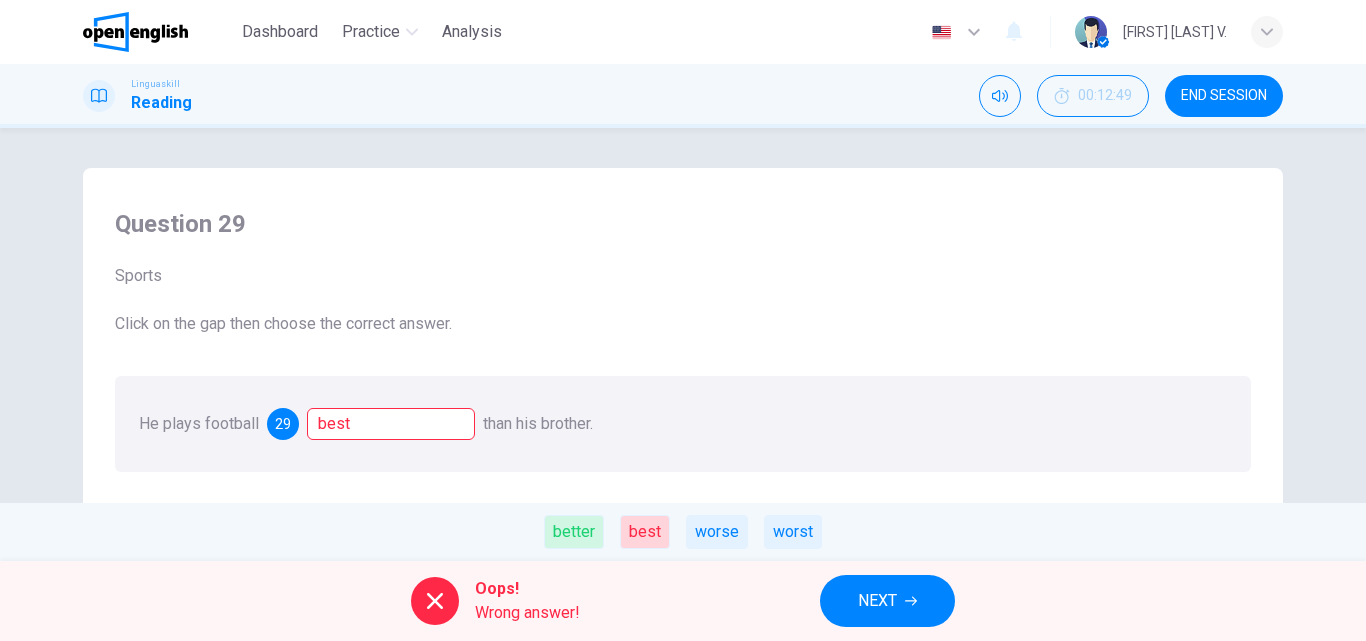 click on "Oops! Wrong answer! NEXT" at bounding box center (683, 601) 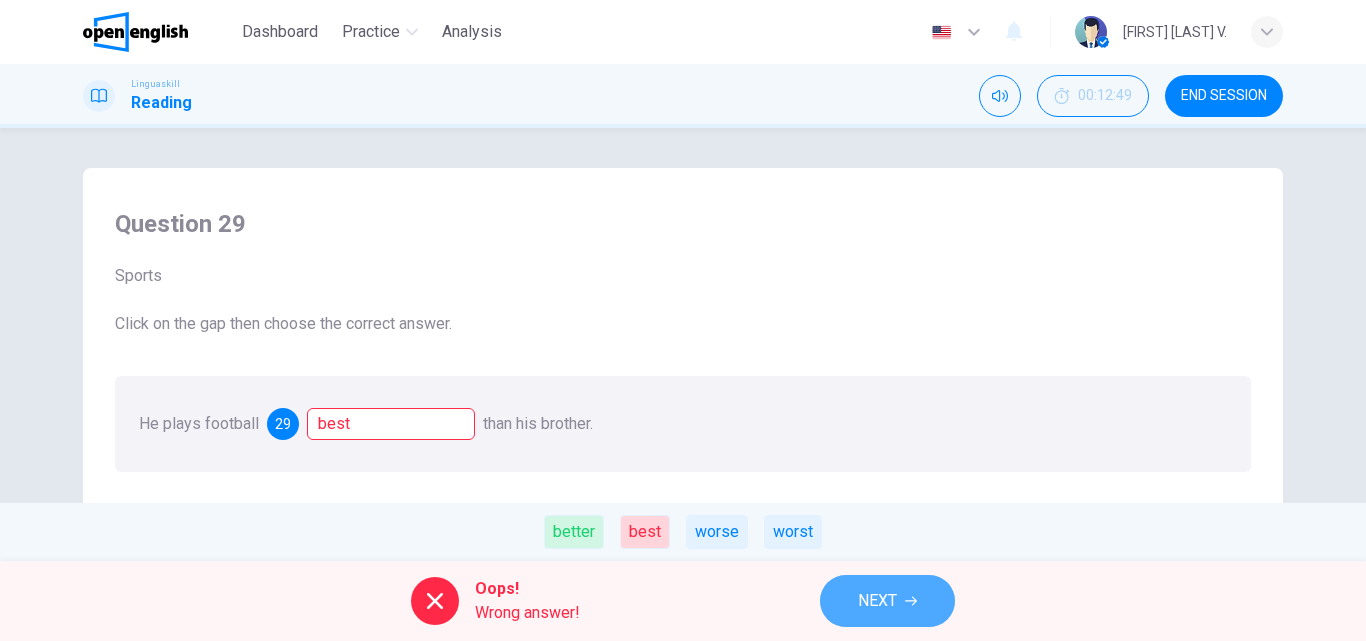 click on "NEXT" at bounding box center (887, 601) 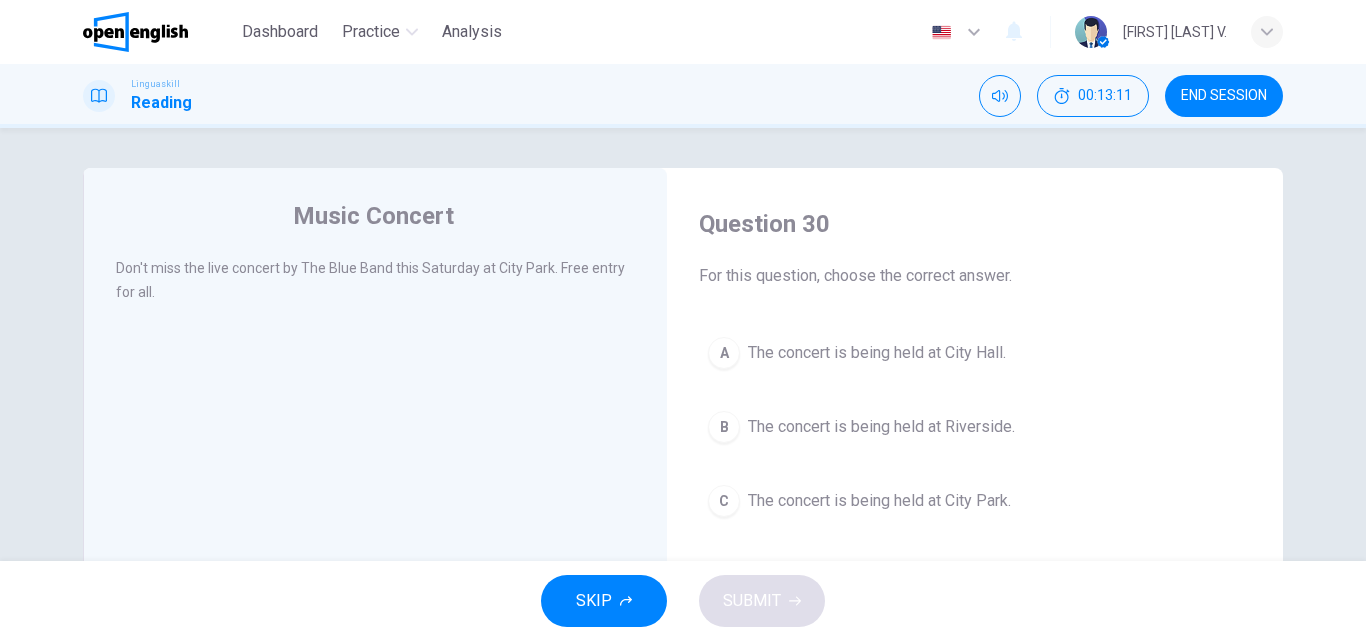 click on "C The concert is being held at City Park." at bounding box center [975, 501] 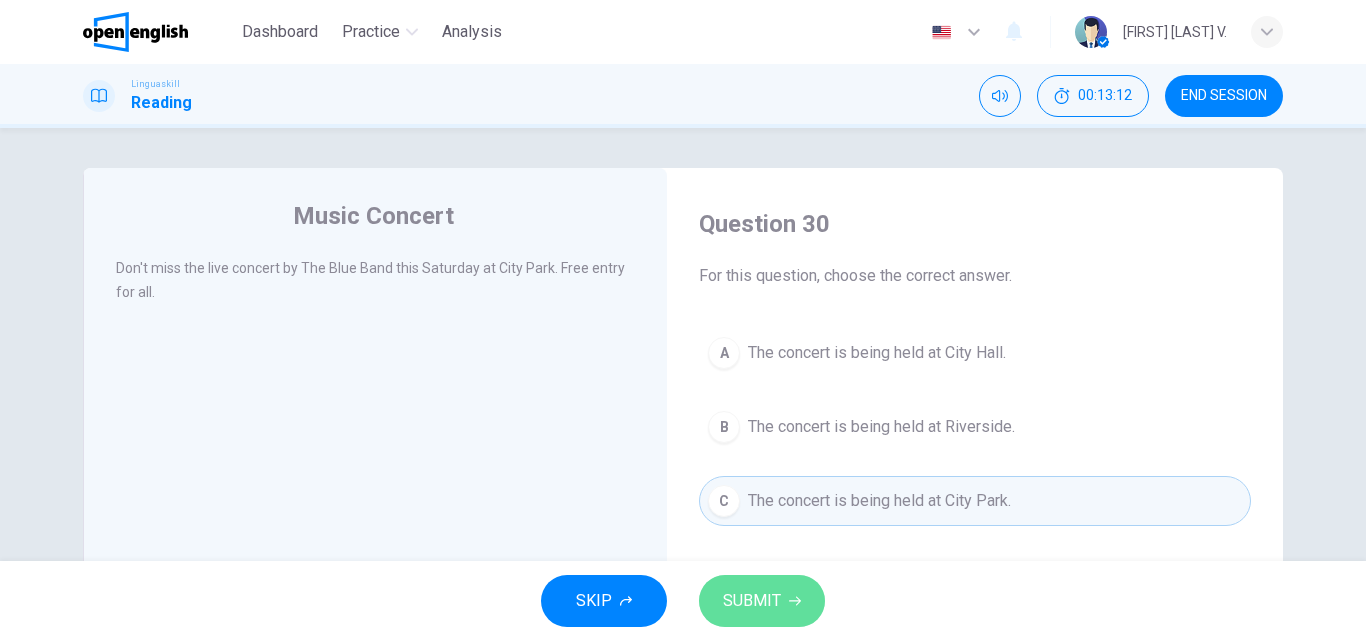 click on "SUBMIT" at bounding box center [762, 601] 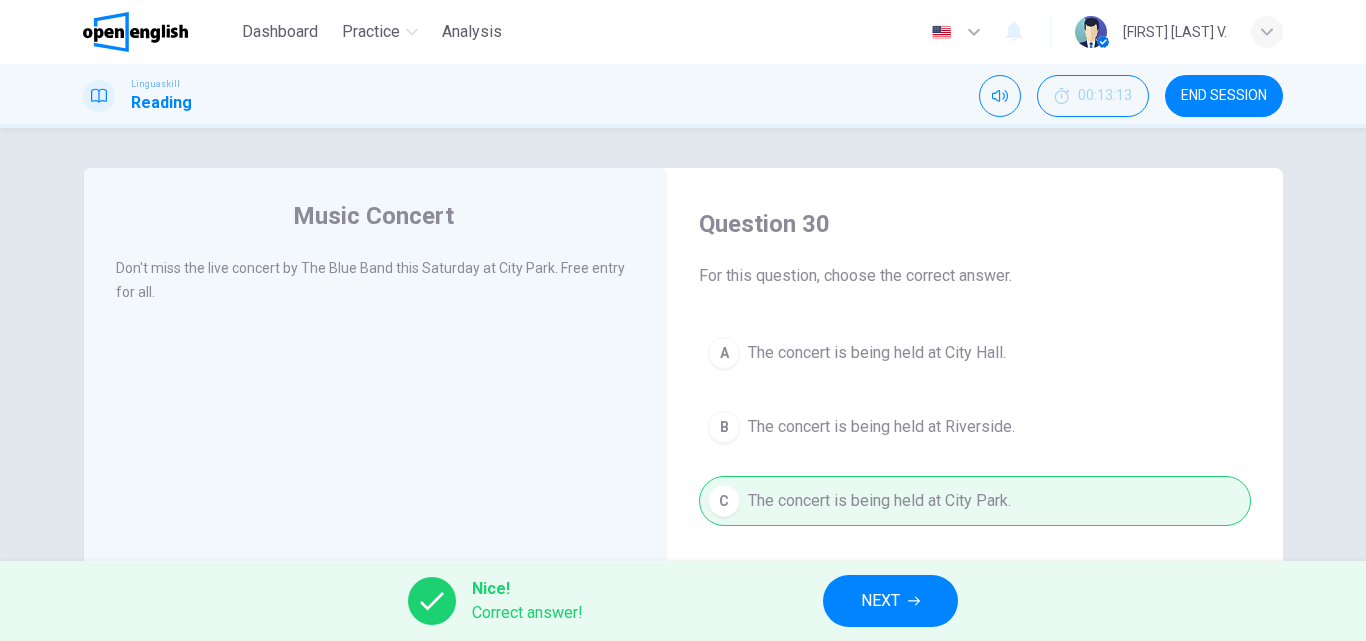 click on "NEXT" at bounding box center [880, 601] 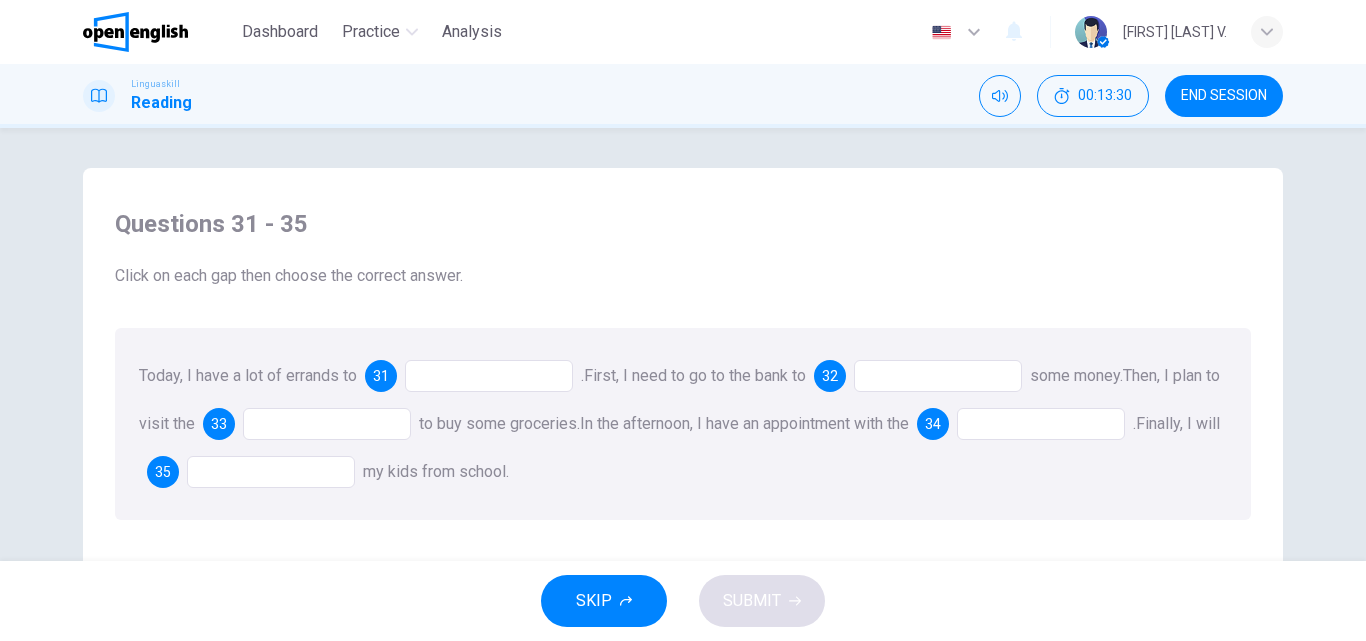 click at bounding box center (489, 376) 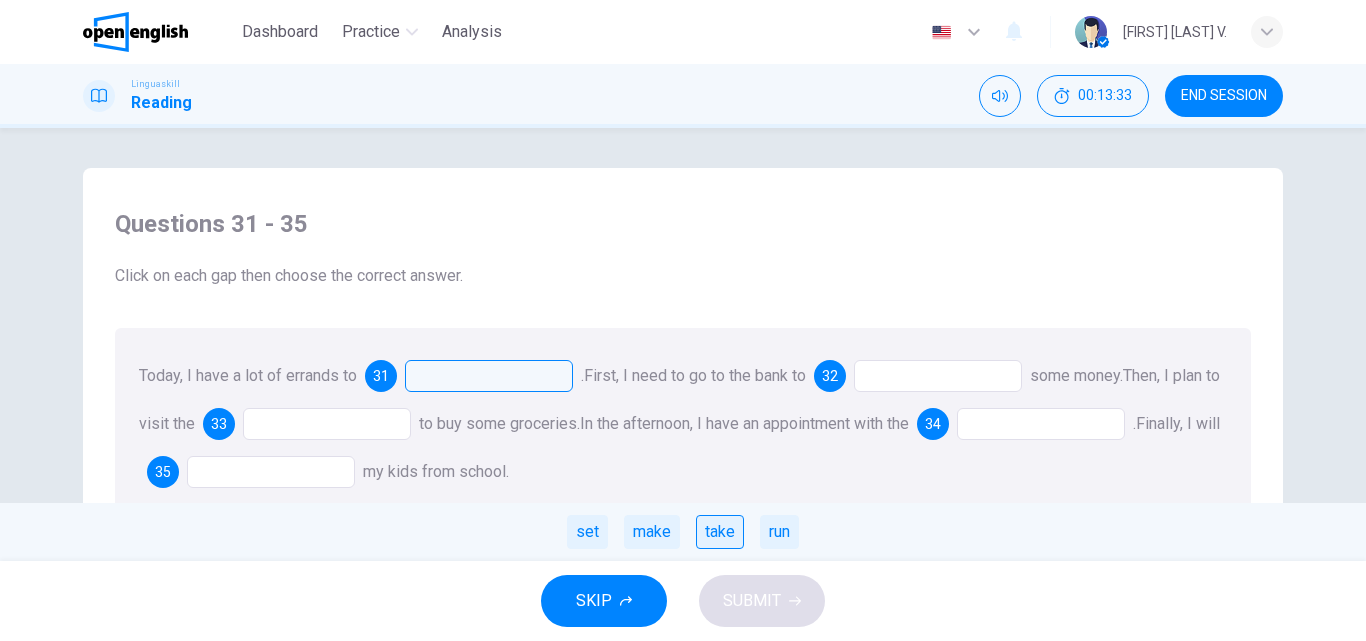 click on "take" at bounding box center [720, 532] 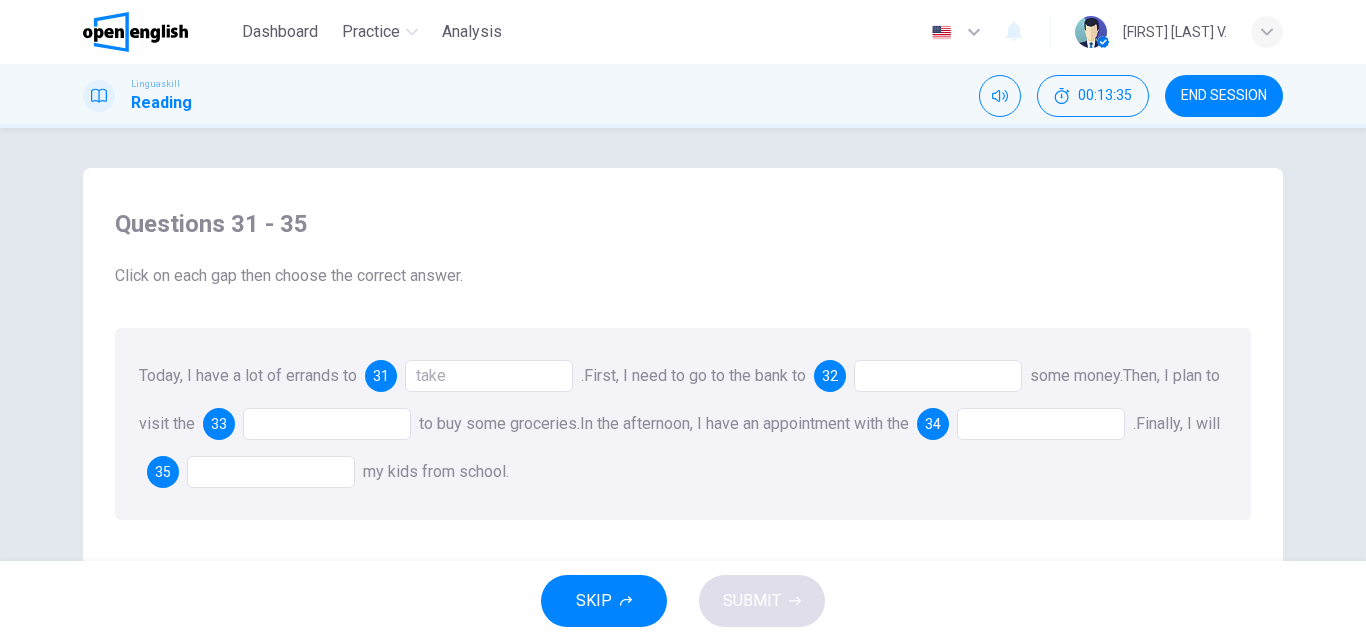 click at bounding box center [938, 376] 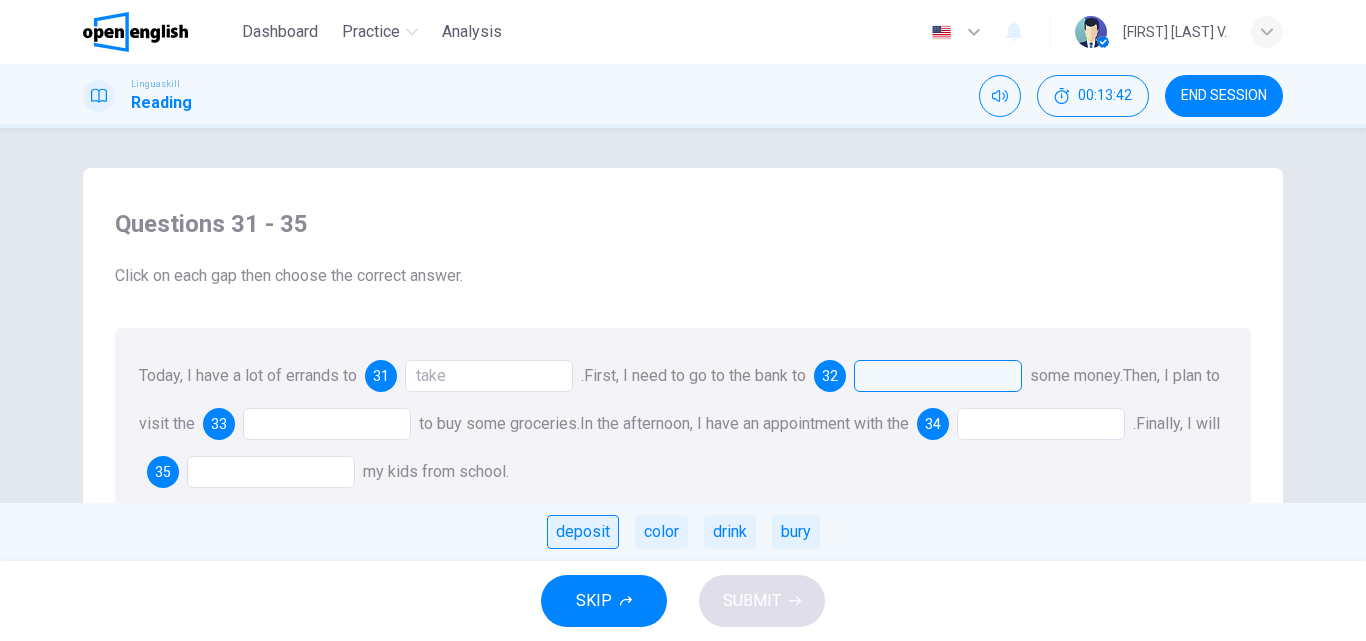 click on "deposit" at bounding box center (583, 532) 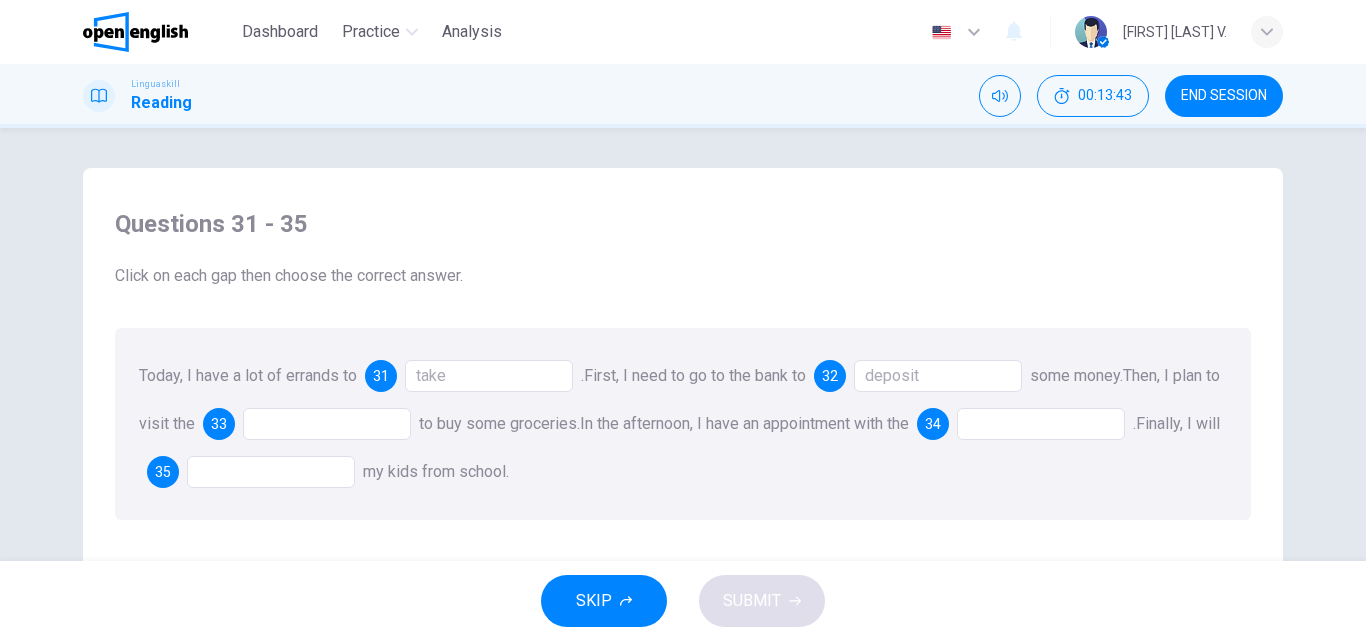 click at bounding box center (327, 424) 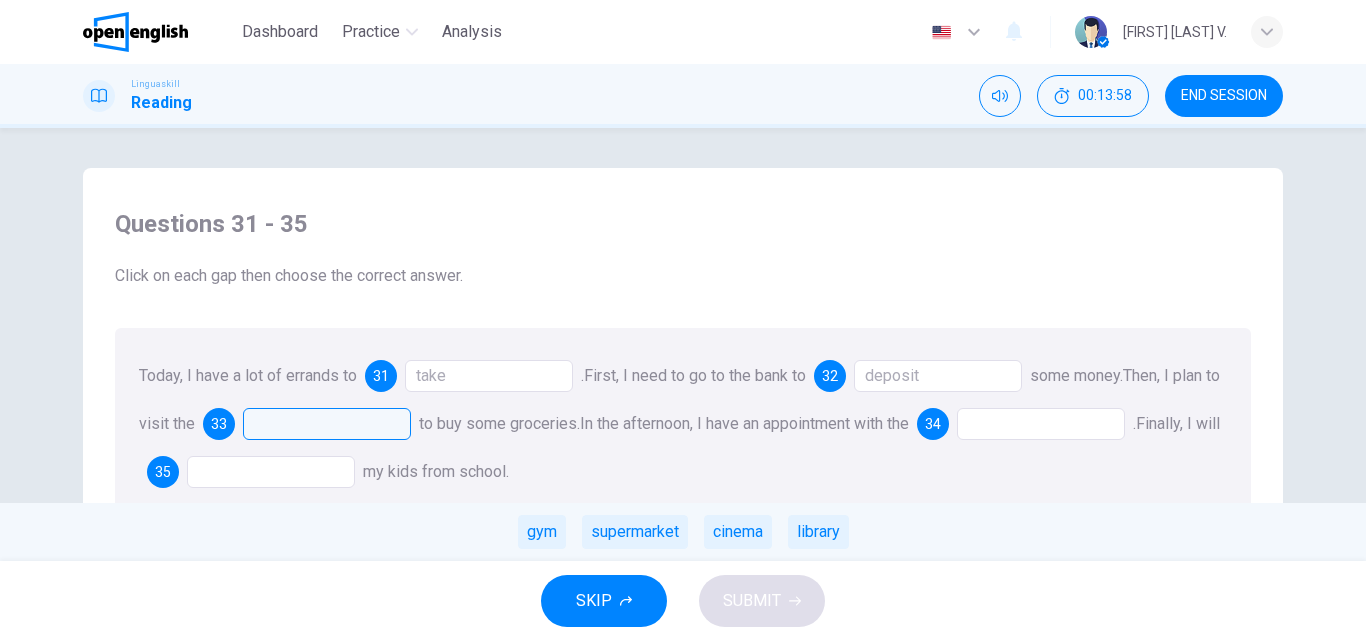 drag, startPoint x: 655, startPoint y: 535, endPoint x: 944, endPoint y: 493, distance: 292.03595 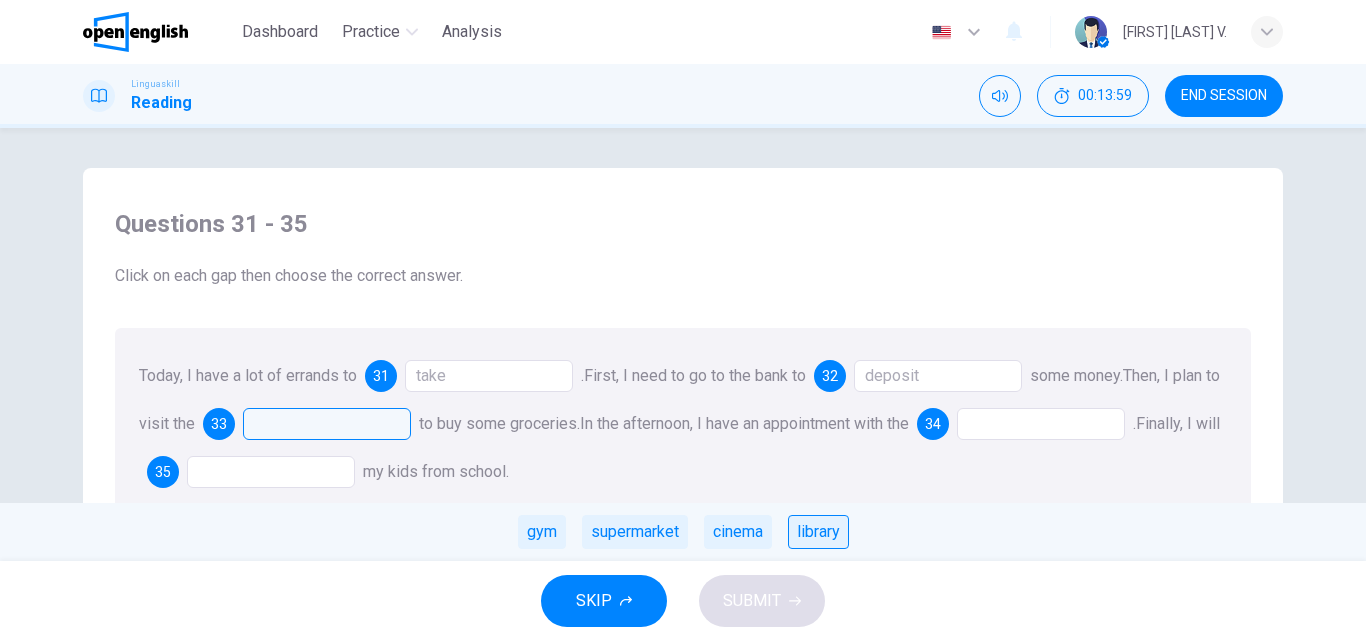 click on "library" at bounding box center [818, 532] 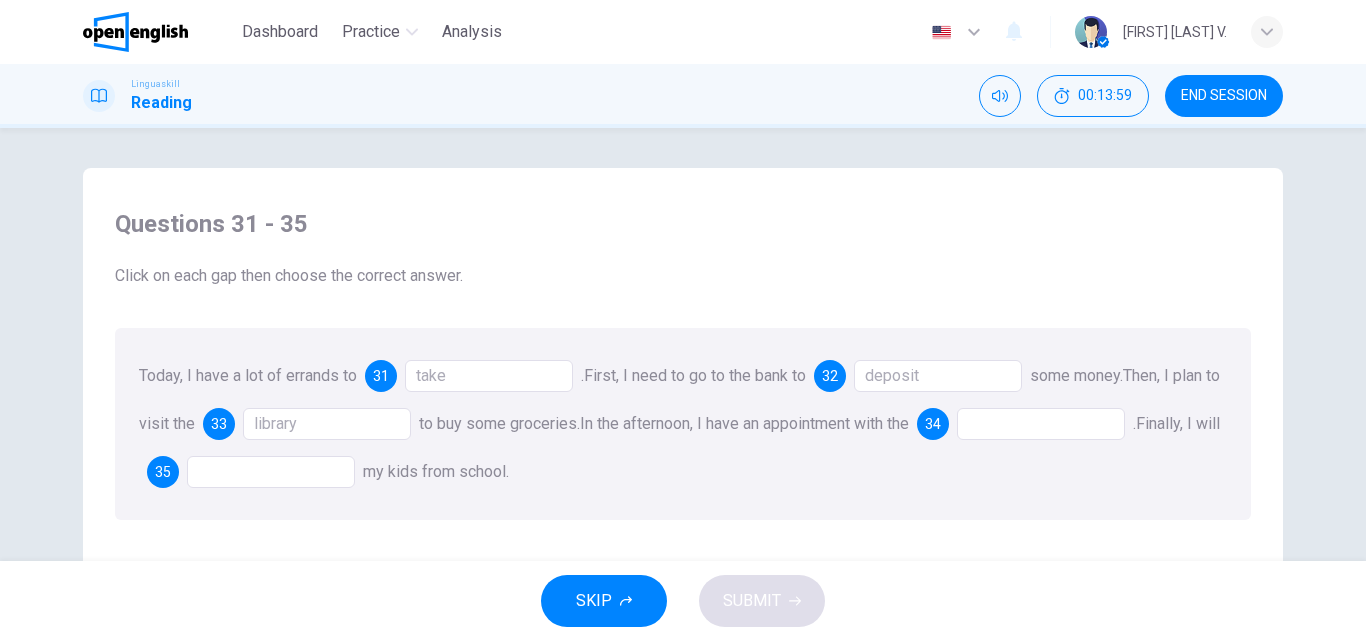 click on "Questions 31 - 35 Click on each gap then choose the correct answer. Today, I have a lot of errands to  31 take . First, I need to go to the bank to  32 deposit  some money. Then, I plan to visit the  33 library  to buy some groceries. In the afternoon, I have an appointment with the  34 . Finally, I will  35  my kids from school." at bounding box center (683, 364) 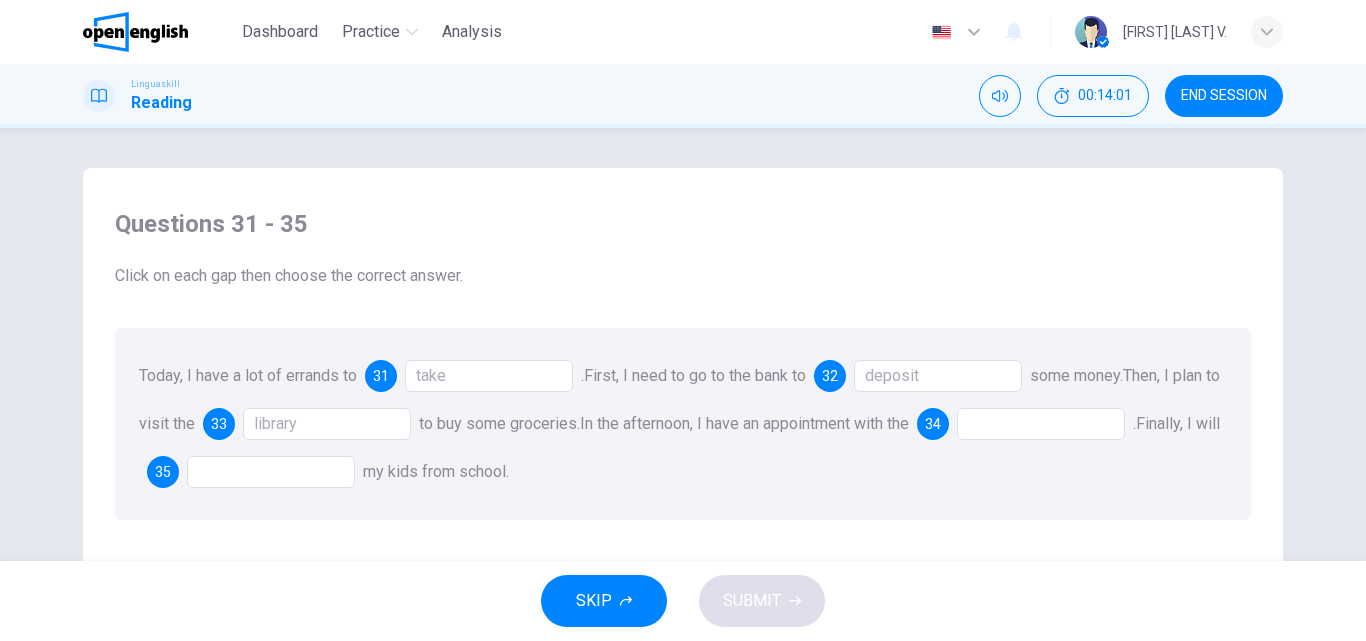 drag, startPoint x: 1054, startPoint y: 439, endPoint x: 1053, endPoint y: 429, distance: 10.049875 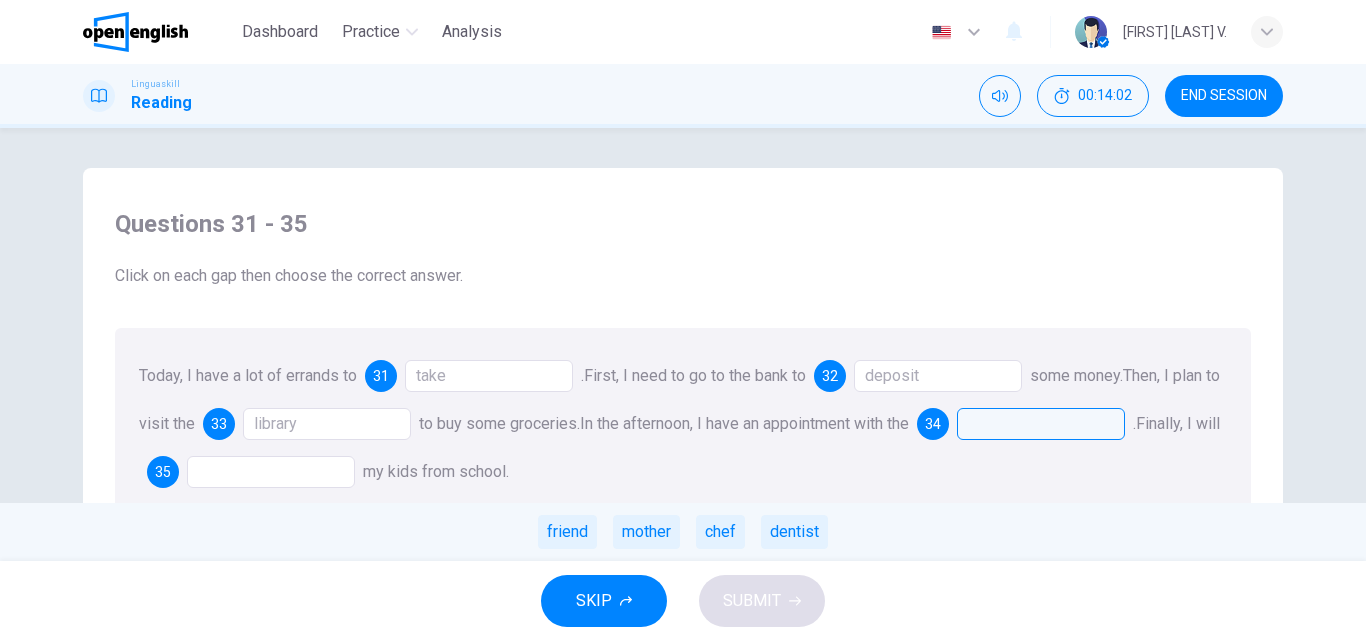 click at bounding box center (1041, 424) 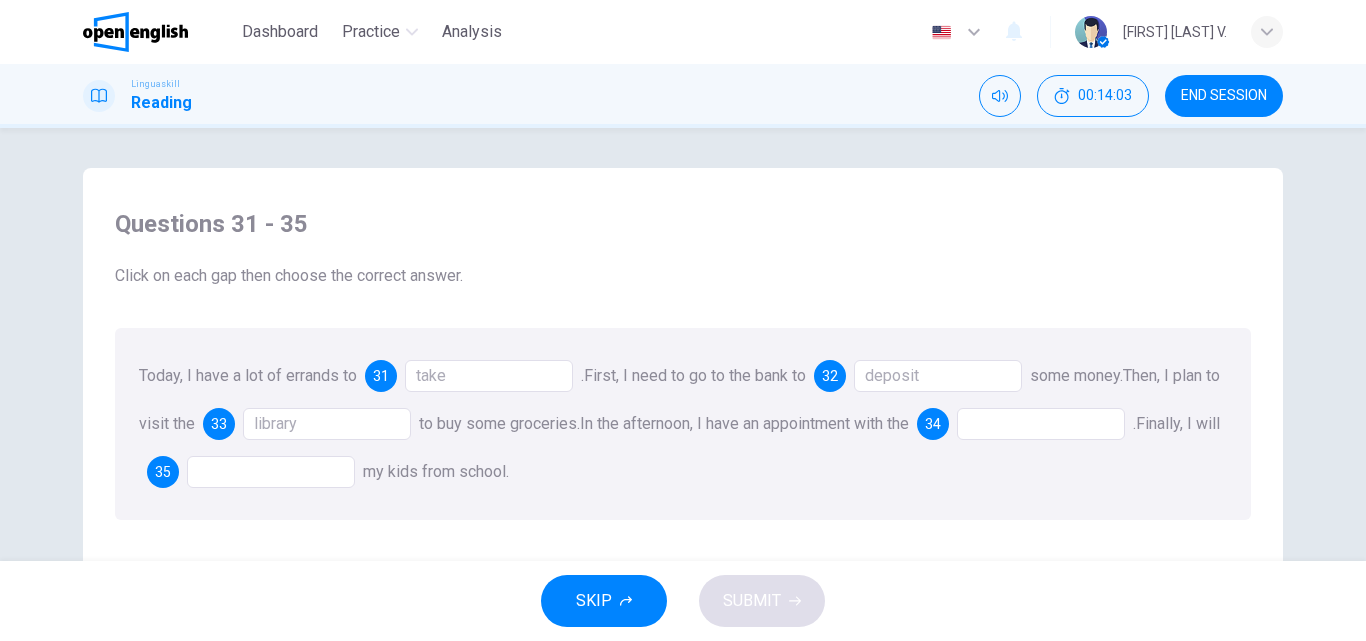 click at bounding box center (1041, 424) 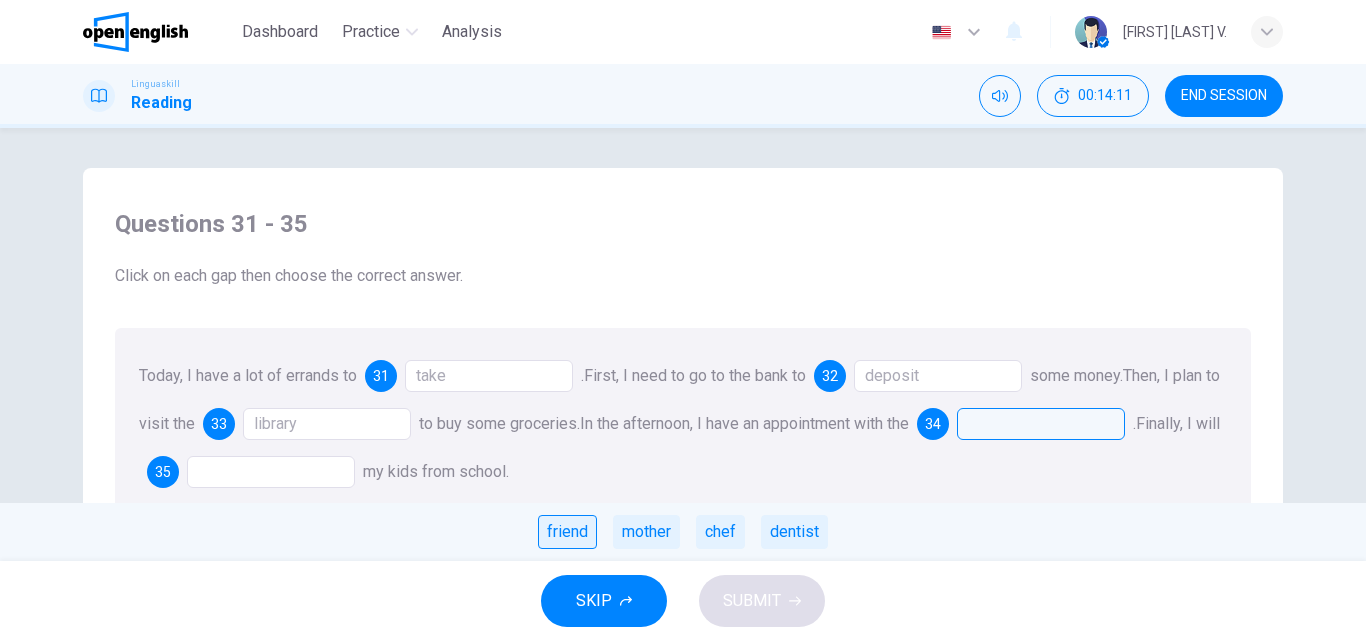 click on "friend" at bounding box center [567, 532] 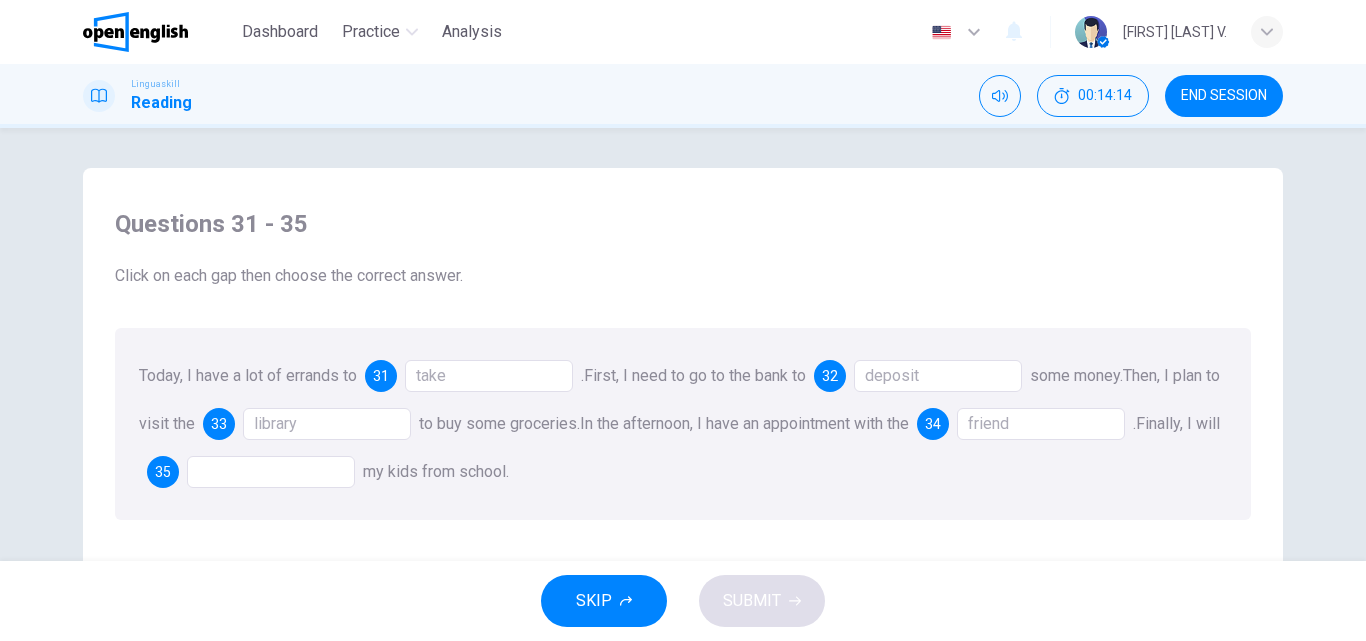 click at bounding box center [271, 472] 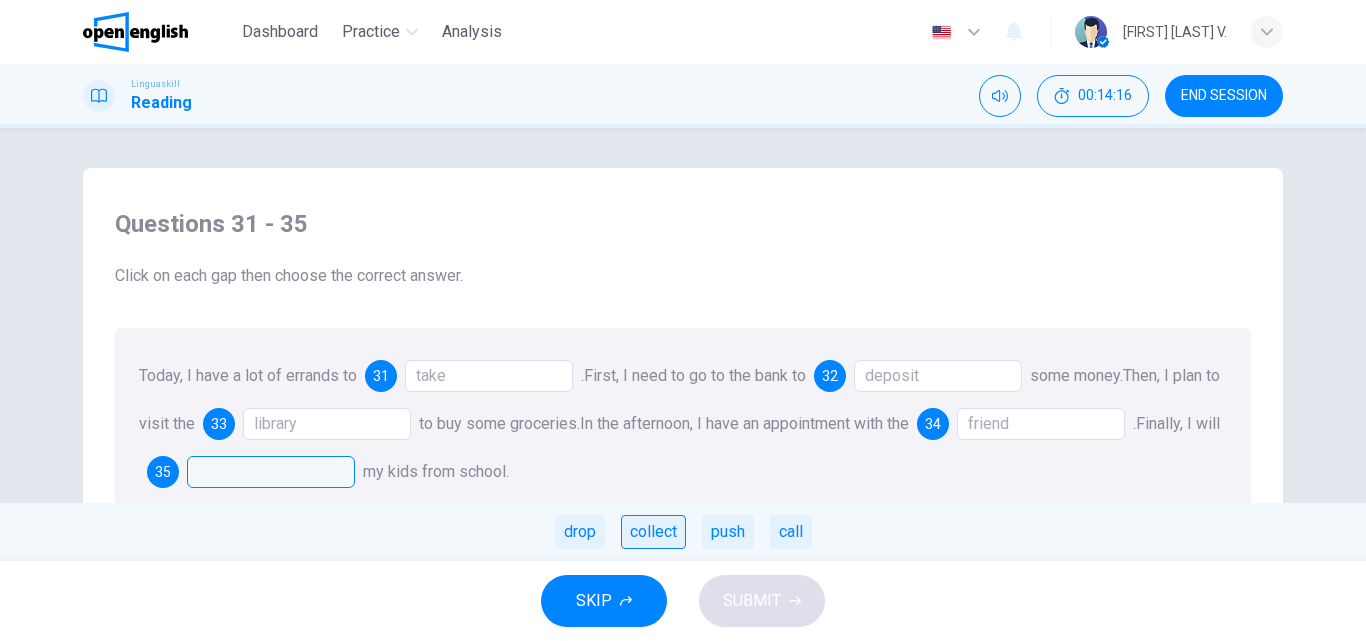 click on "collect" at bounding box center [653, 532] 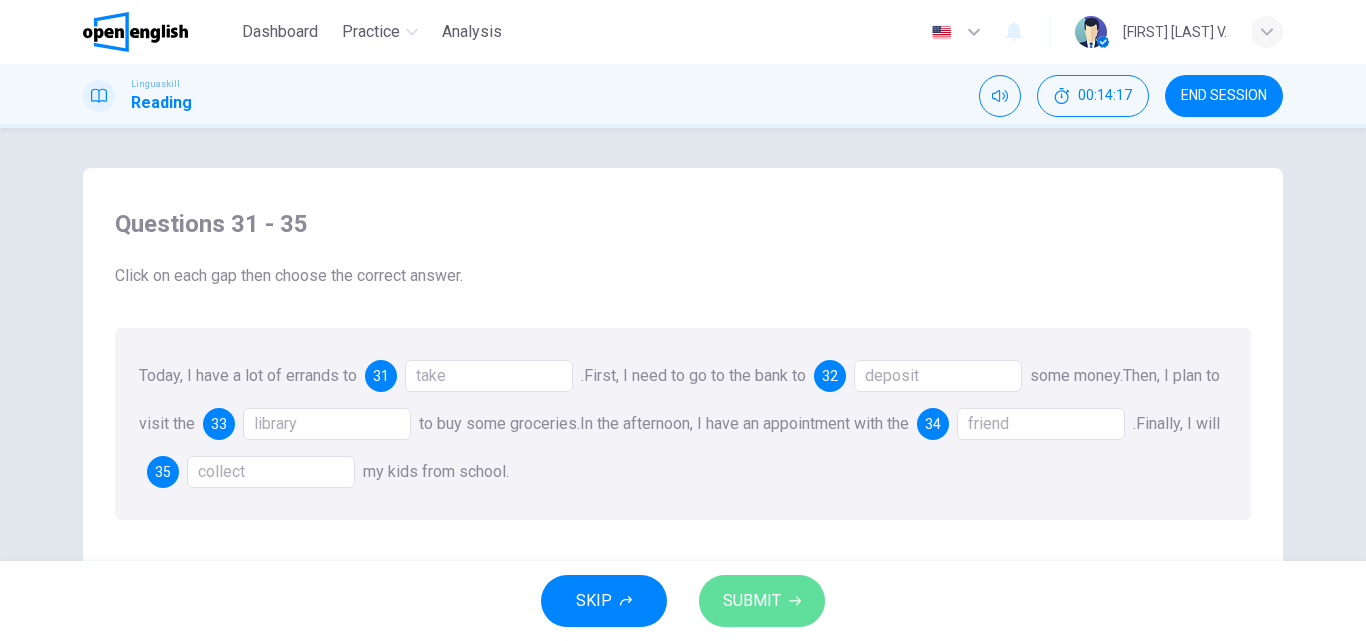 click on "SUBMIT" at bounding box center [762, 601] 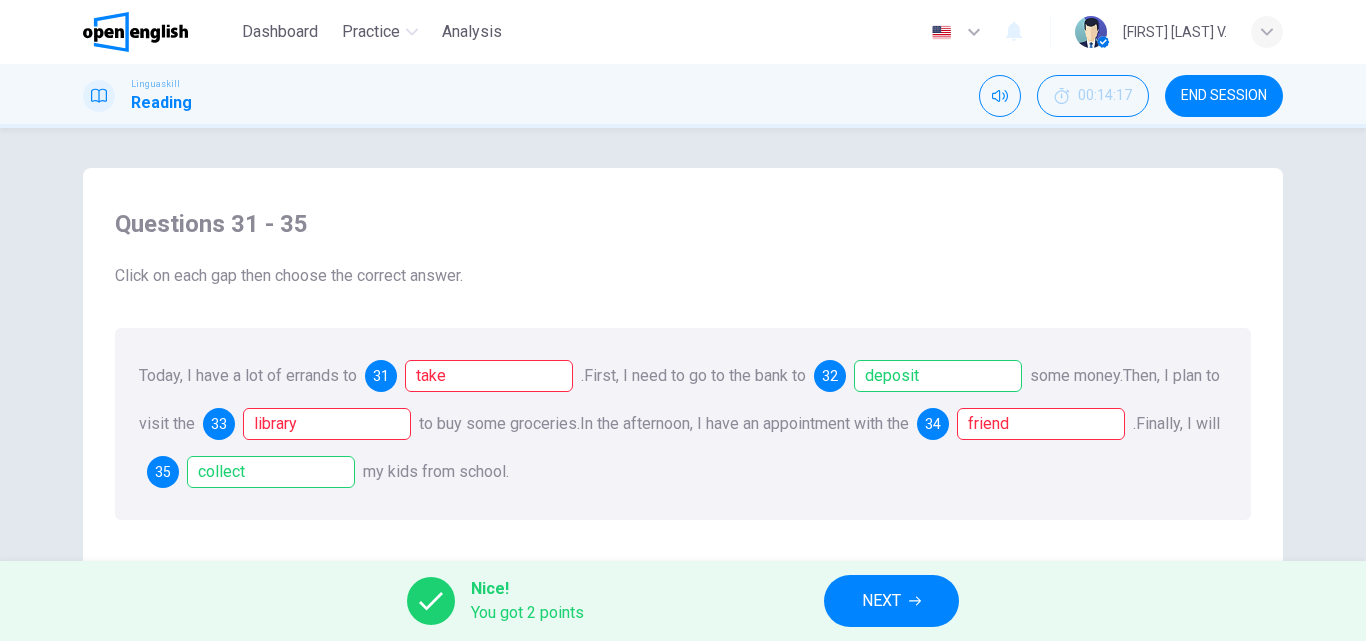 click on "NEXT" at bounding box center (881, 601) 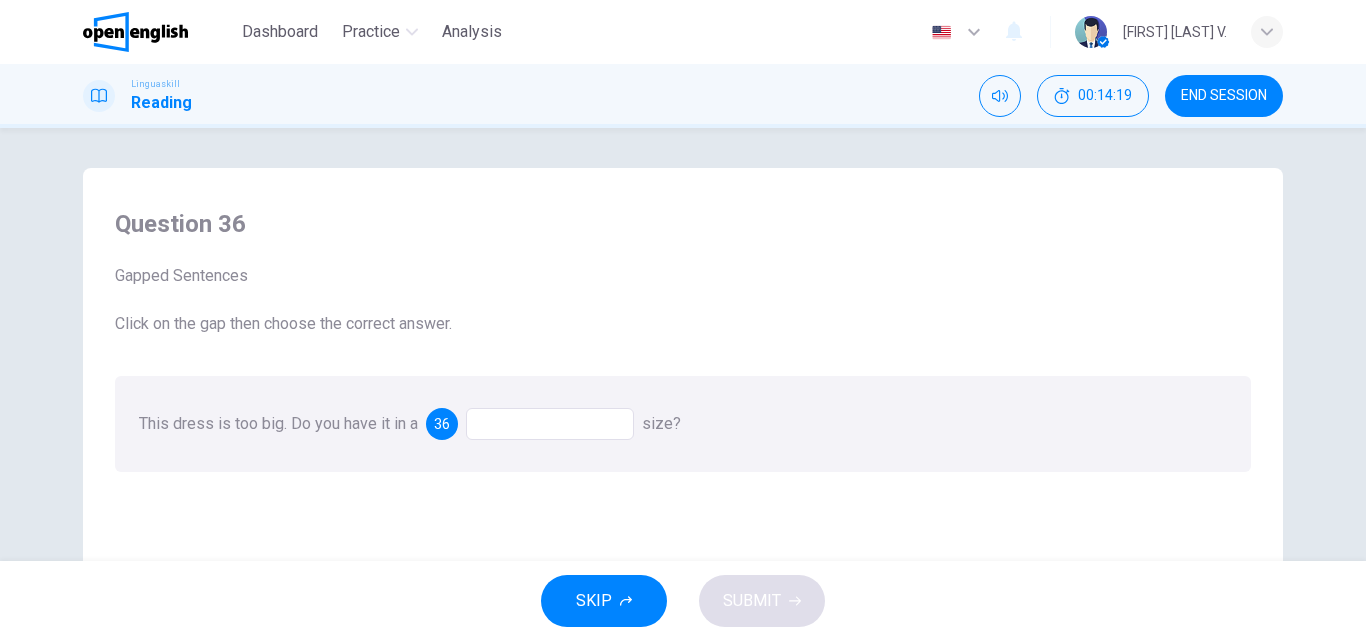 click at bounding box center [550, 424] 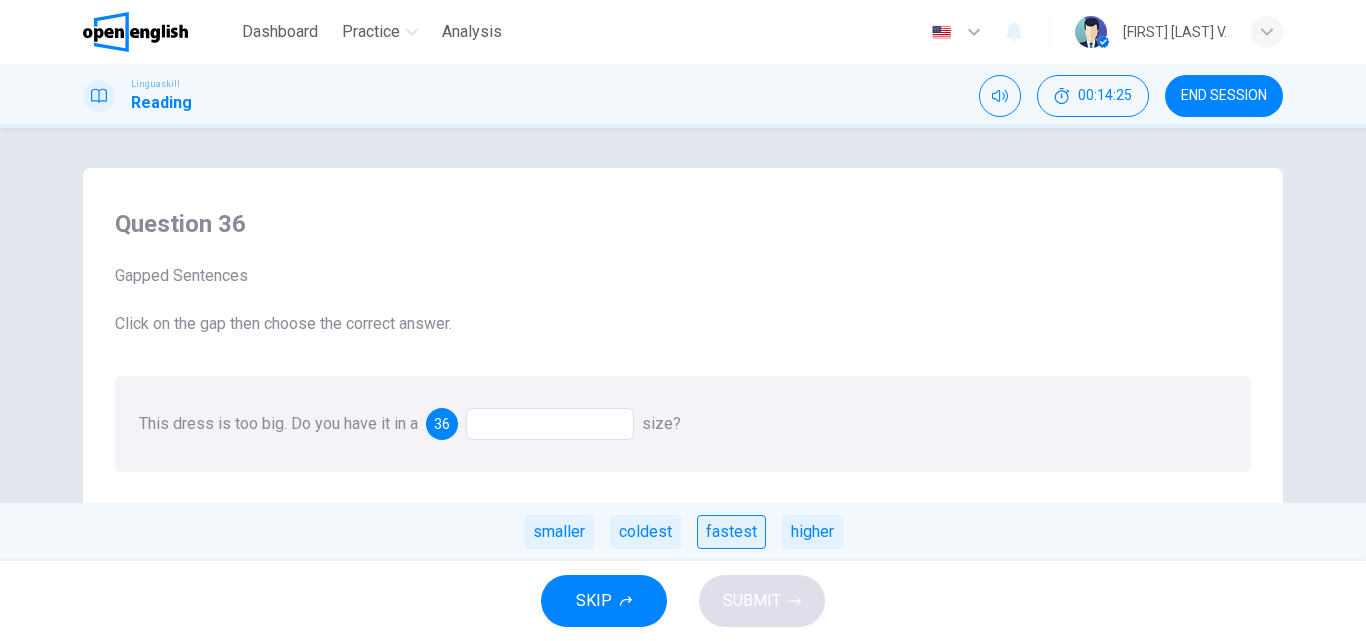 click on "fastest" at bounding box center (731, 532) 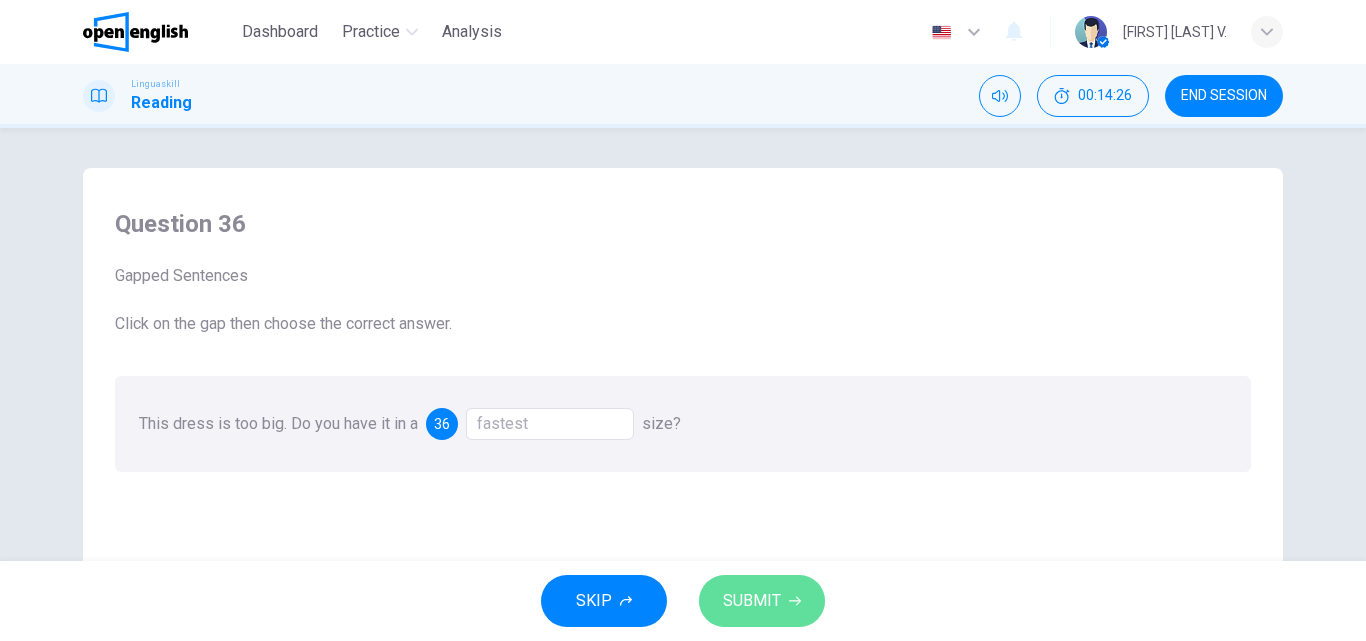click on "SUBMIT" at bounding box center (762, 601) 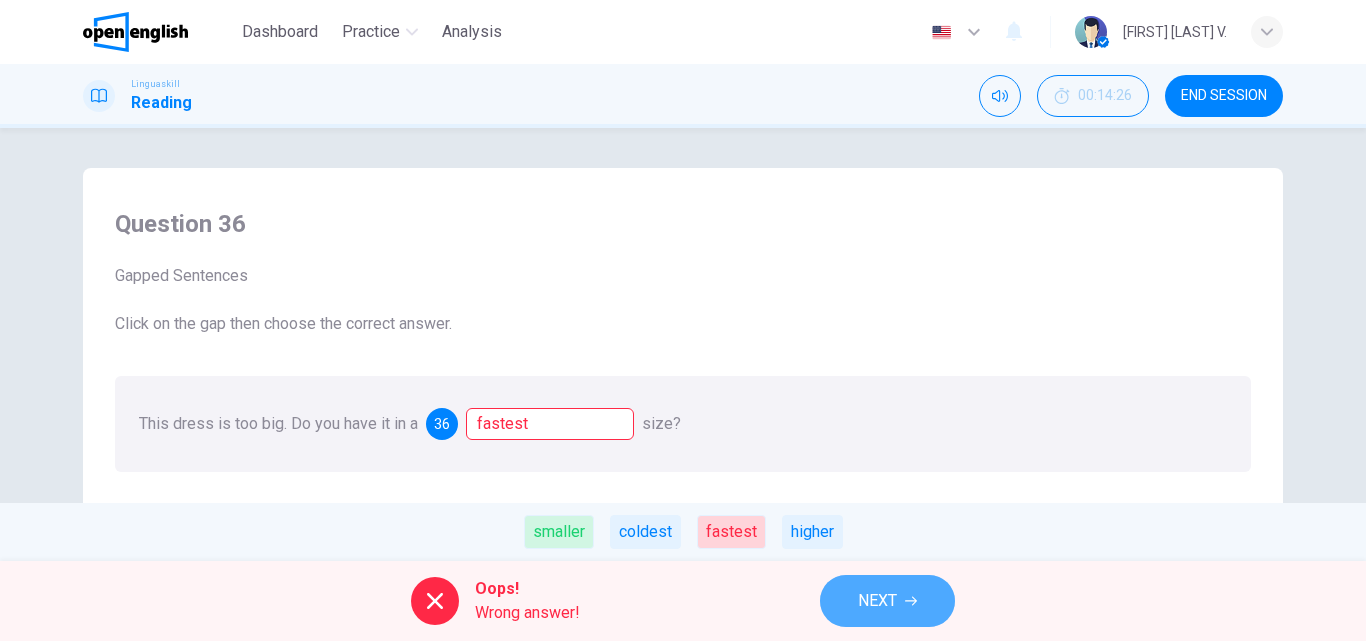 click on "NEXT" at bounding box center [887, 601] 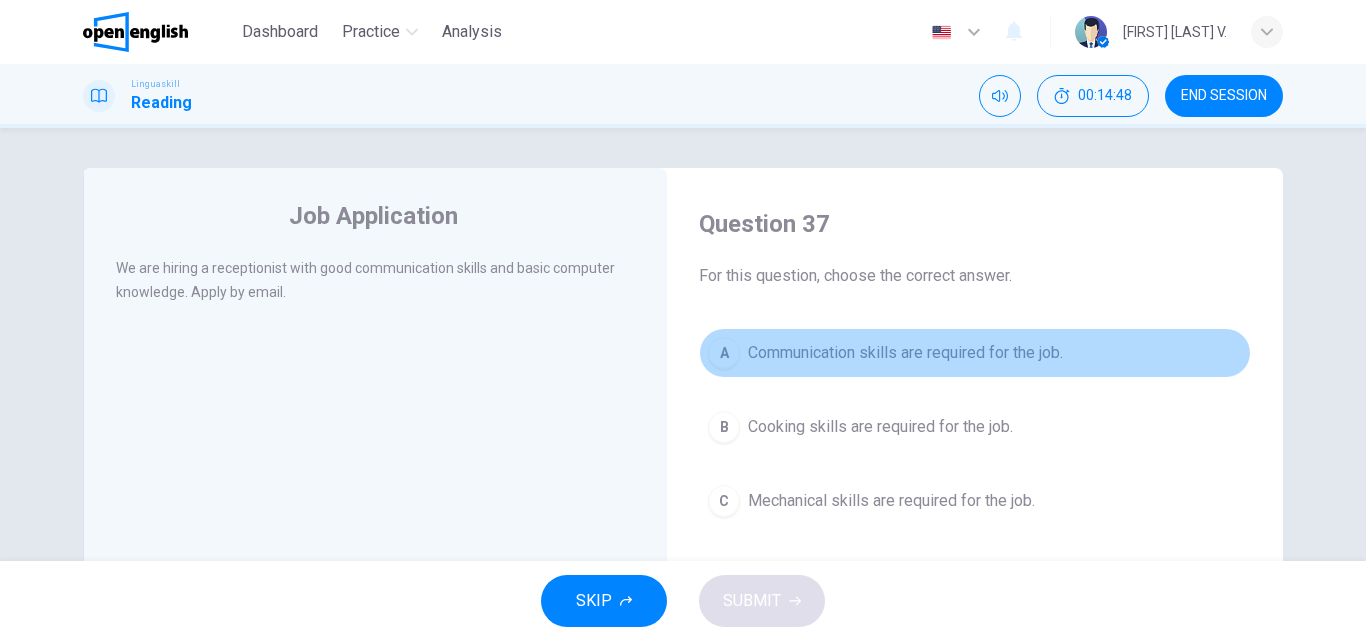 click on "Communication skills are required for the job." at bounding box center [905, 353] 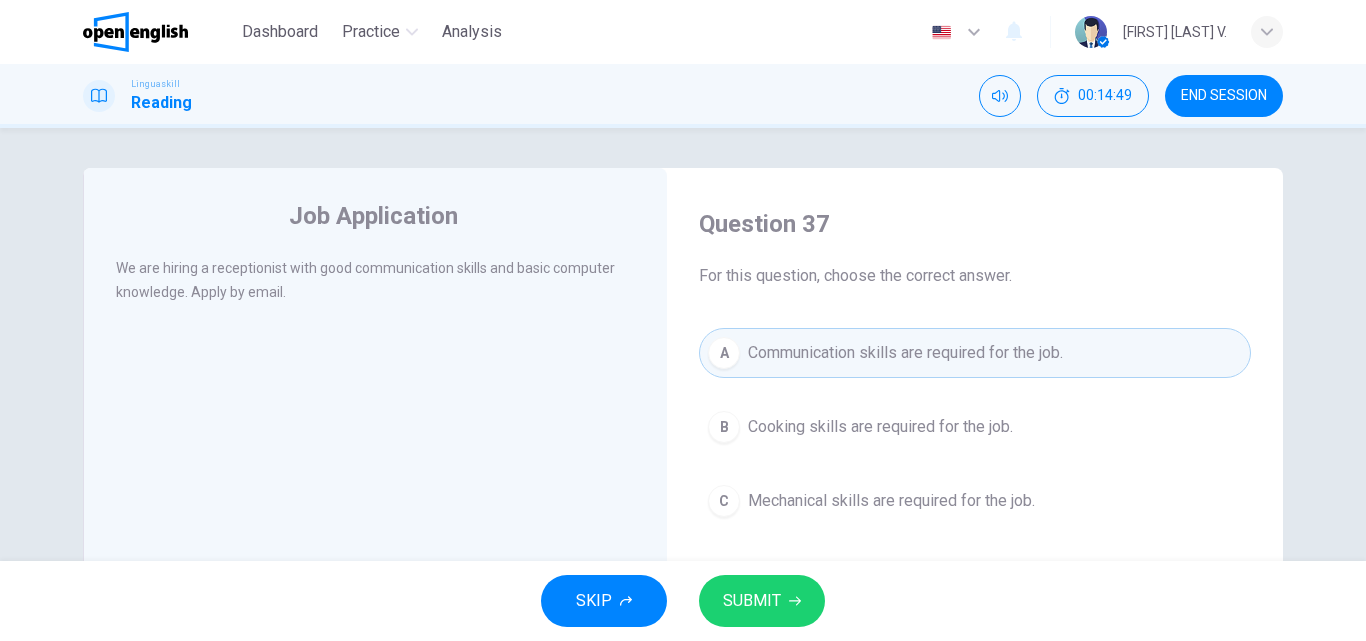 click on "SUBMIT" at bounding box center (762, 601) 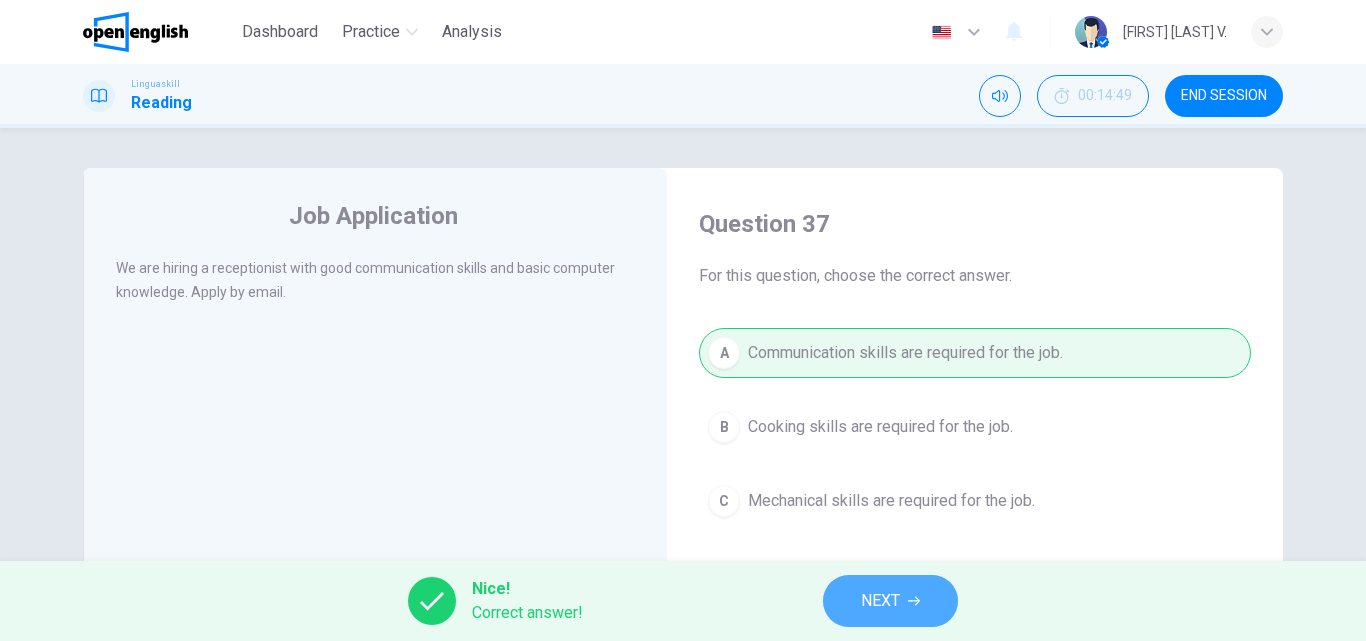 click on "NEXT" at bounding box center (890, 601) 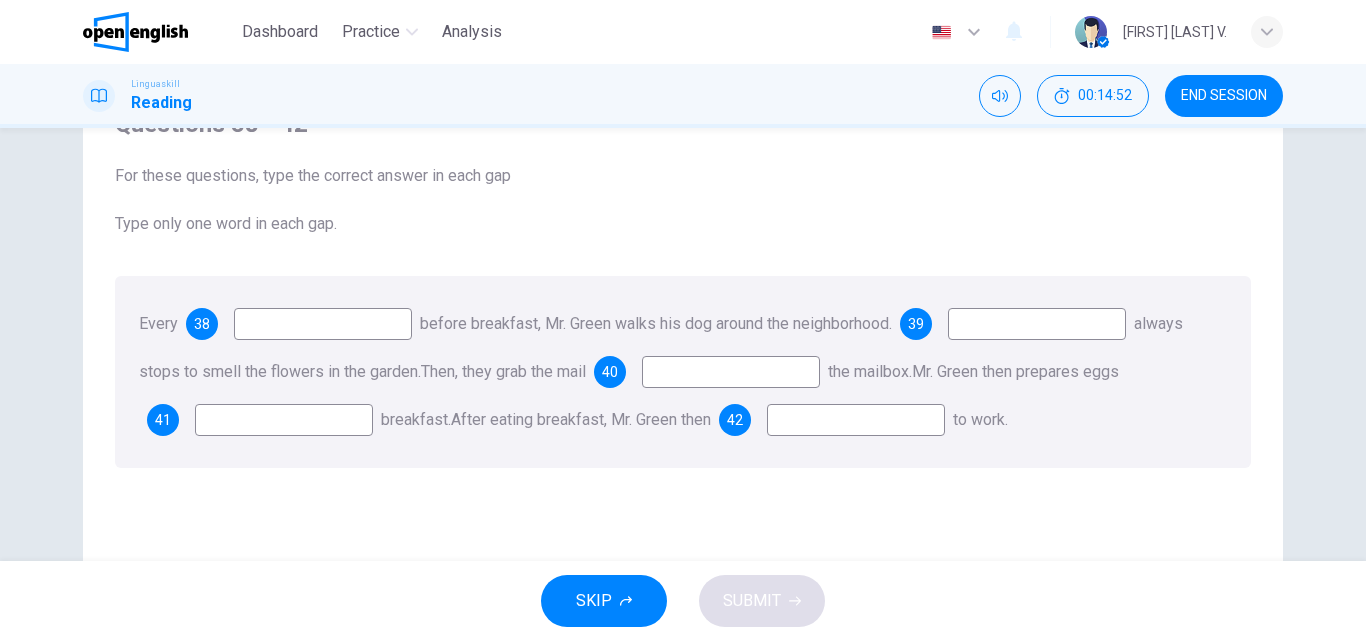 scroll, scrollTop: 102, scrollLeft: 0, axis: vertical 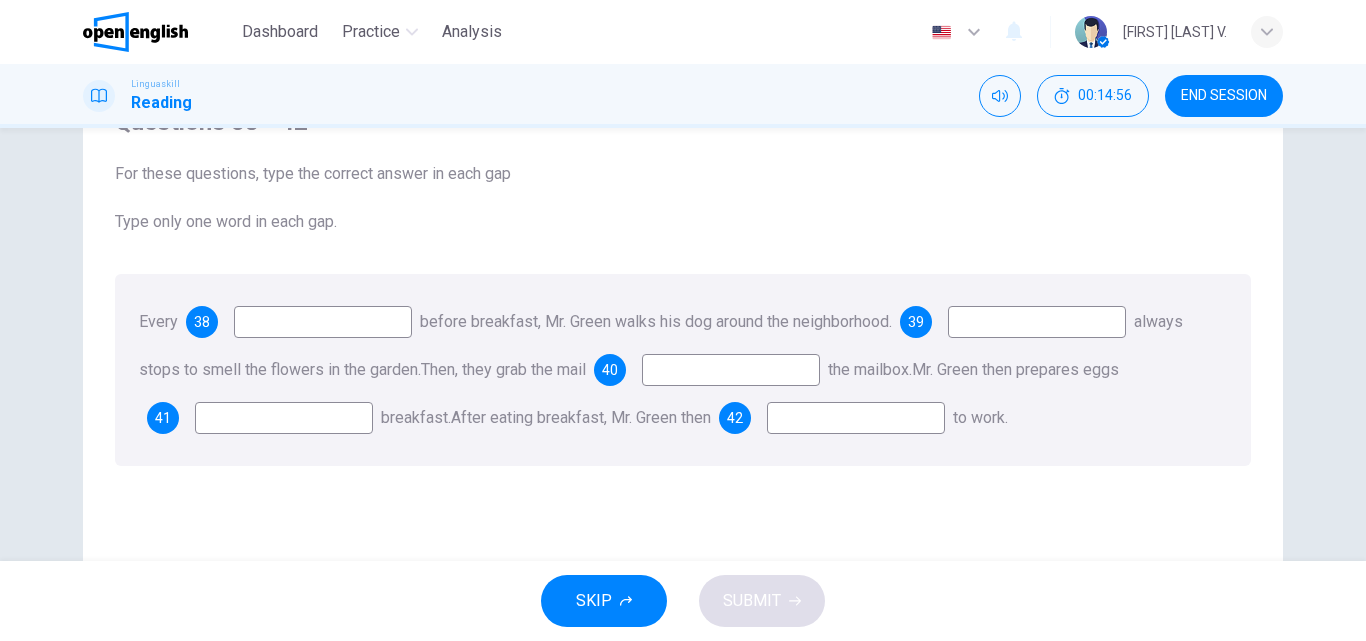 click at bounding box center (323, 322) 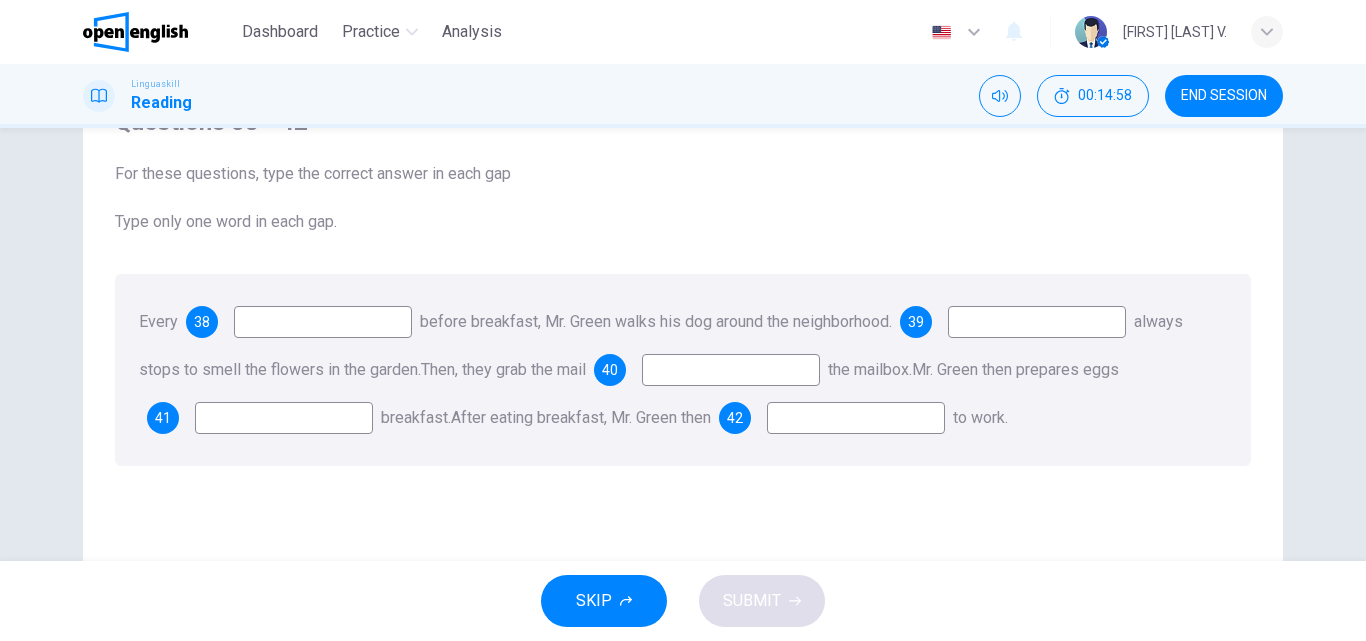 click at bounding box center (323, 322) 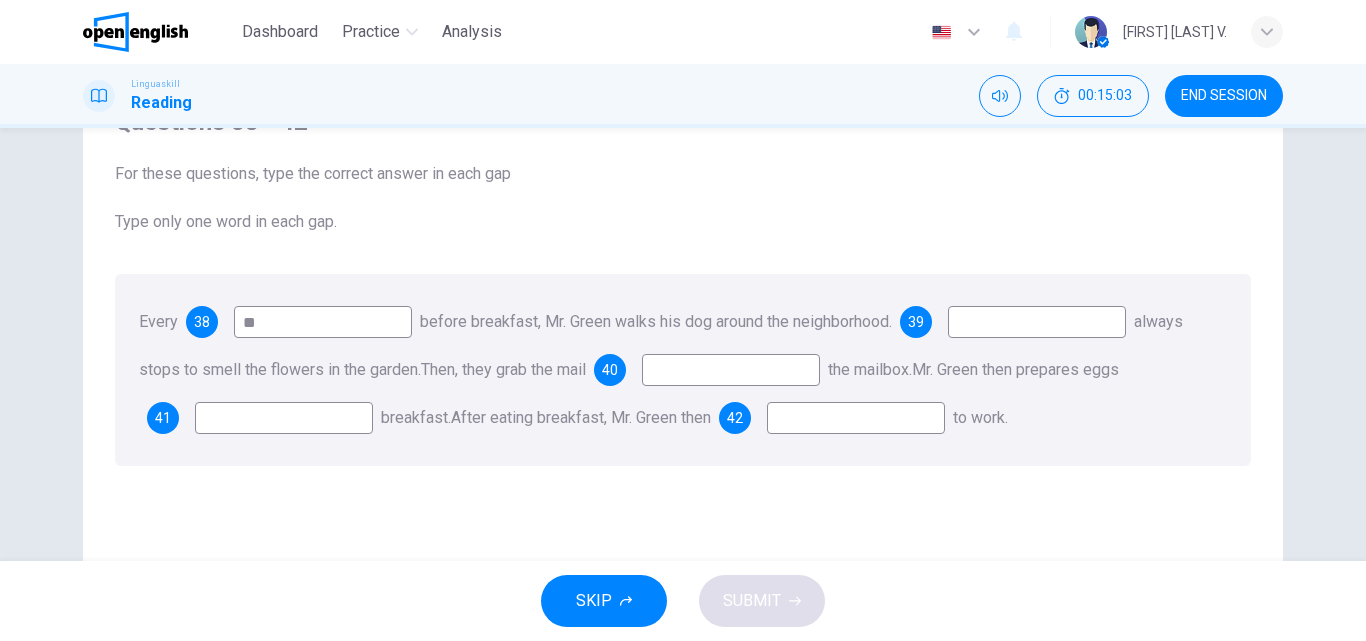 type on "*" 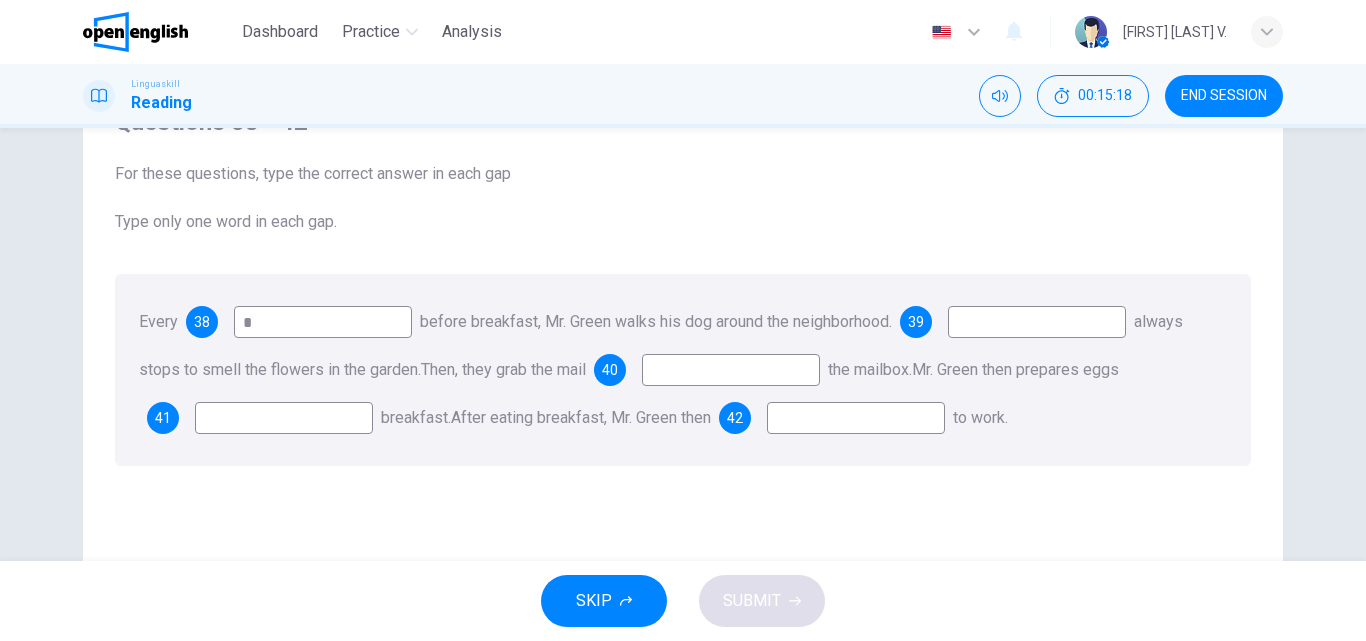 type on "*" 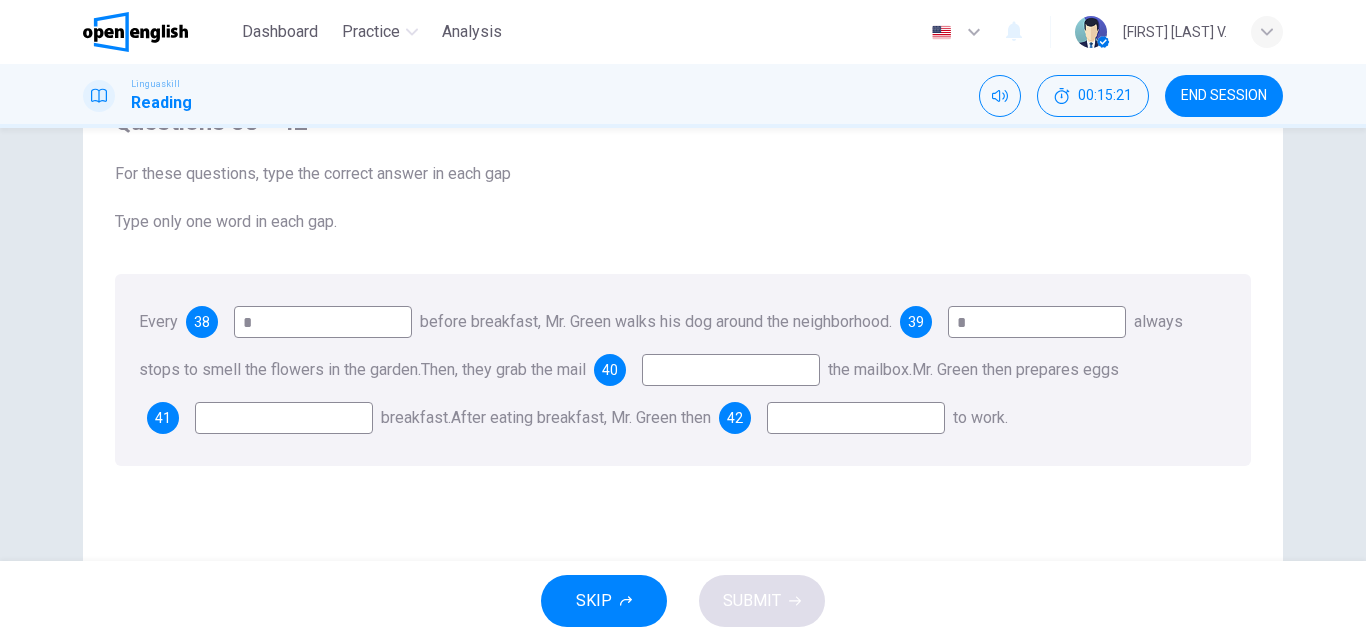 type on "*" 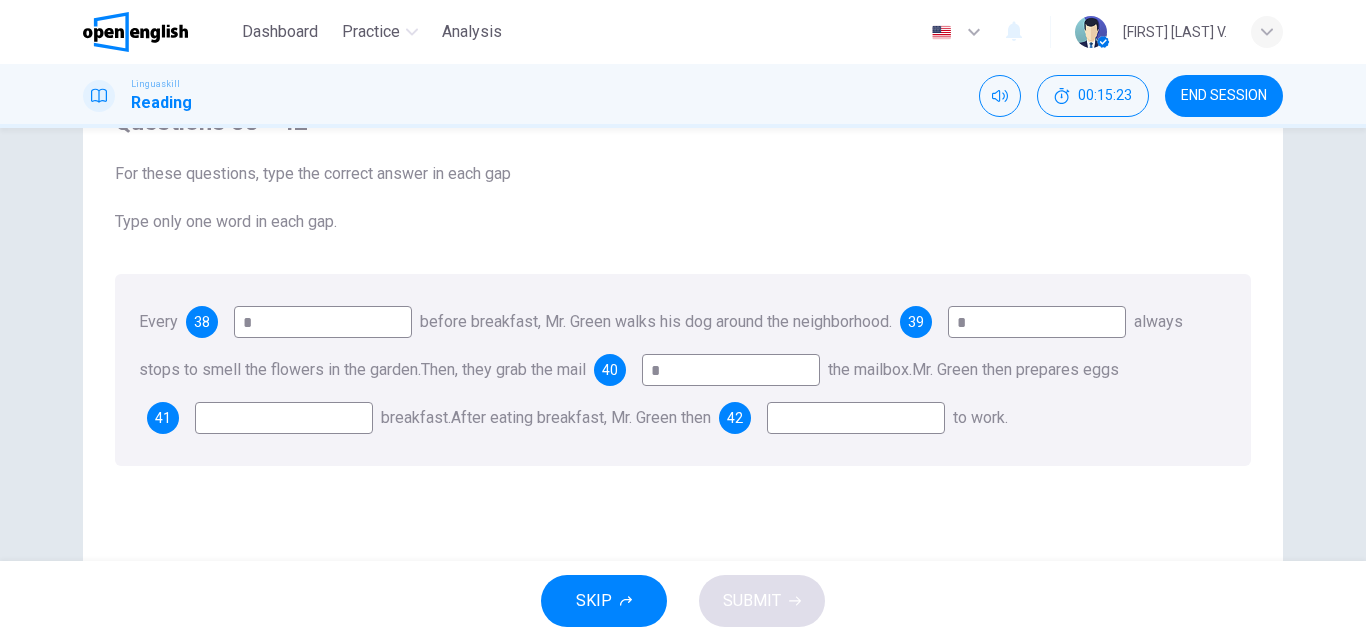 type on "*" 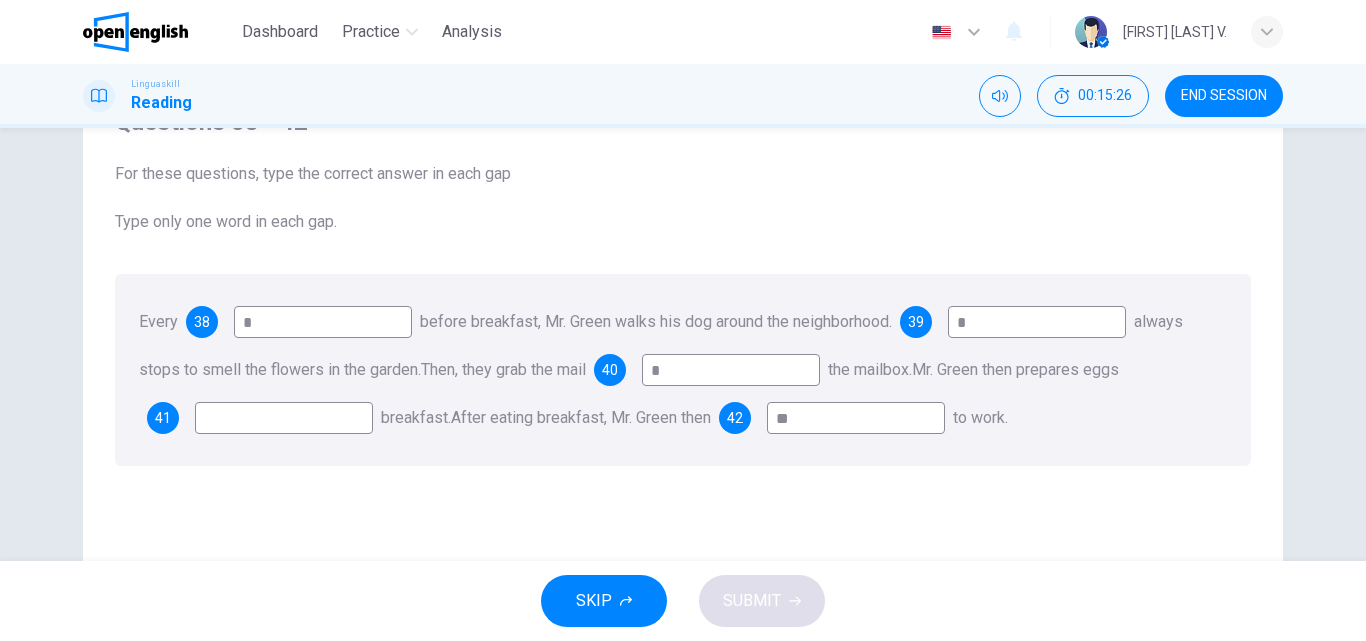 type on "**" 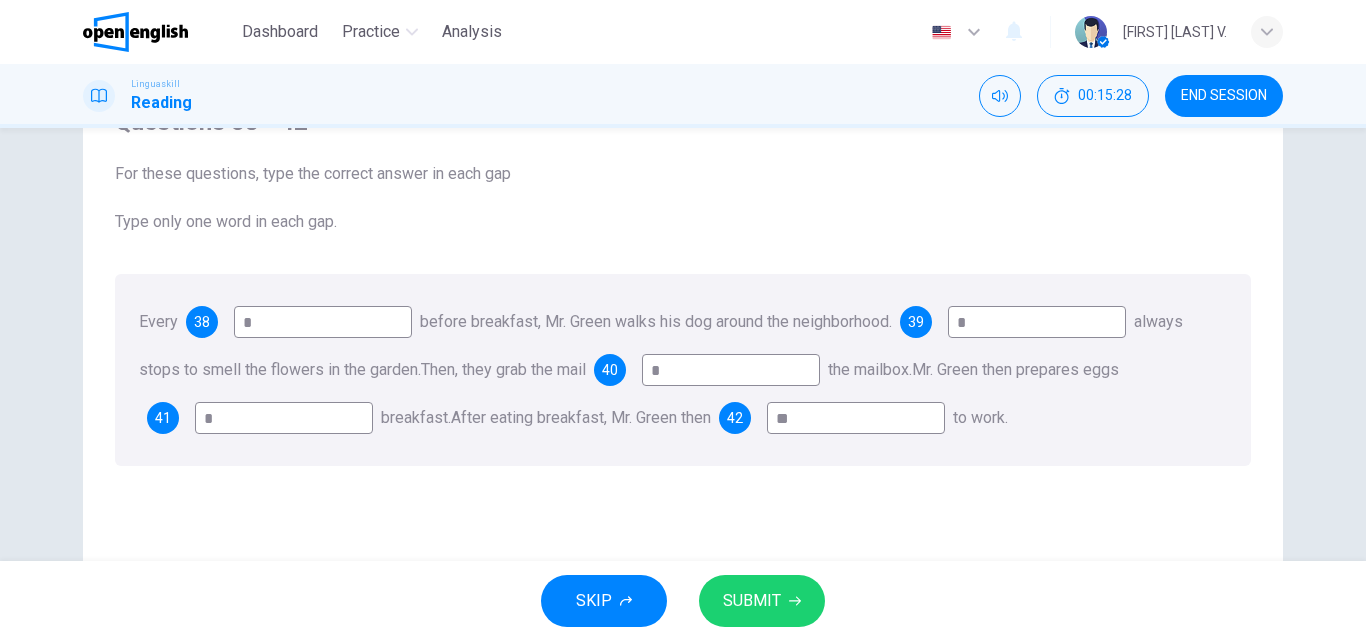 type on "*" 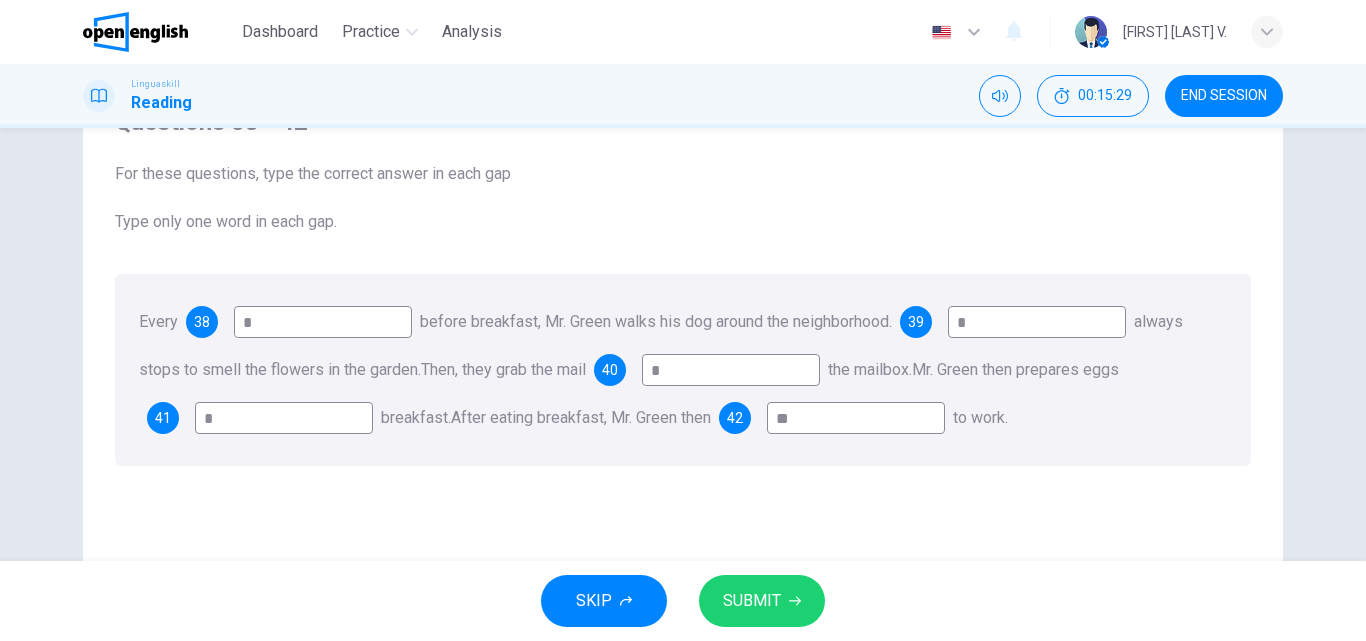click on "SUBMIT" at bounding box center (752, 601) 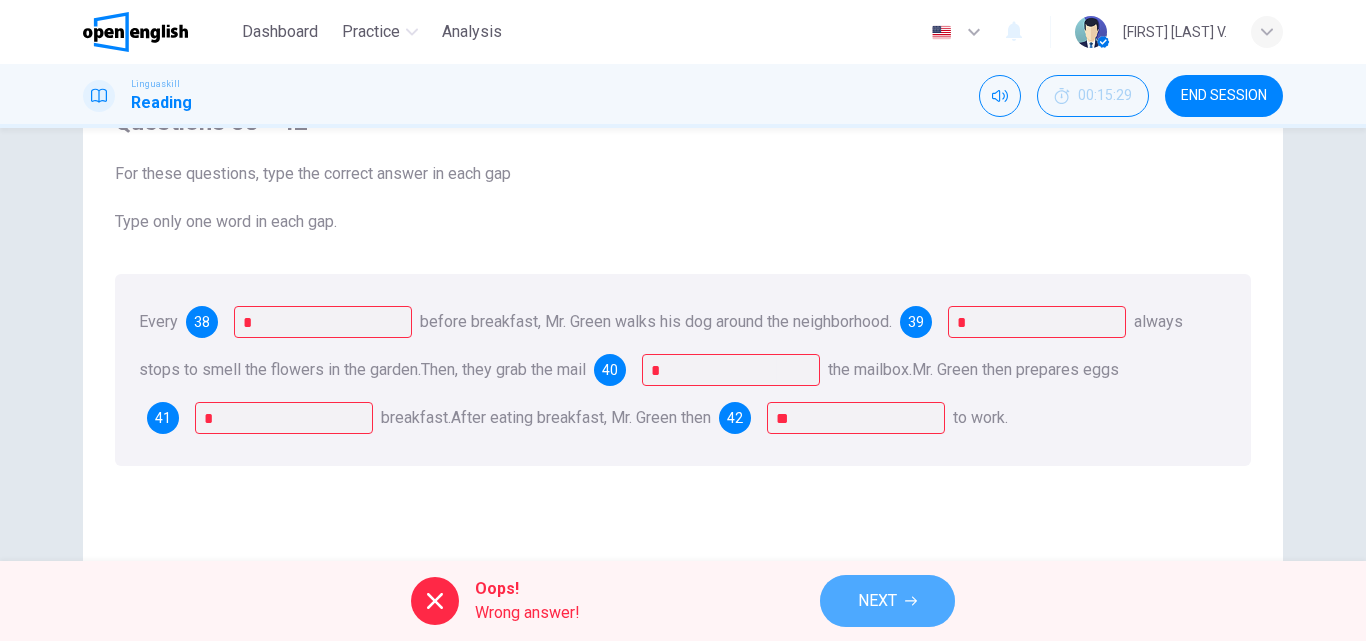 click on "NEXT" at bounding box center (877, 601) 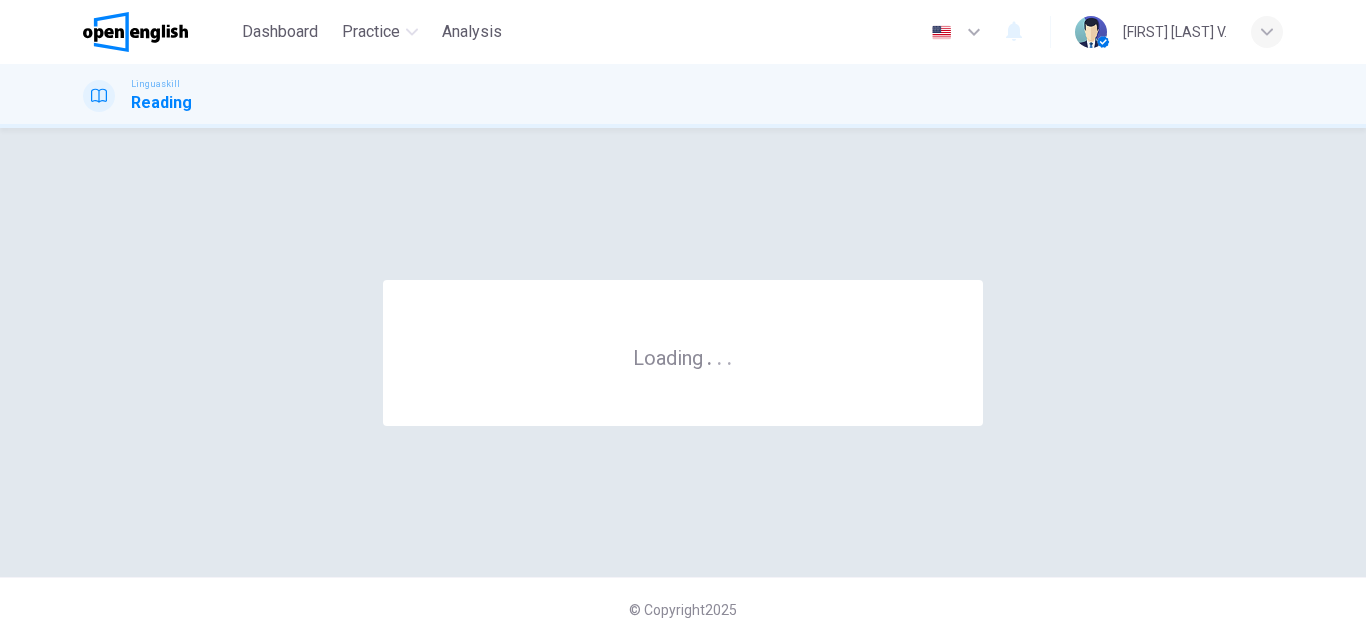 scroll, scrollTop: 0, scrollLeft: 0, axis: both 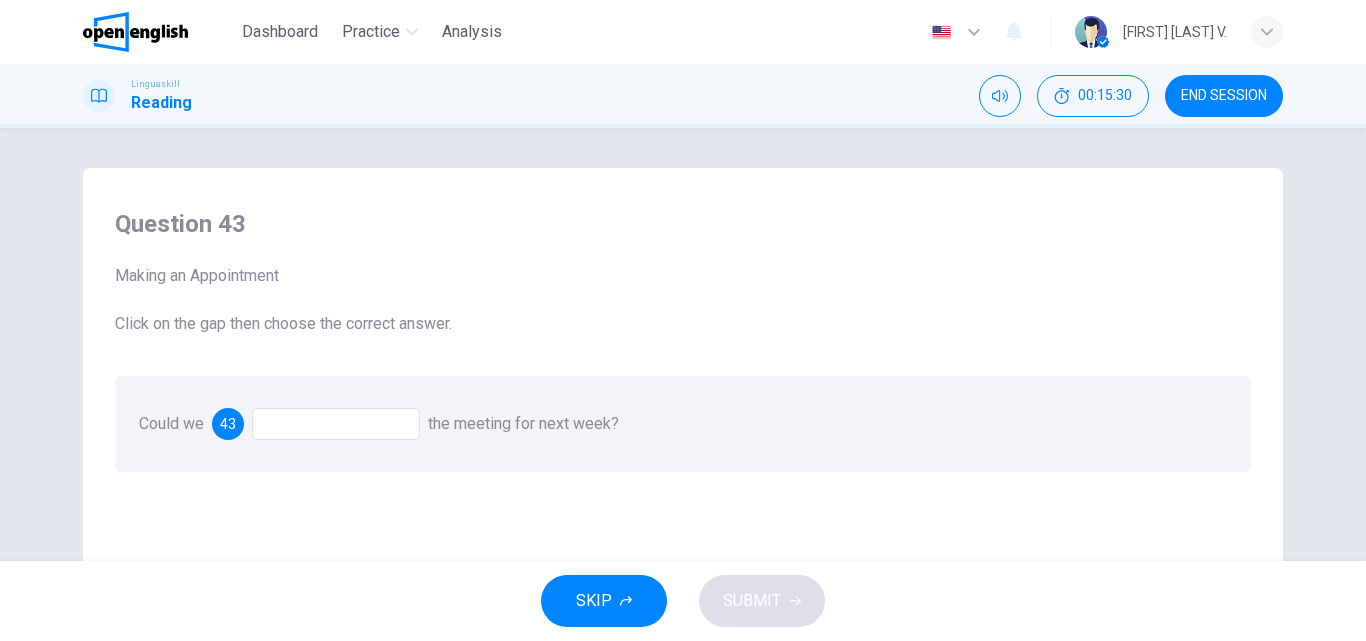 click at bounding box center [336, 424] 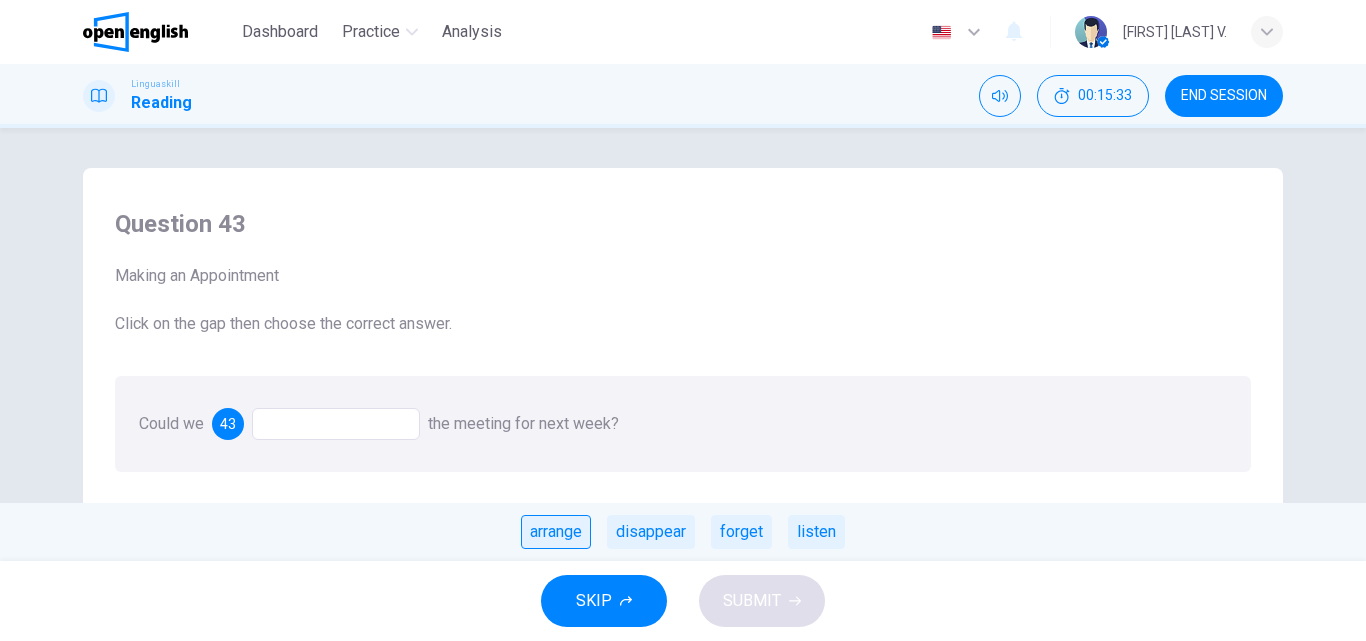 click on "arrange" at bounding box center [556, 532] 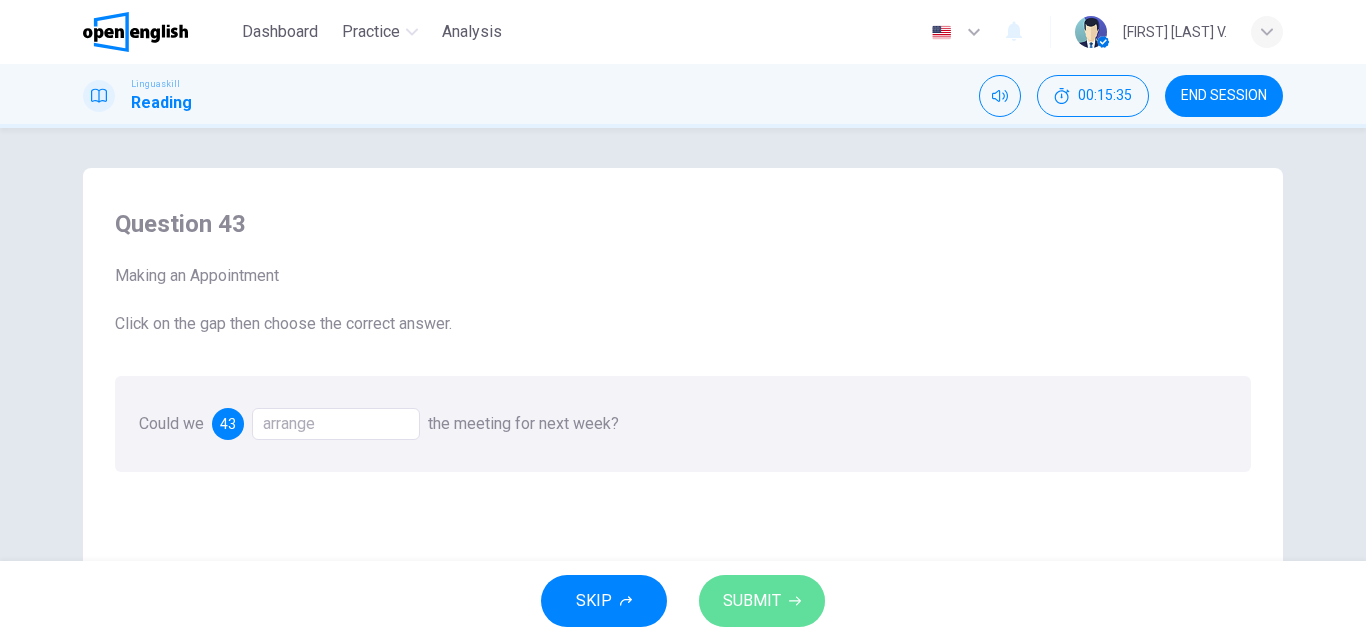 click on "SUBMIT" at bounding box center [762, 601] 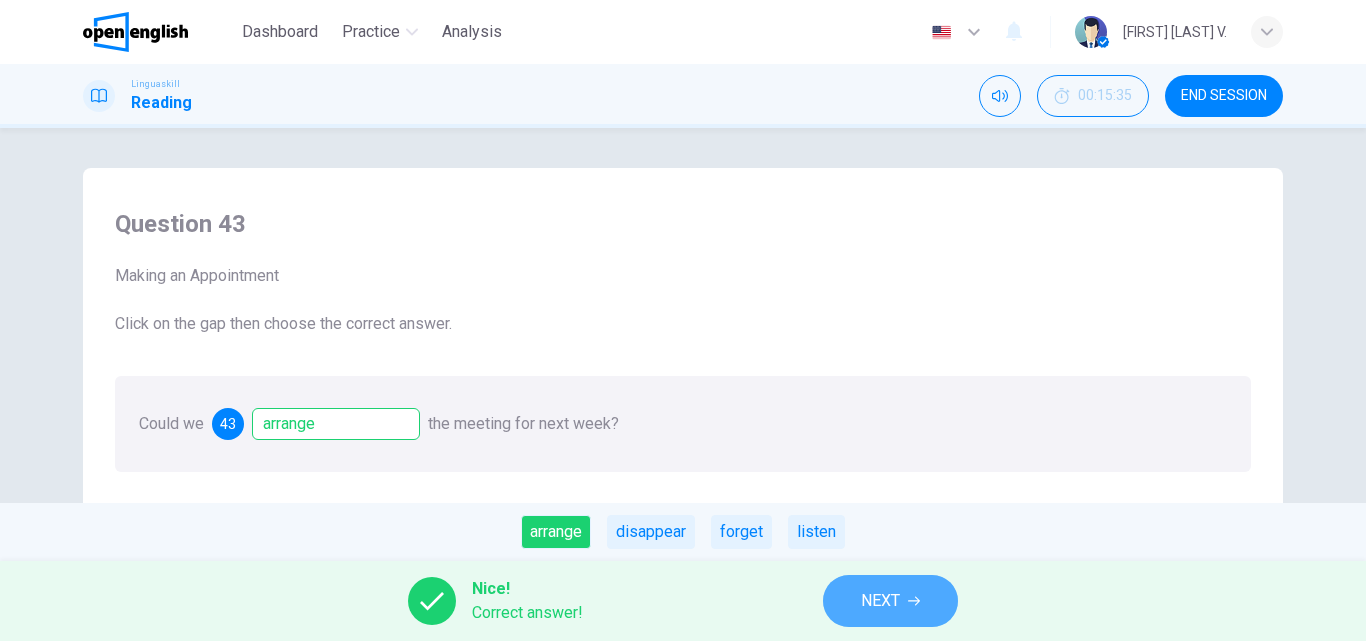 click on "NEXT" at bounding box center [890, 601] 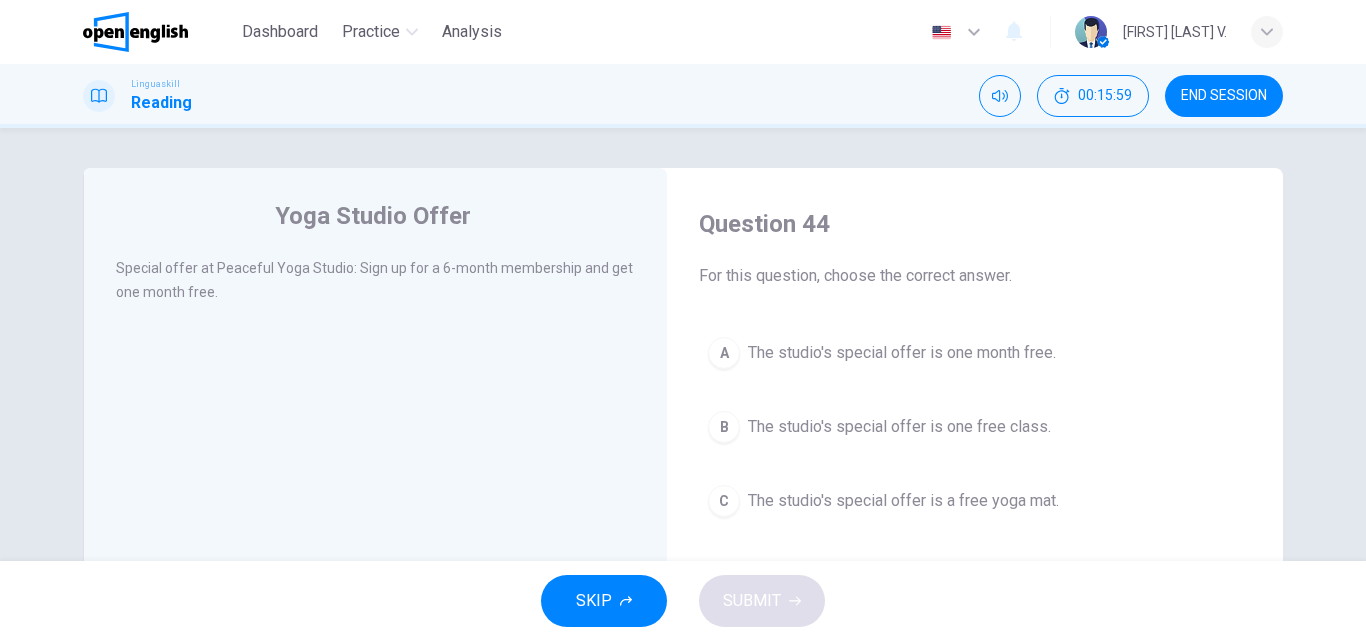 click on "The studio's special offer is one month free." at bounding box center [902, 353] 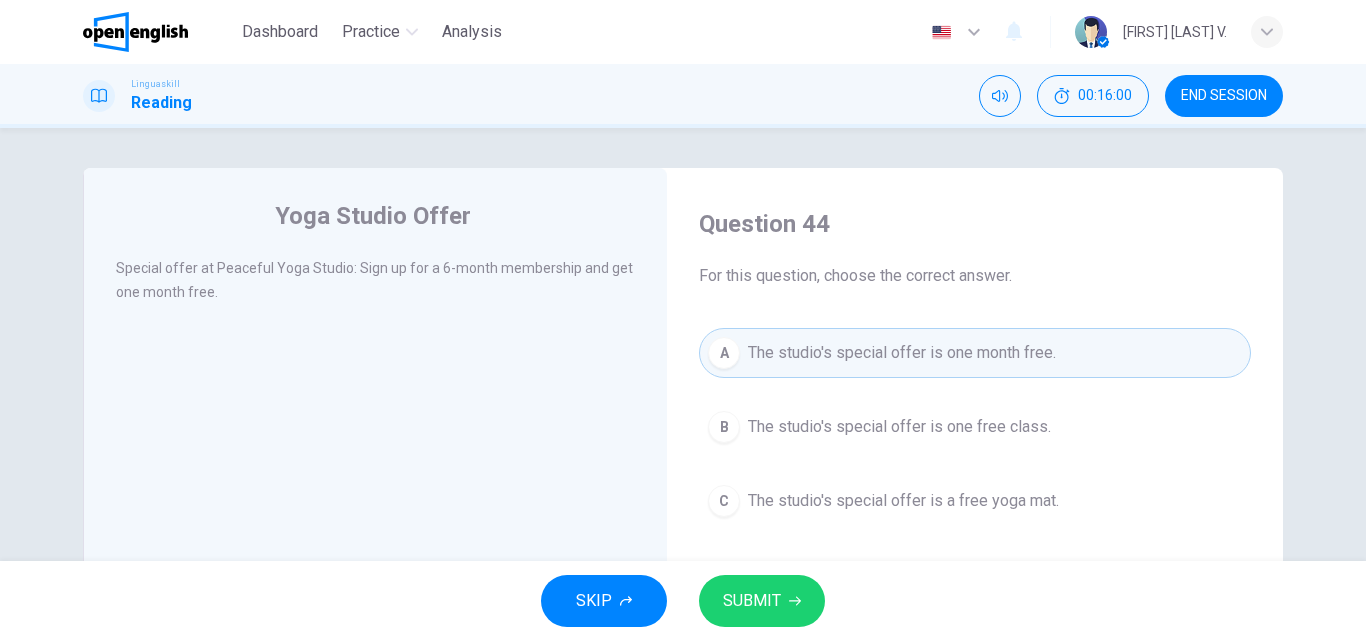 drag, startPoint x: 777, startPoint y: 630, endPoint x: 780, endPoint y: 586, distance: 44.102154 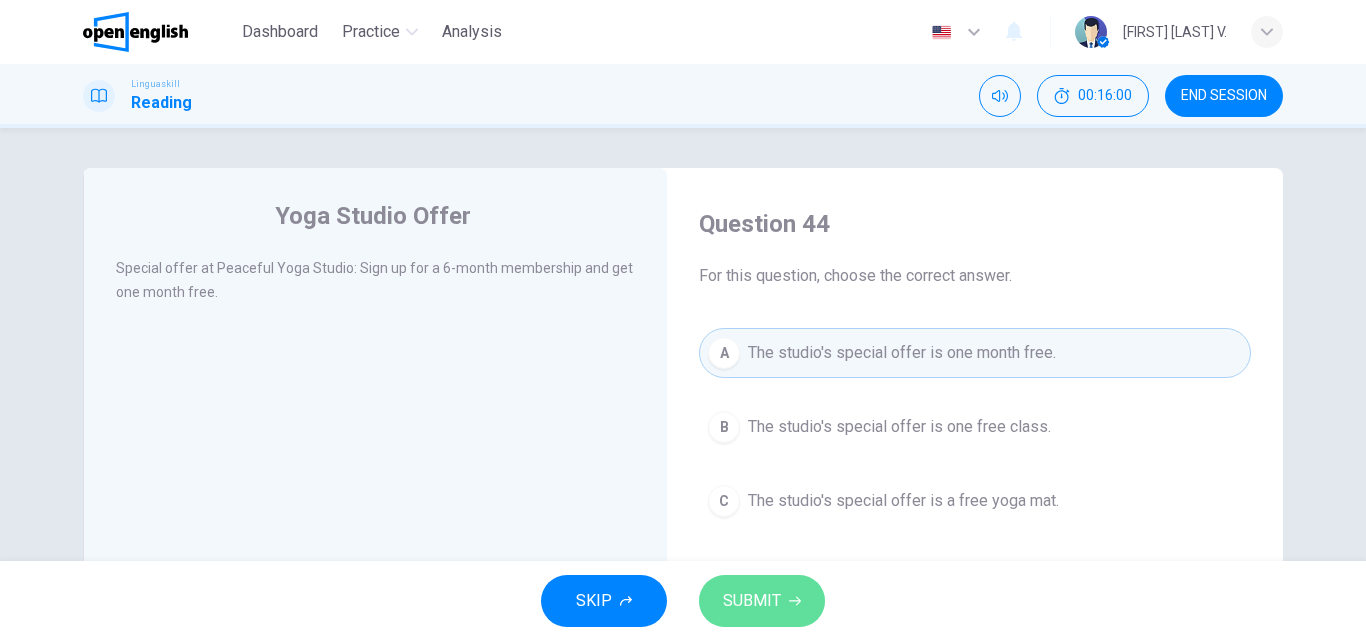 click on "SUBMIT" at bounding box center (762, 601) 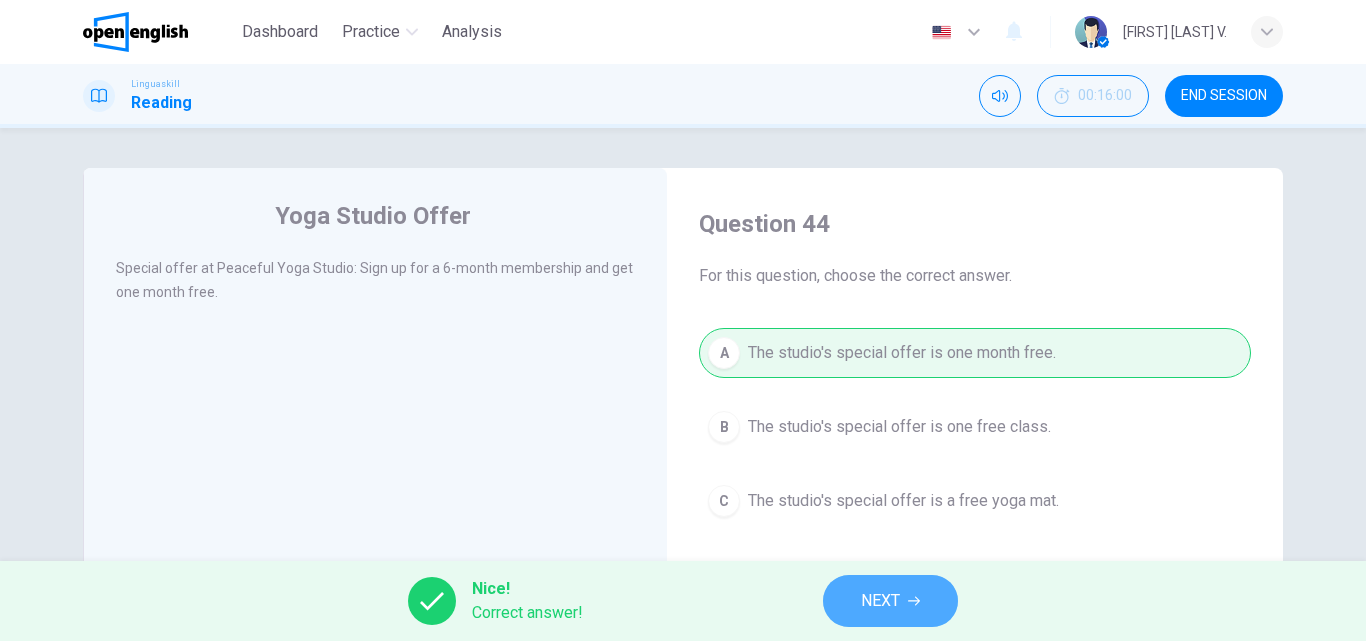 click on "NEXT" at bounding box center (890, 601) 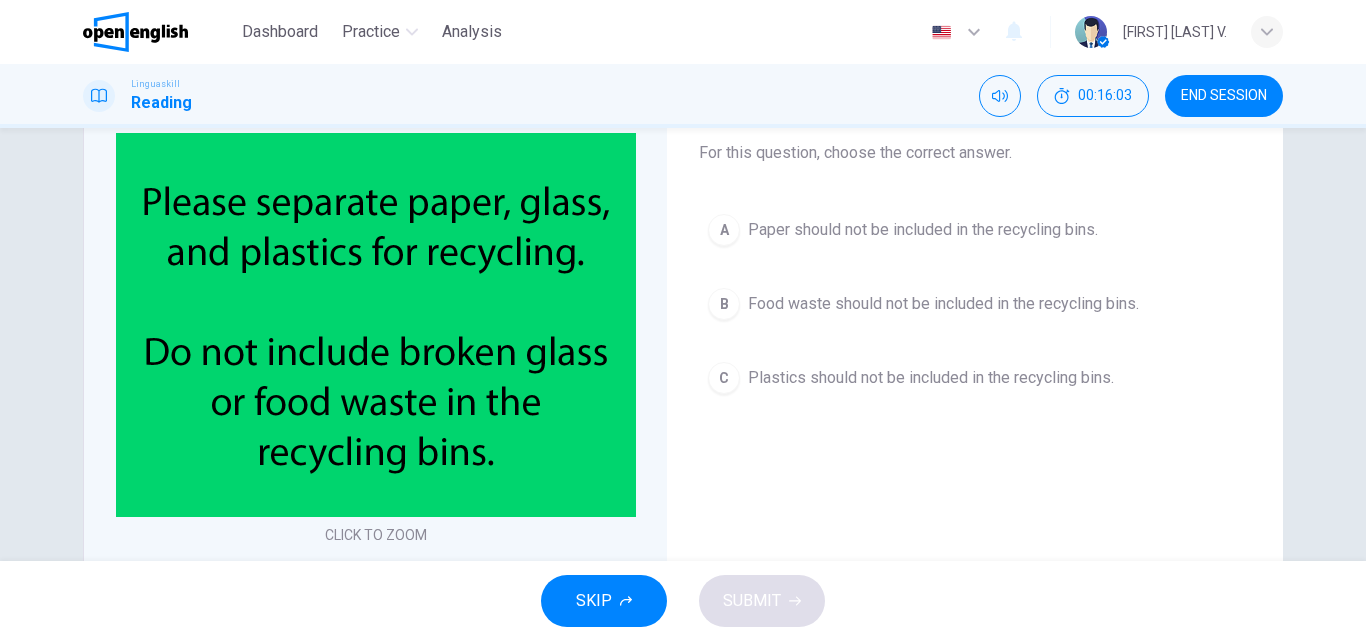 scroll, scrollTop: 121, scrollLeft: 0, axis: vertical 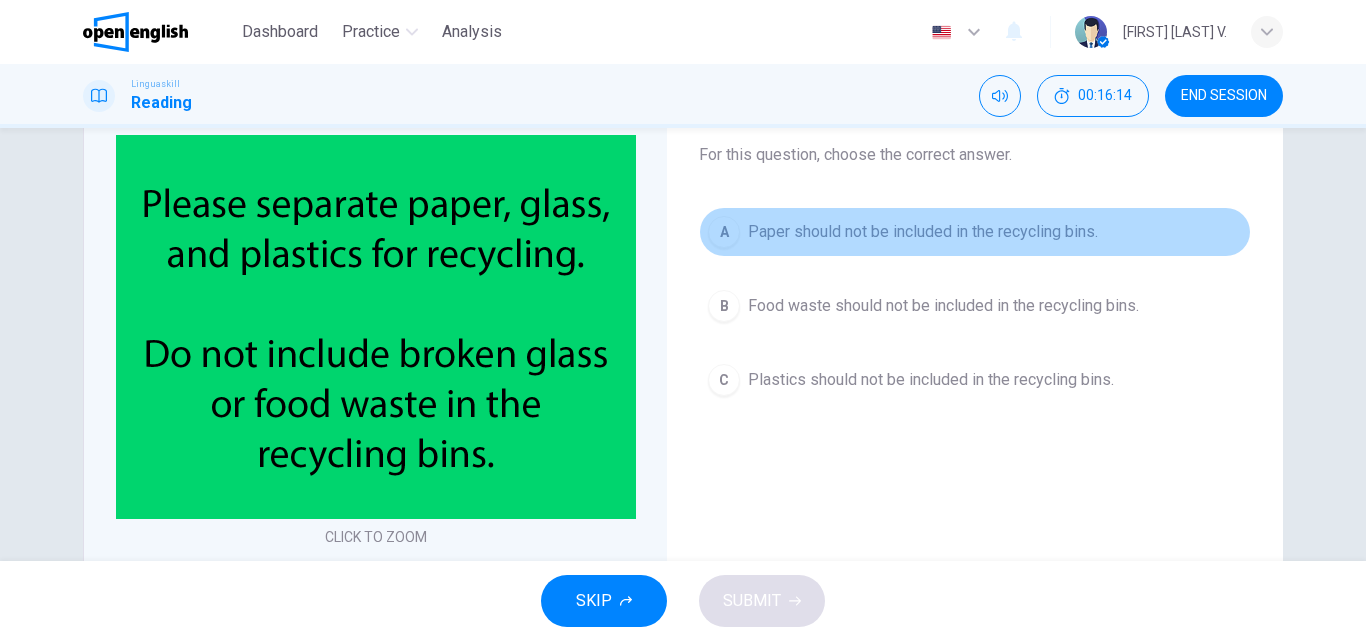 click on "A Paper should not be included in the recycling bins." at bounding box center [975, 232] 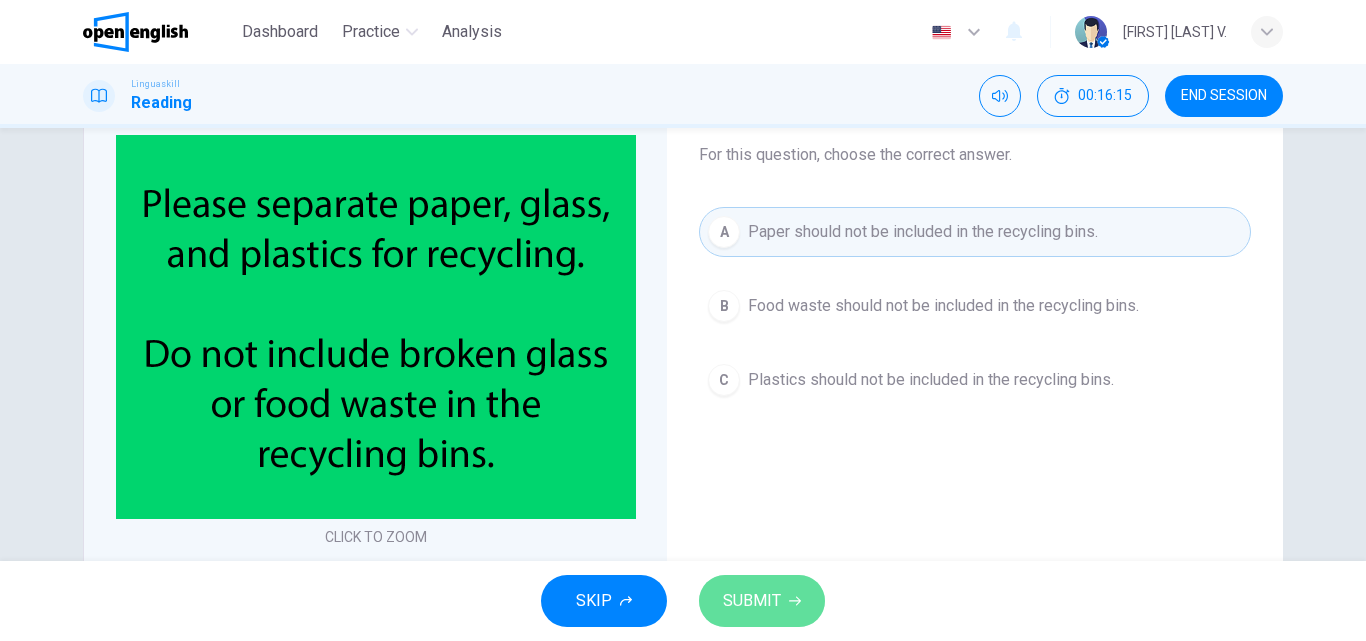 click on "SUBMIT" at bounding box center [762, 601] 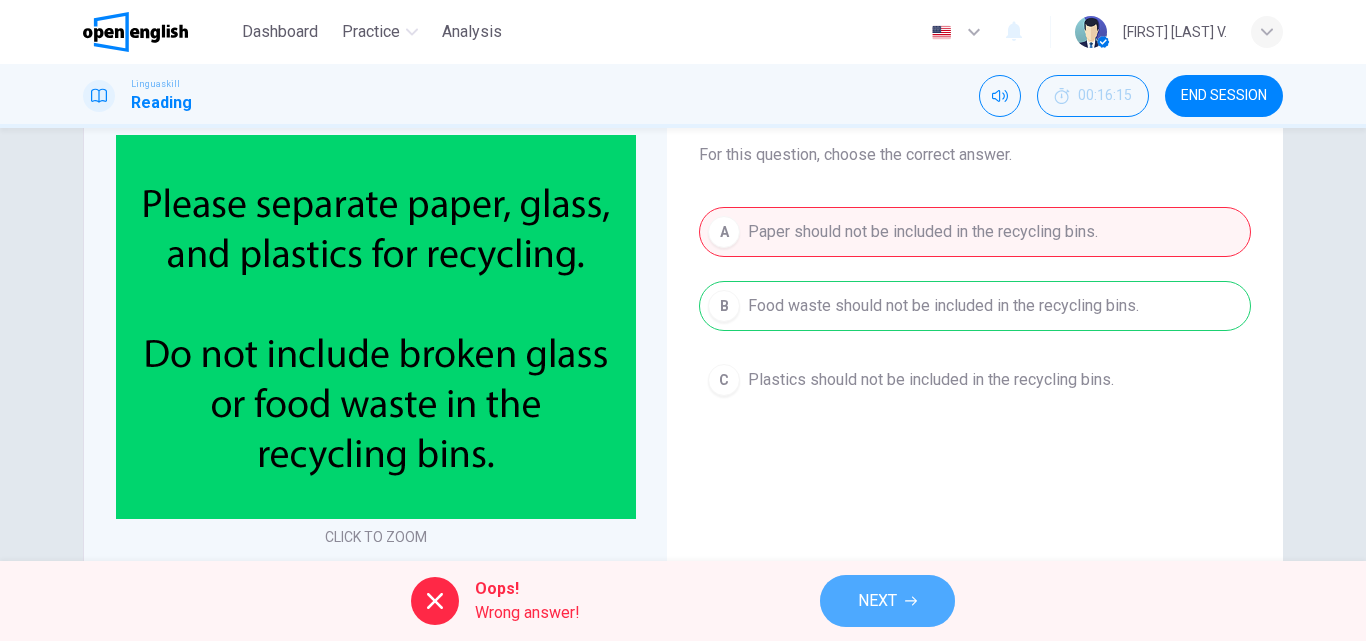 click on "NEXT" at bounding box center (887, 601) 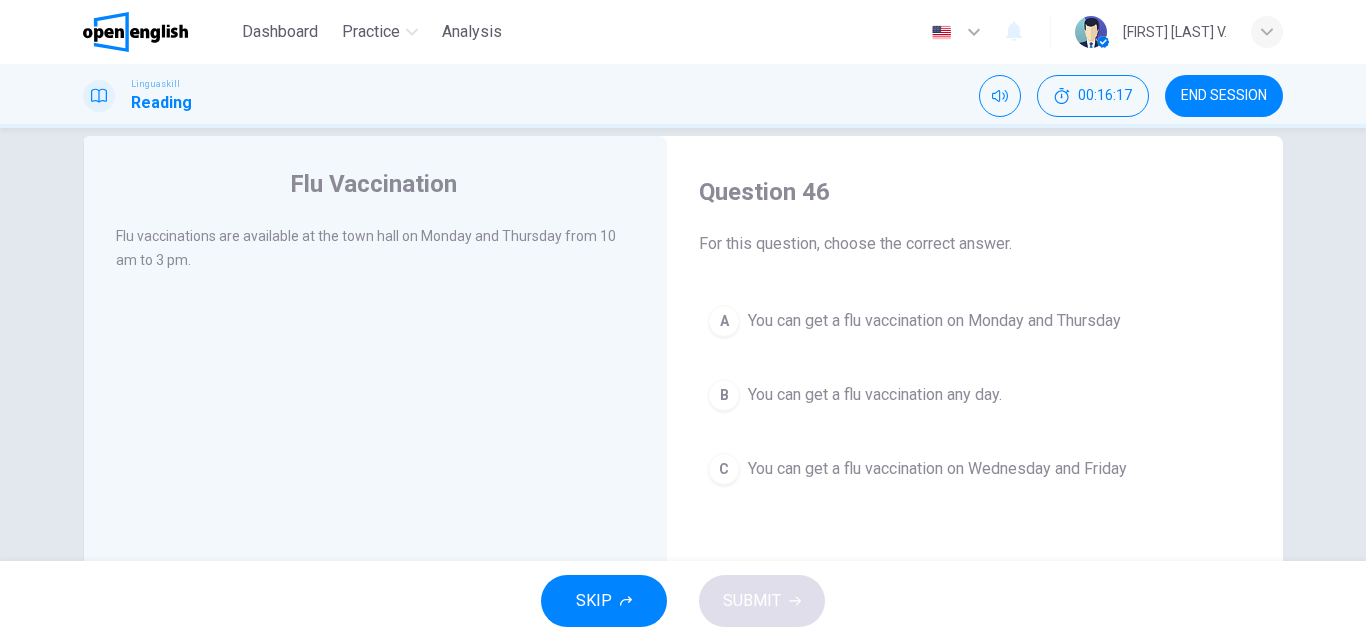 scroll, scrollTop: 34, scrollLeft: 0, axis: vertical 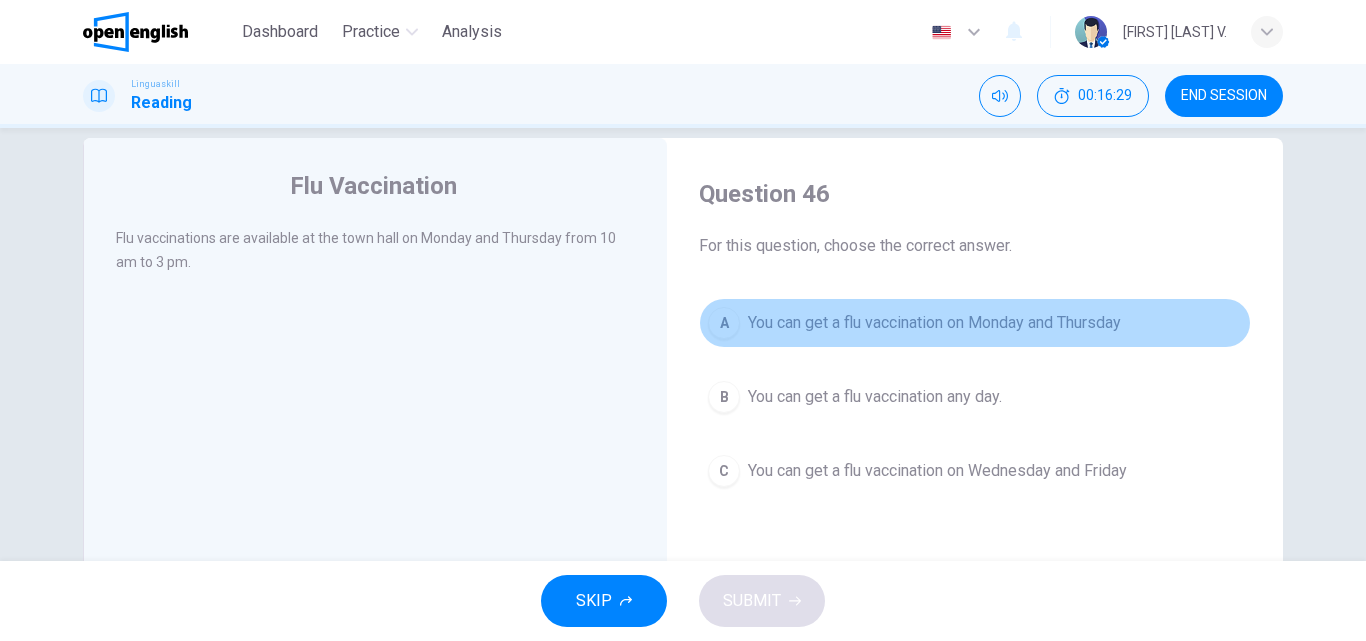 click on "A You can get a flu vaccination on Monday and Thursday" at bounding box center (975, 323) 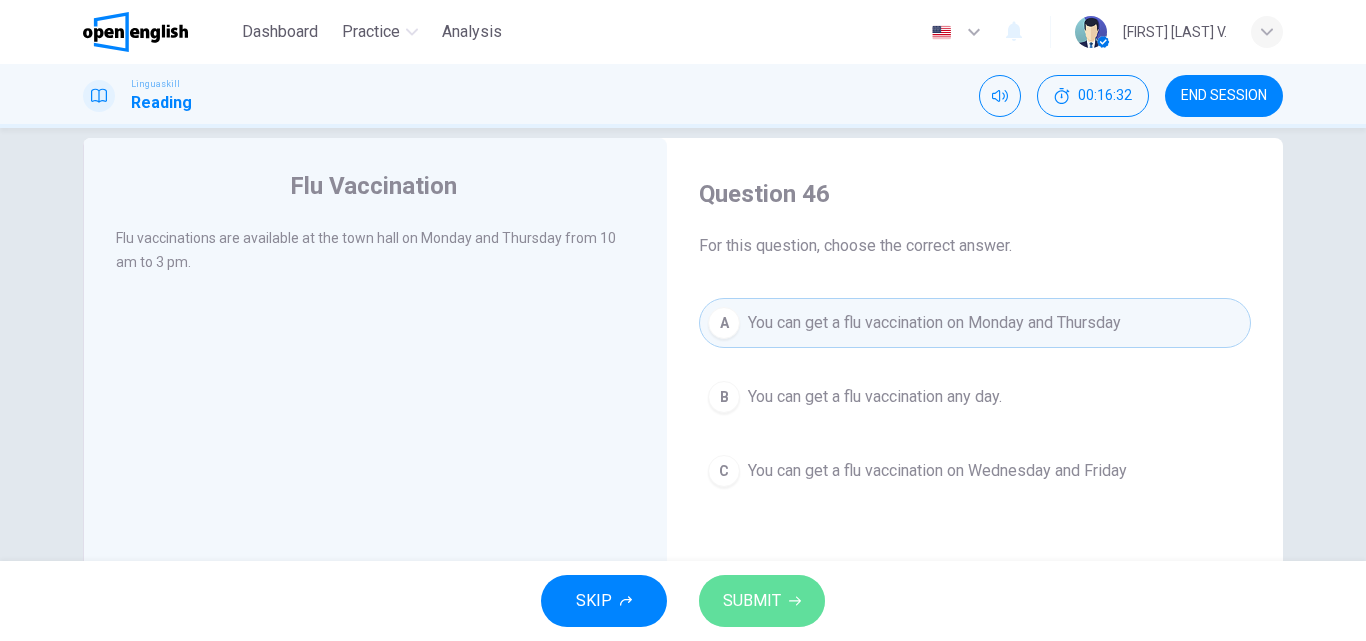 click on "SUBMIT" at bounding box center (762, 601) 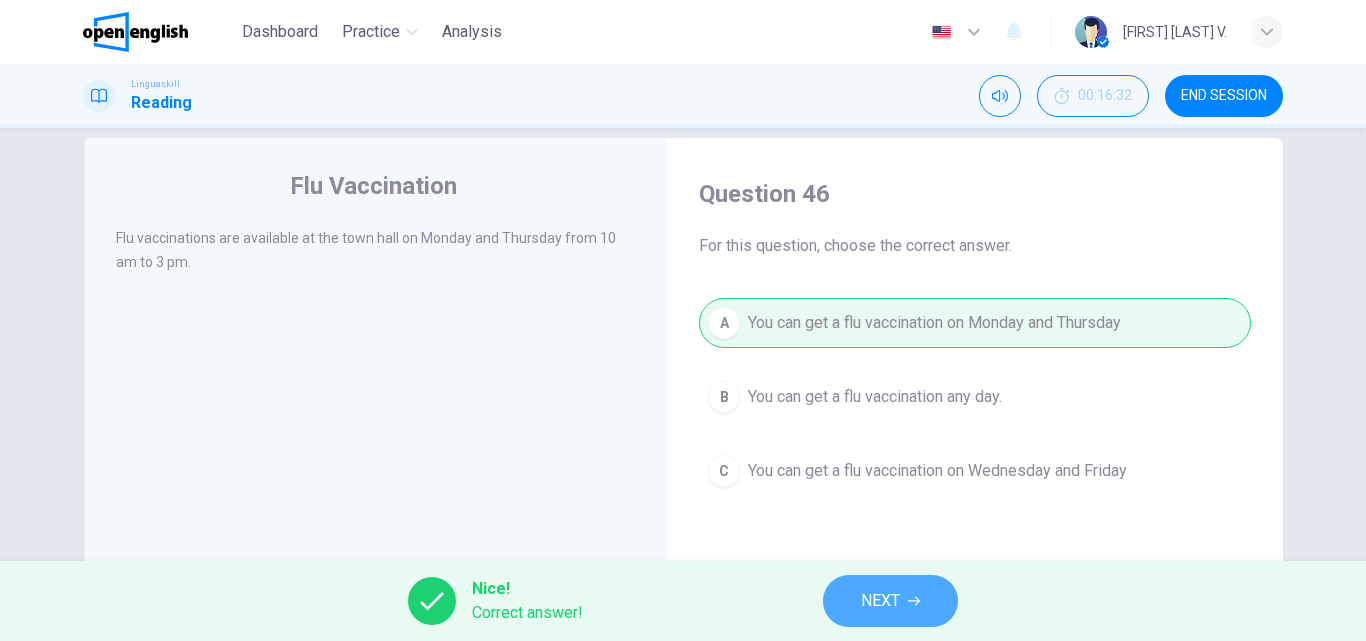 click on "NEXT" at bounding box center (890, 601) 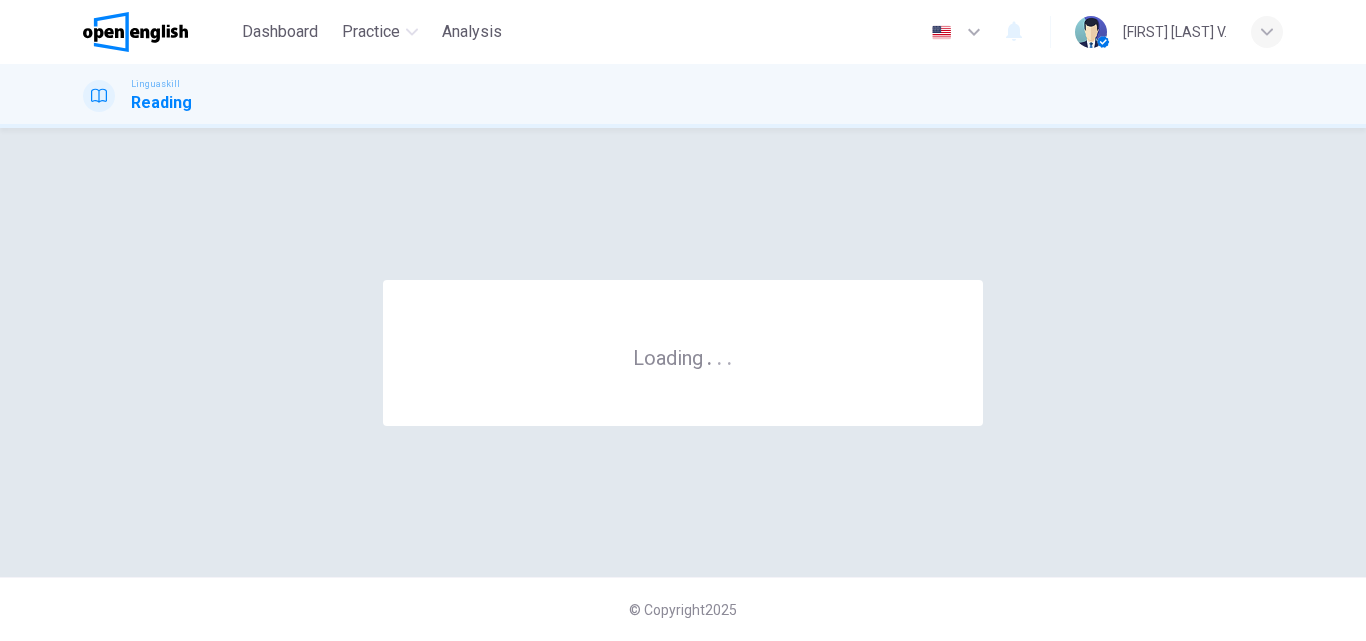 scroll, scrollTop: 0, scrollLeft: 0, axis: both 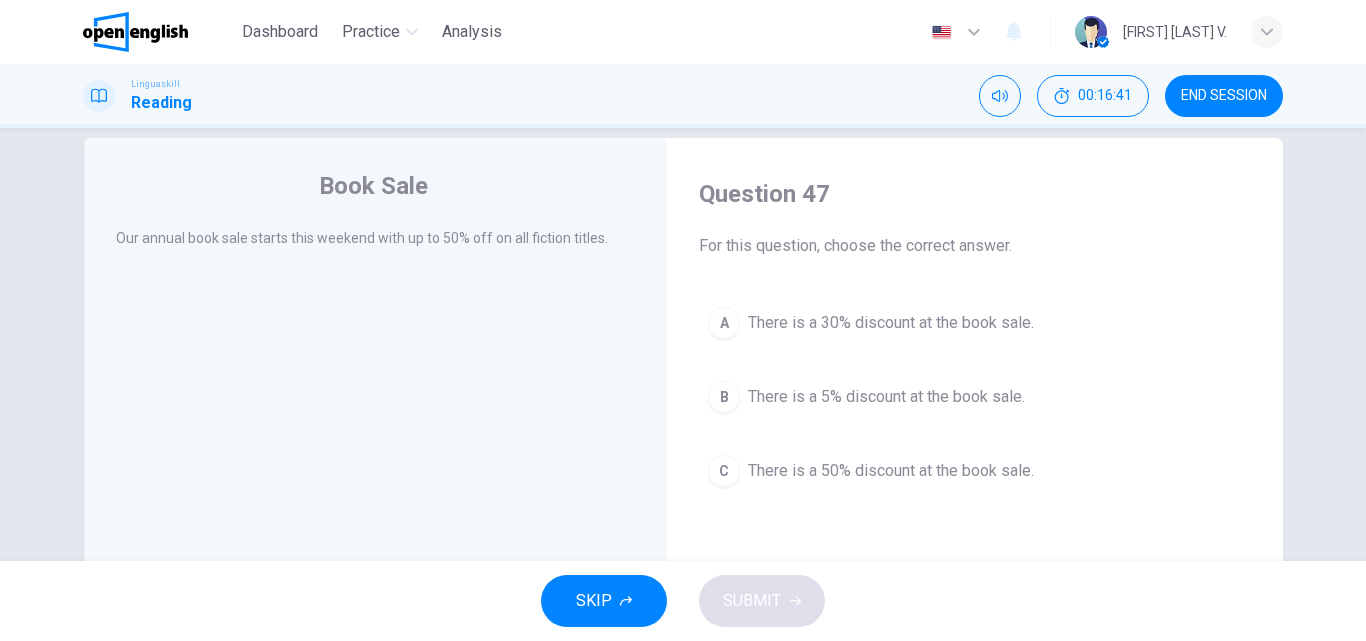 click on "C There is a 50% discount at the book sale." at bounding box center [975, 471] 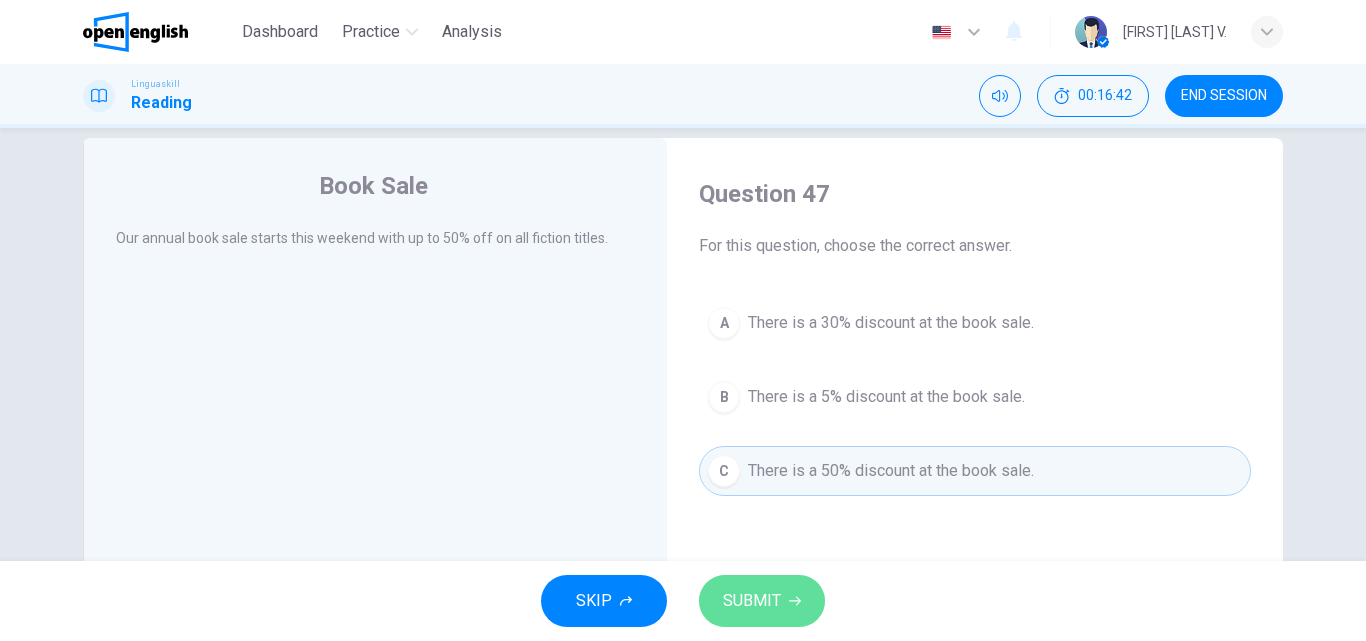 click on "SUBMIT" at bounding box center [762, 601] 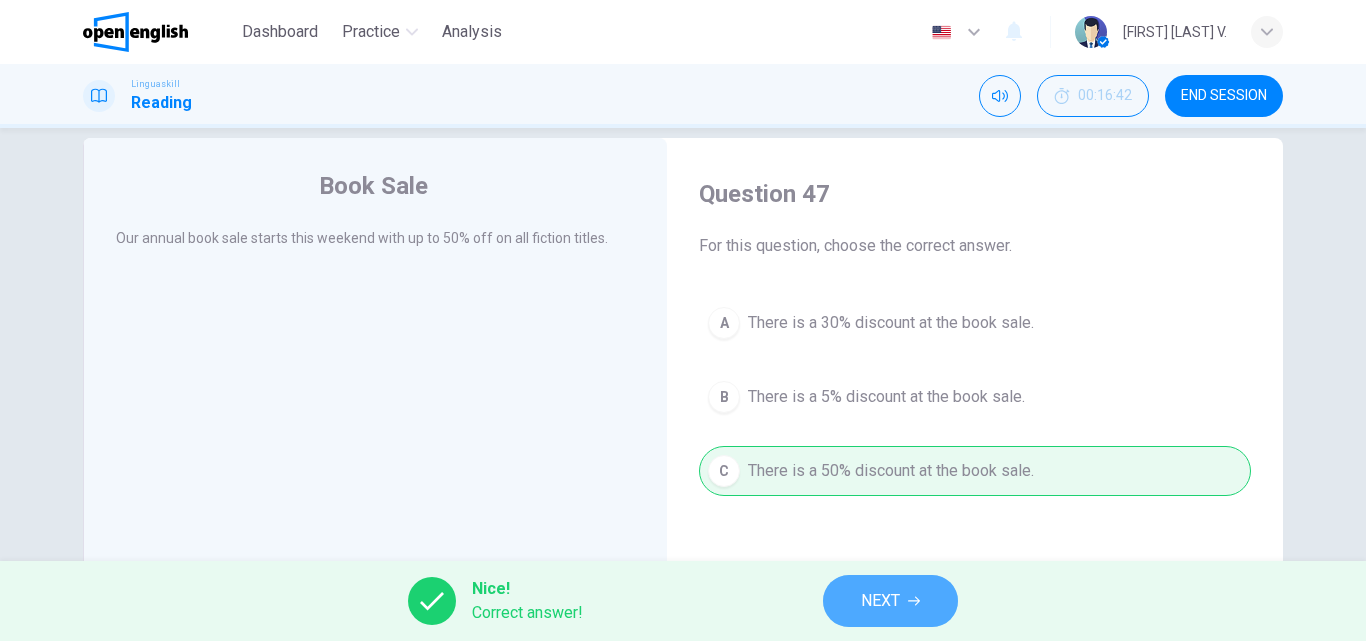 click on "NEXT" at bounding box center (890, 601) 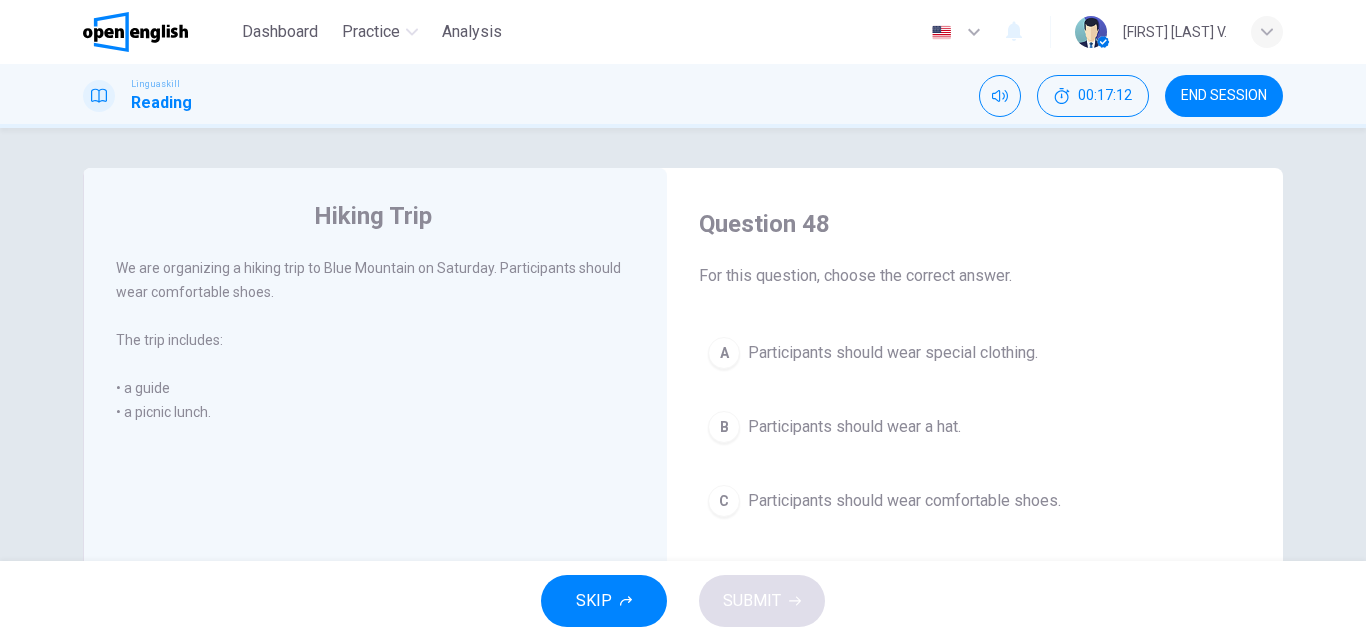 click on "SKIP SUBMIT" at bounding box center [683, 601] 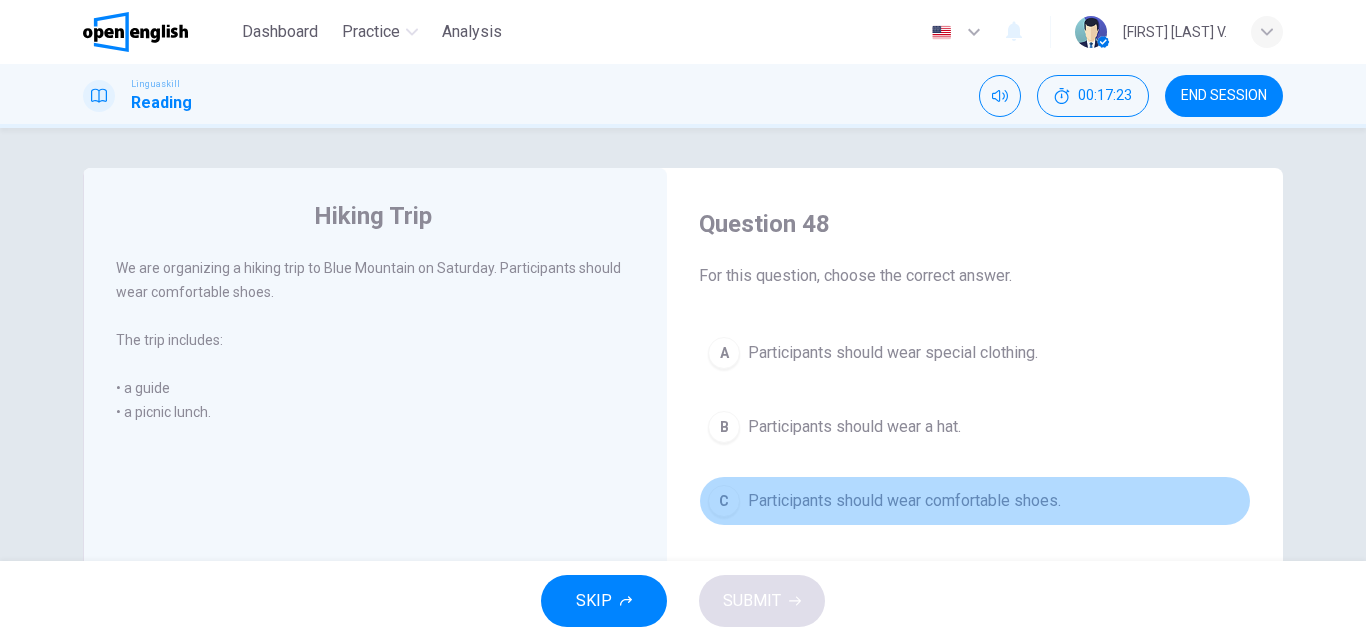 click on "Participants should wear comfortable shoes." at bounding box center (904, 501) 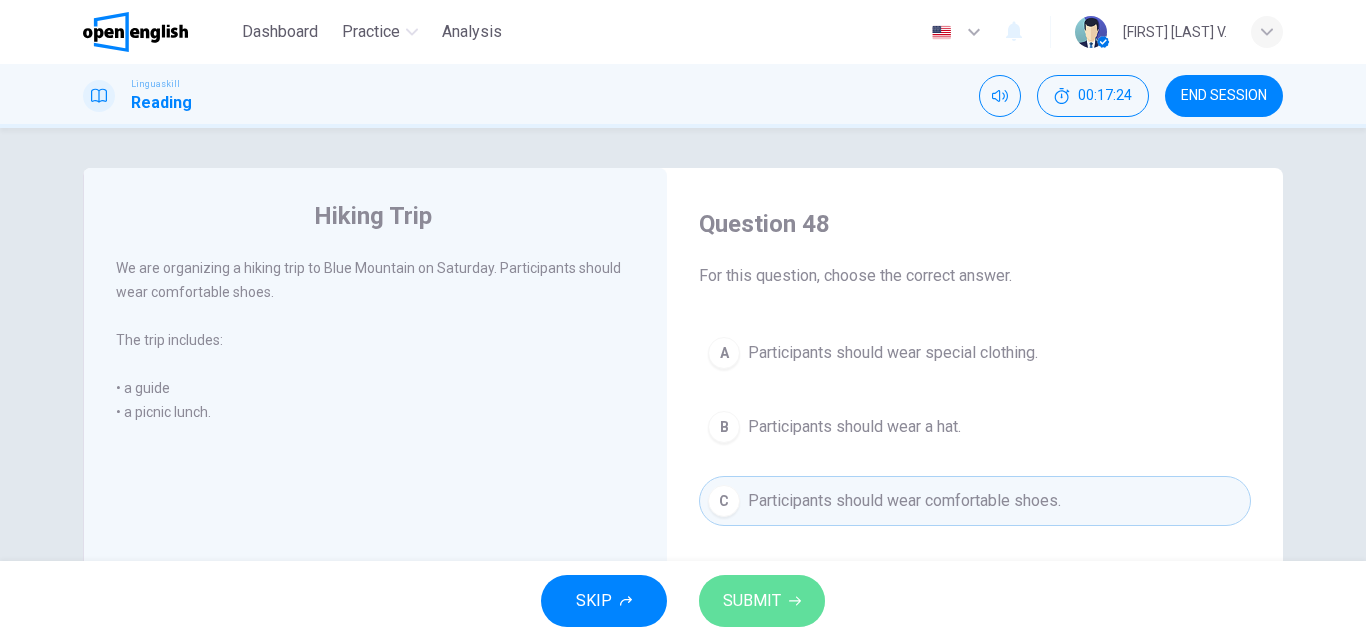 click on "SUBMIT" at bounding box center [762, 601] 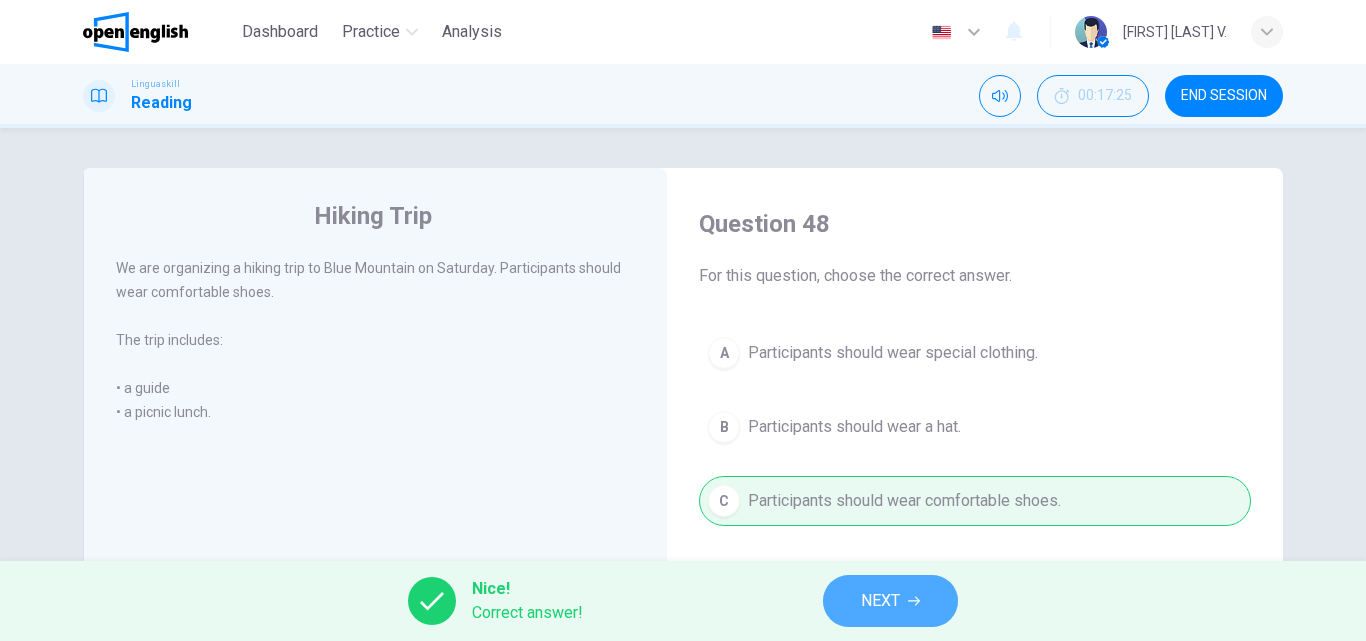 click on "NEXT" at bounding box center [880, 601] 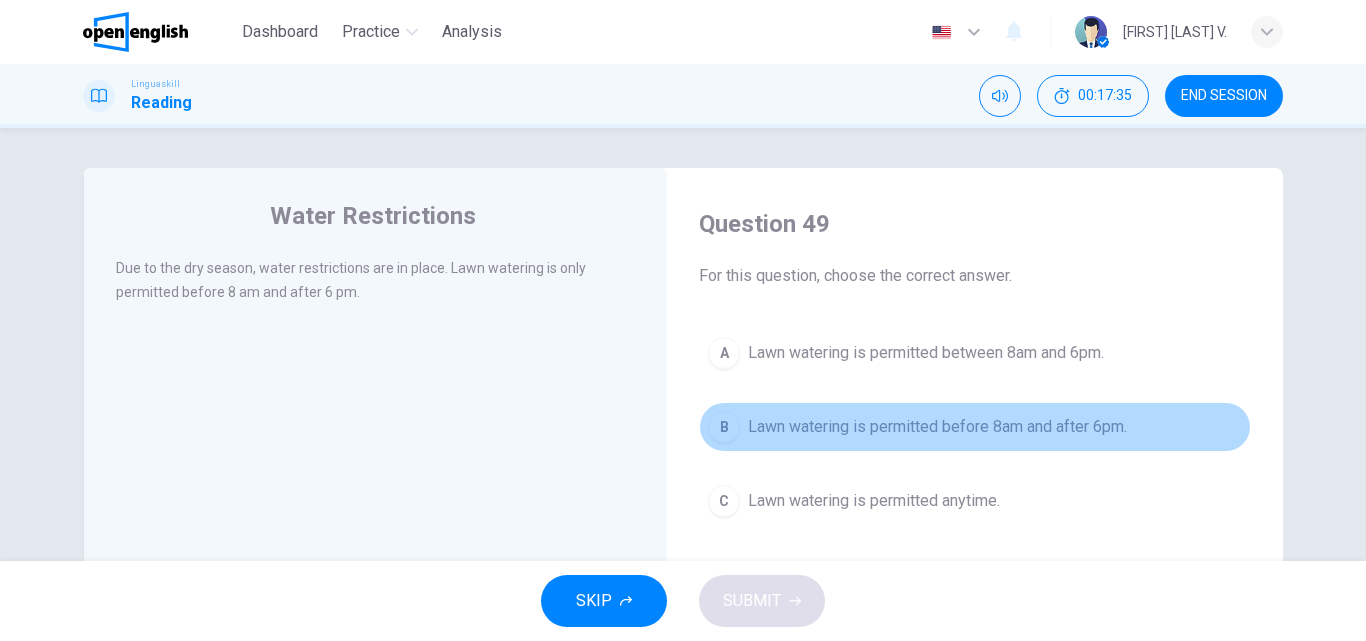 click on "Lawn watering is permitted before 8am and after 6pm." at bounding box center [937, 427] 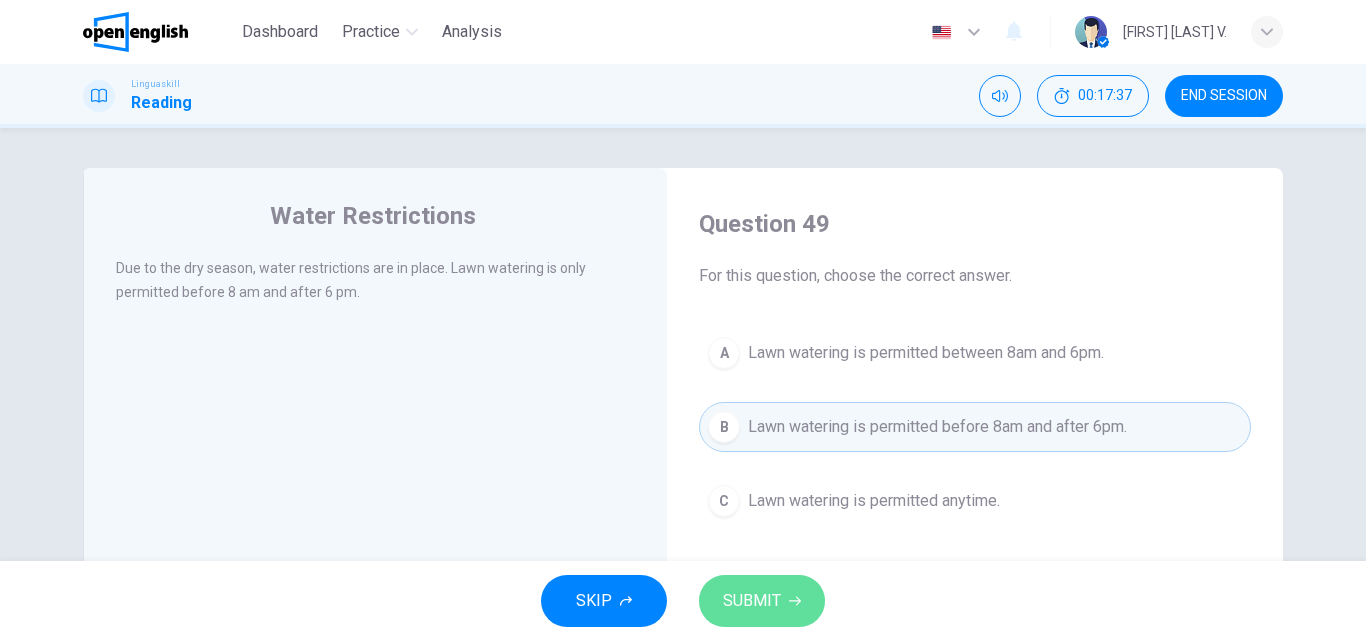 click on "SUBMIT" at bounding box center [762, 601] 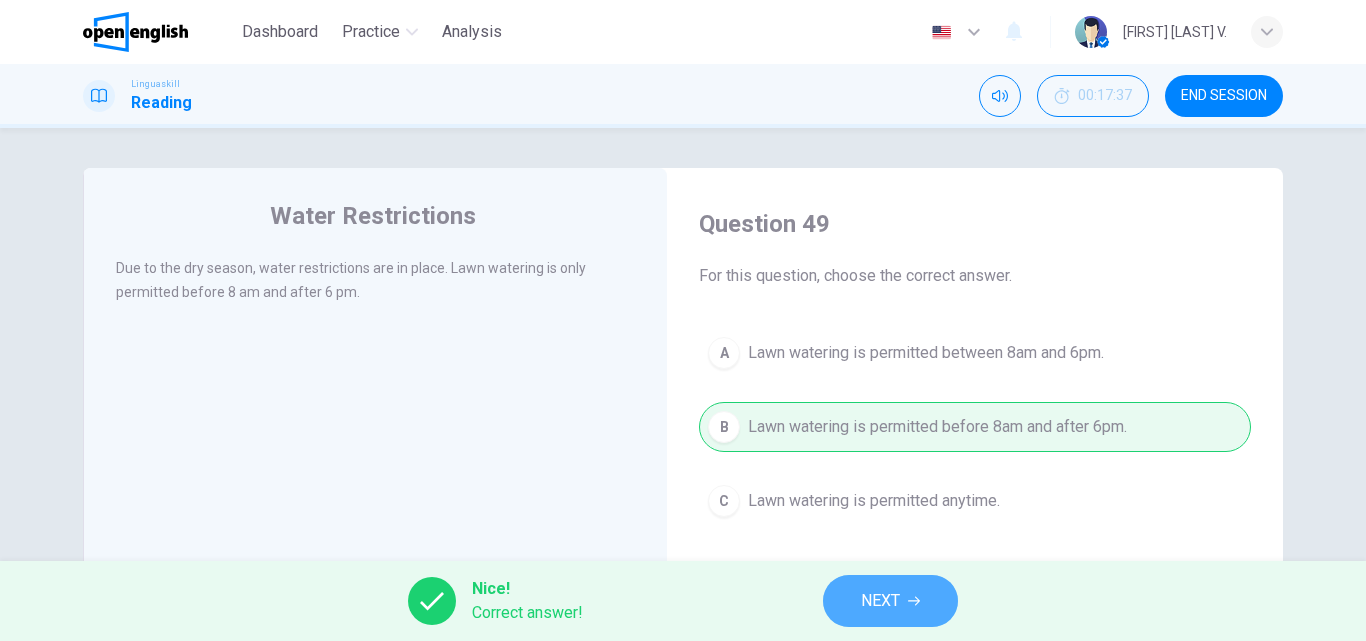 click on "NEXT" at bounding box center [890, 601] 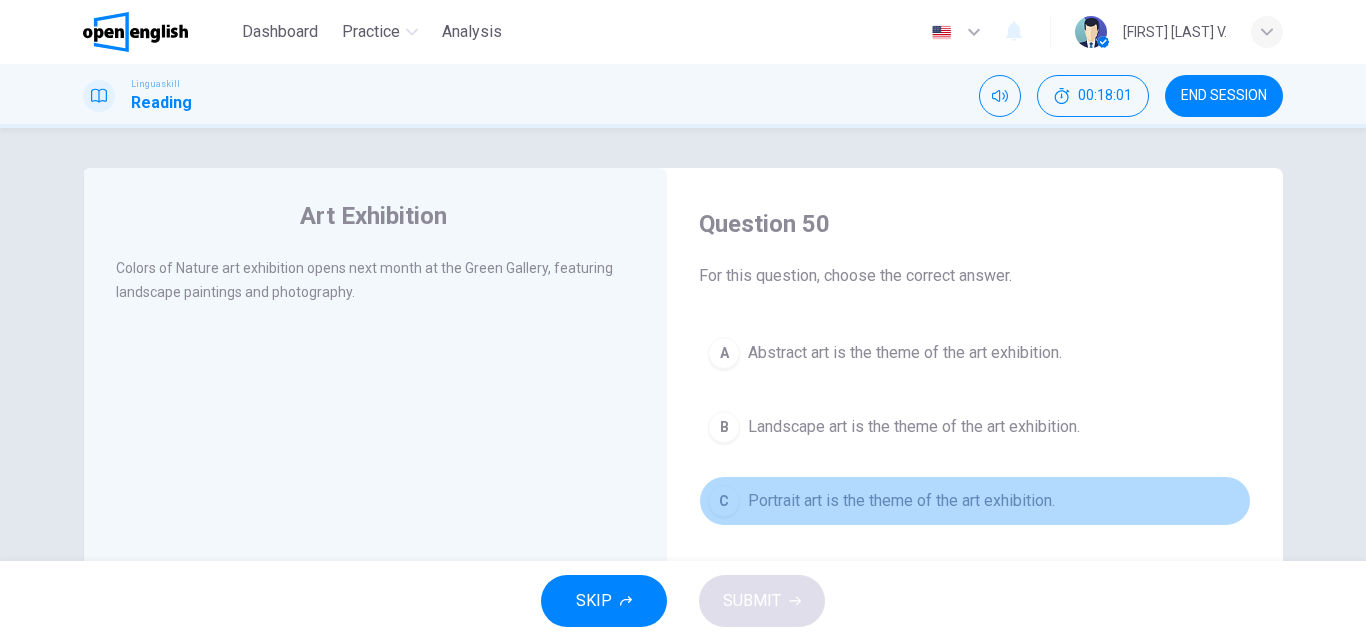 click on "Portrait art is the theme of the art exhibition." at bounding box center (901, 501) 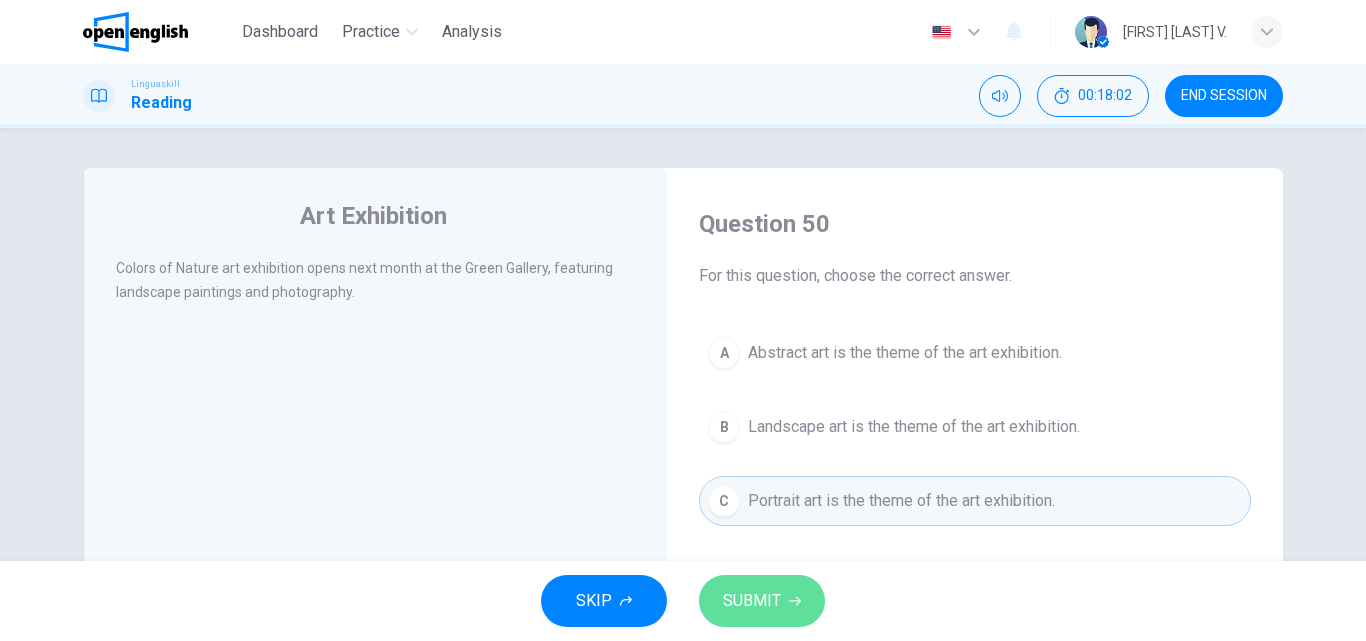 click on "SUBMIT" at bounding box center (762, 601) 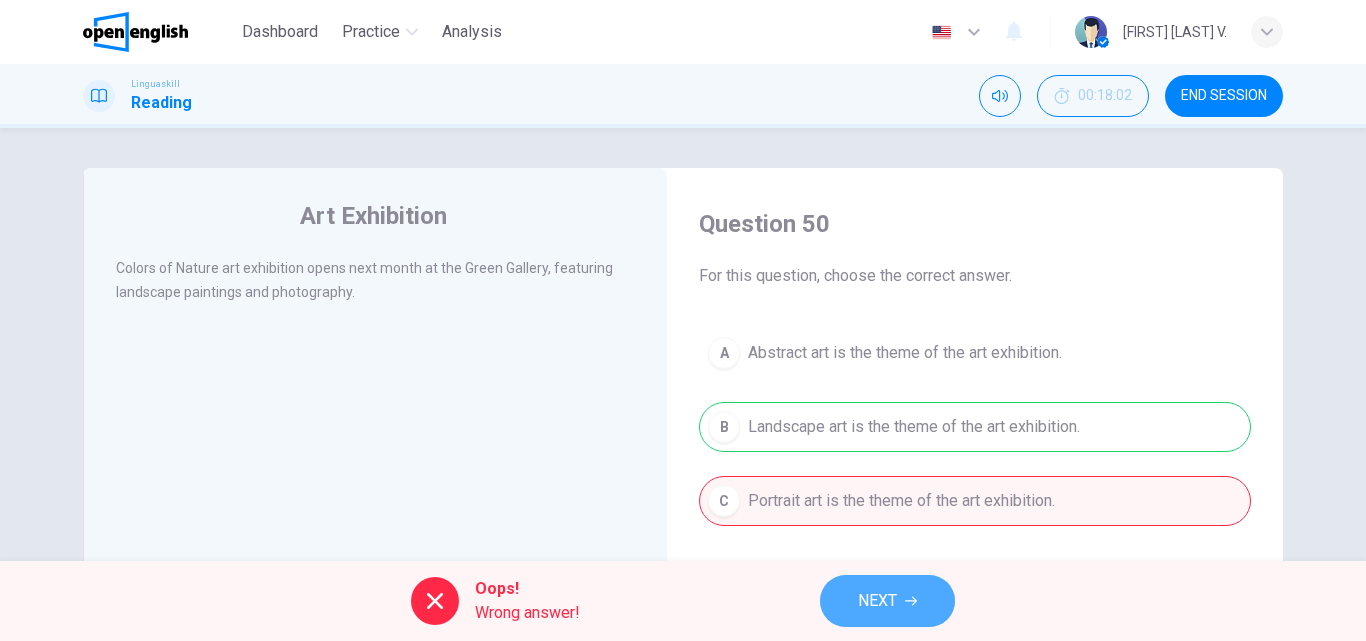 click on "NEXT" at bounding box center [887, 601] 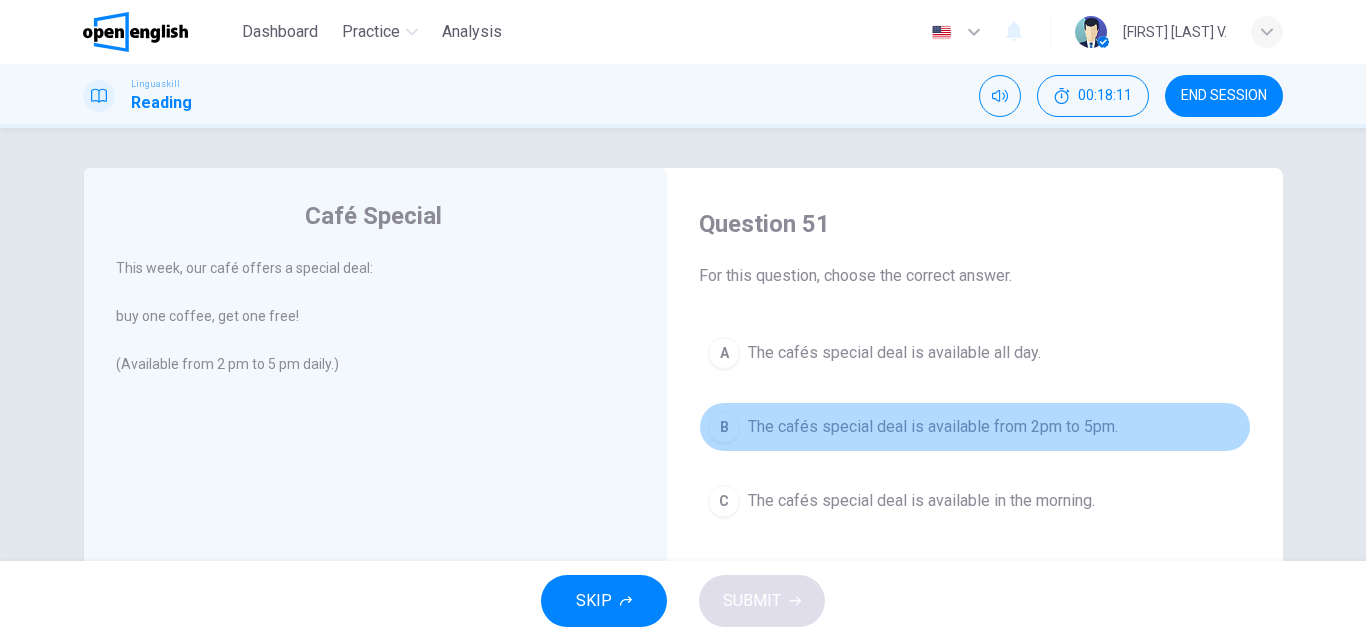 click on "B The cafés special deal is available from 2pm to 5pm." at bounding box center [975, 427] 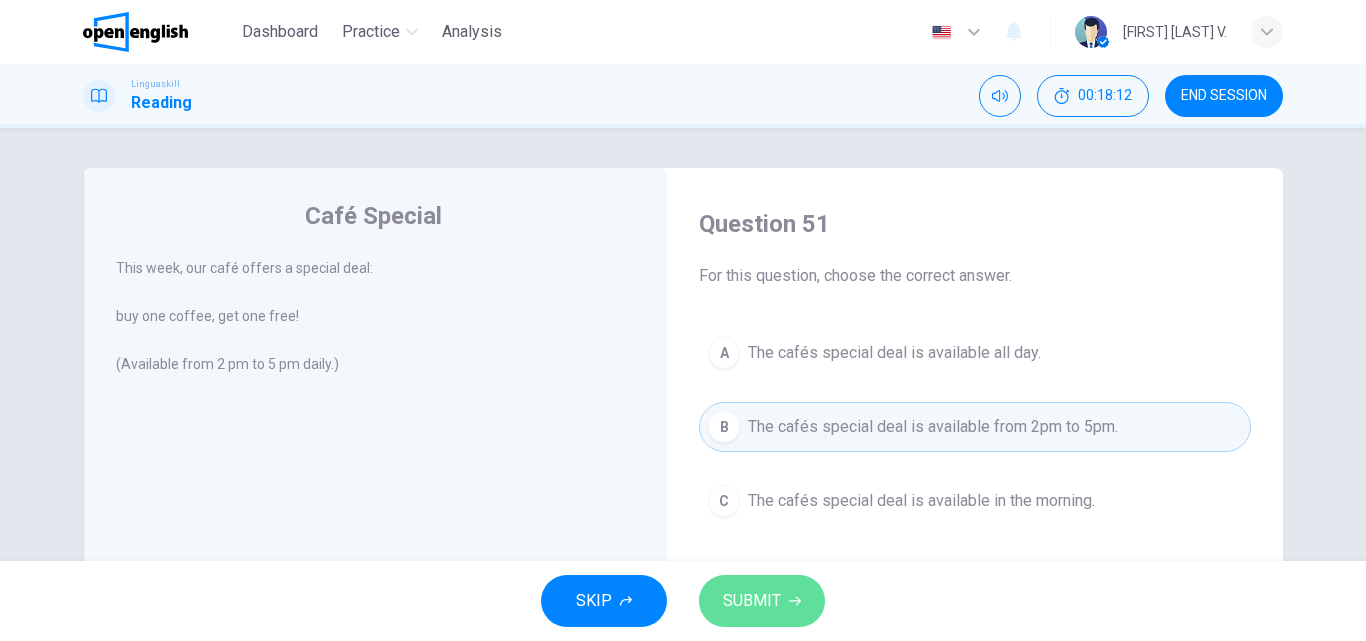 click on "SUBMIT" at bounding box center [752, 601] 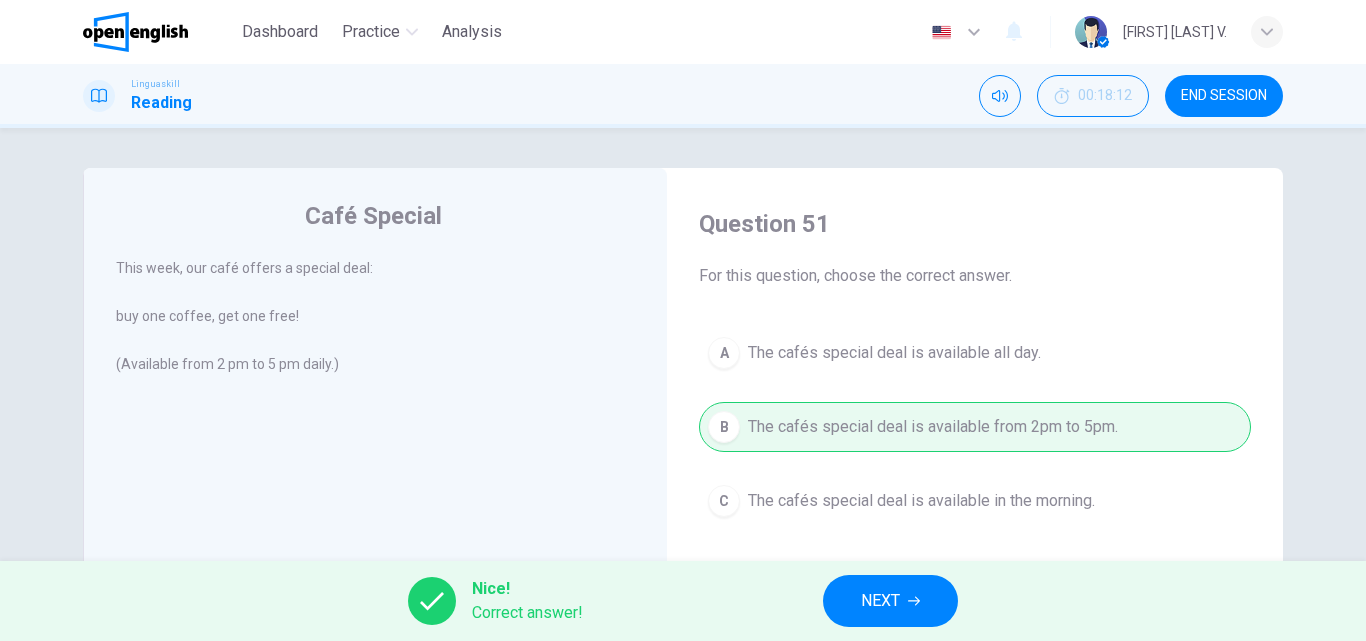 click on "NEXT" at bounding box center (880, 601) 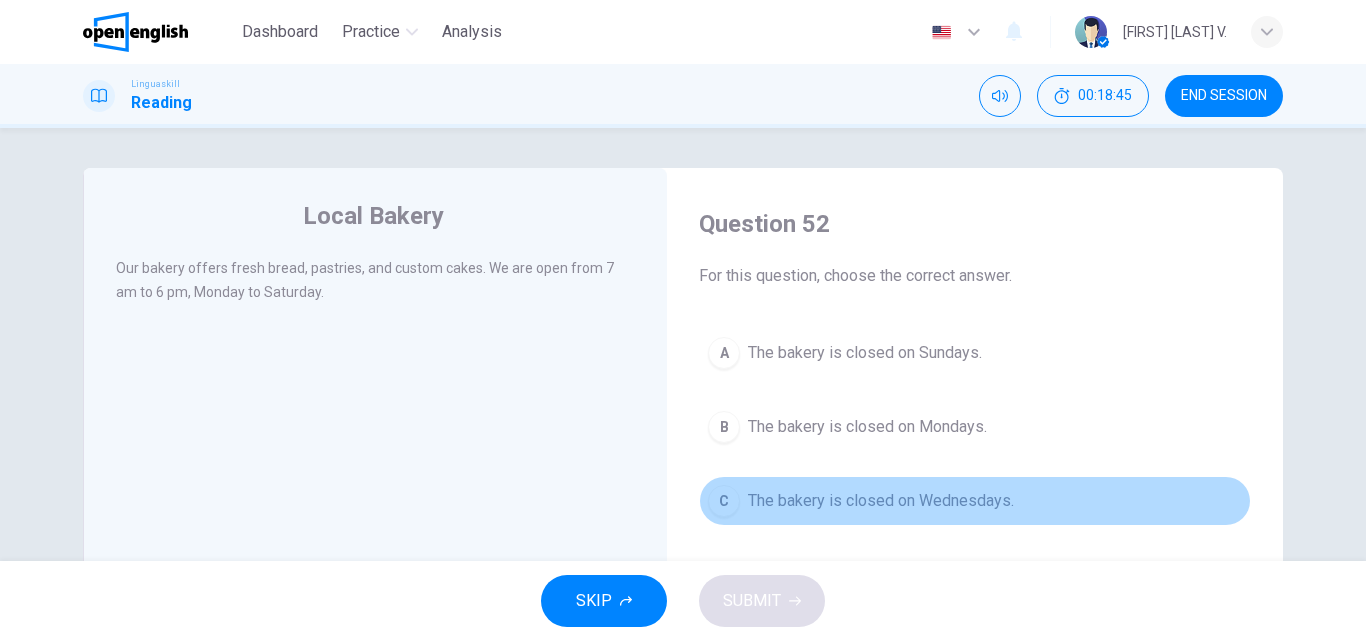 click on "The bakery is closed on Wednesdays." at bounding box center [881, 501] 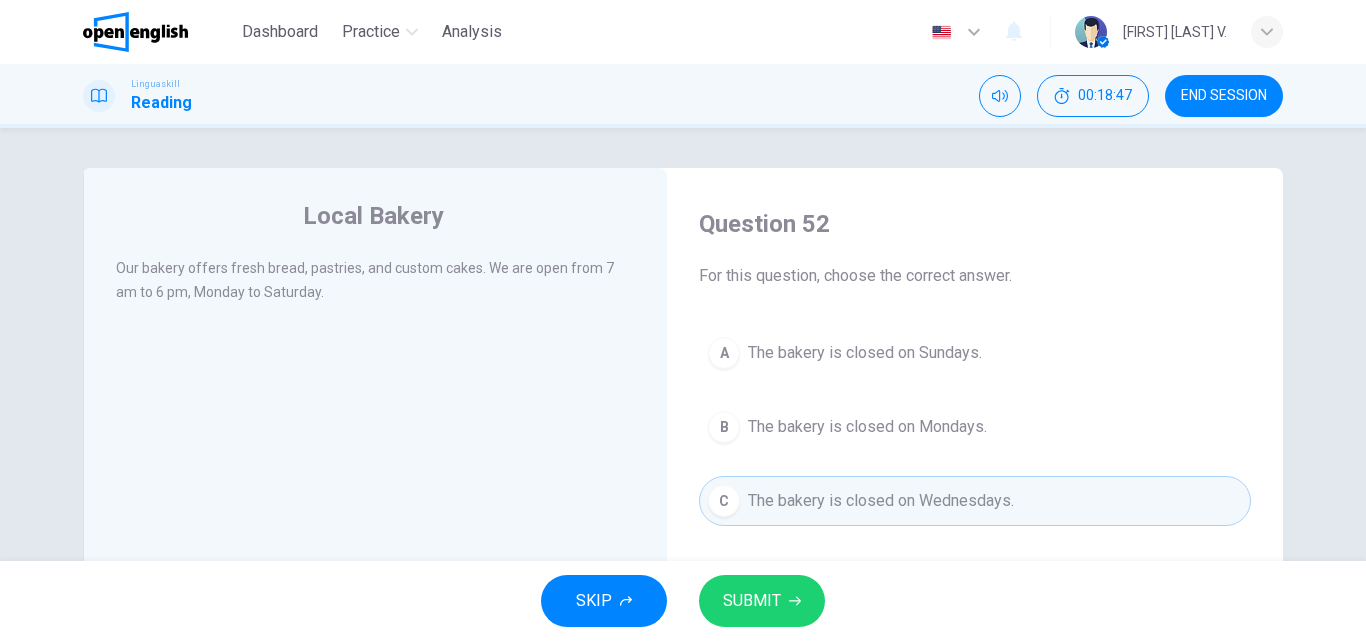 click on "SKIP SUBMIT" at bounding box center (683, 601) 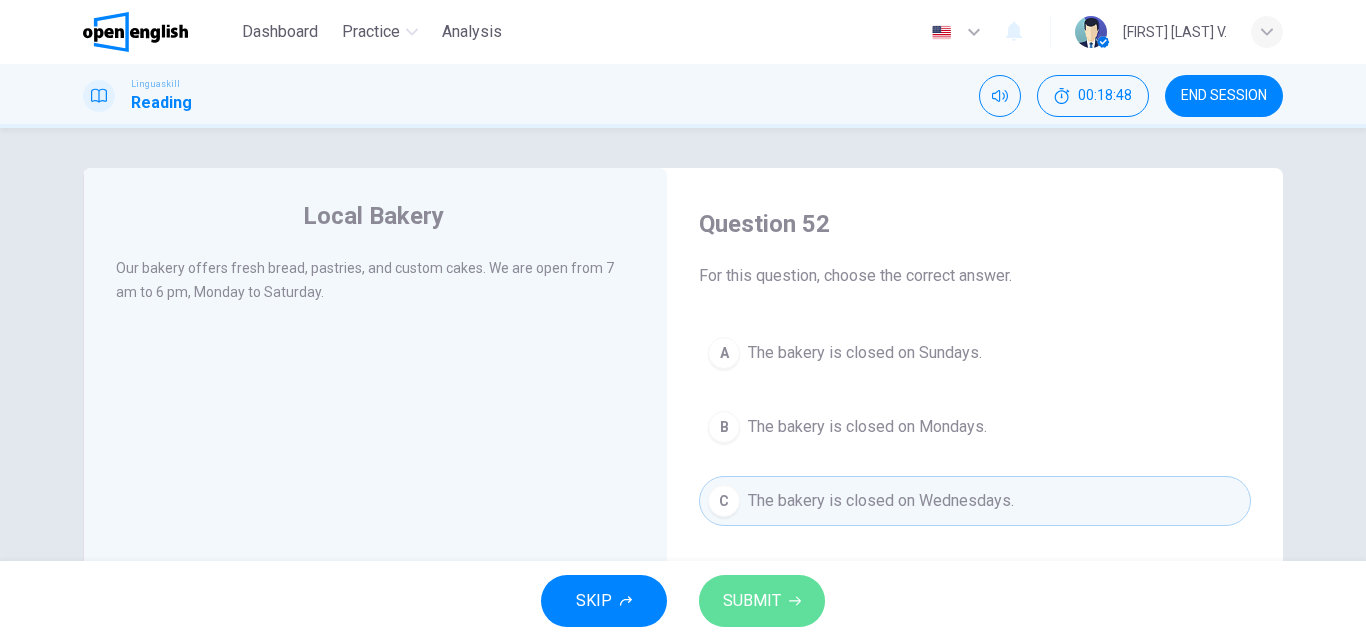 click on "SUBMIT" at bounding box center (762, 601) 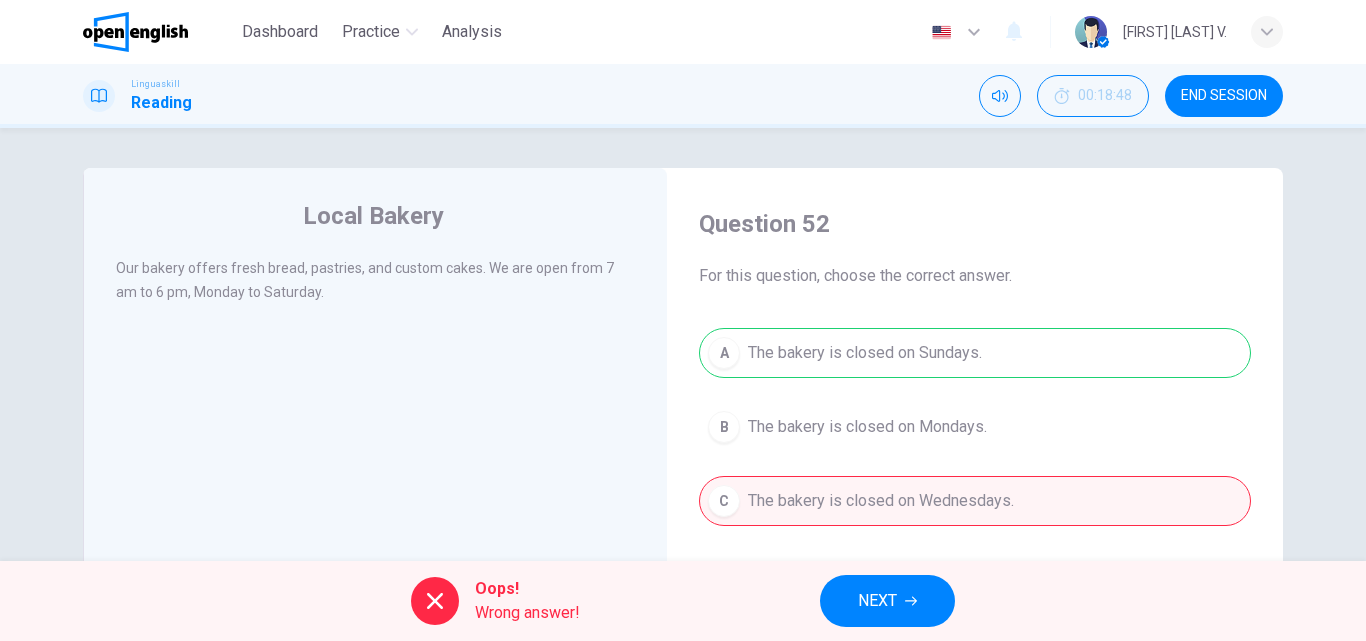click on "NEXT" at bounding box center (887, 601) 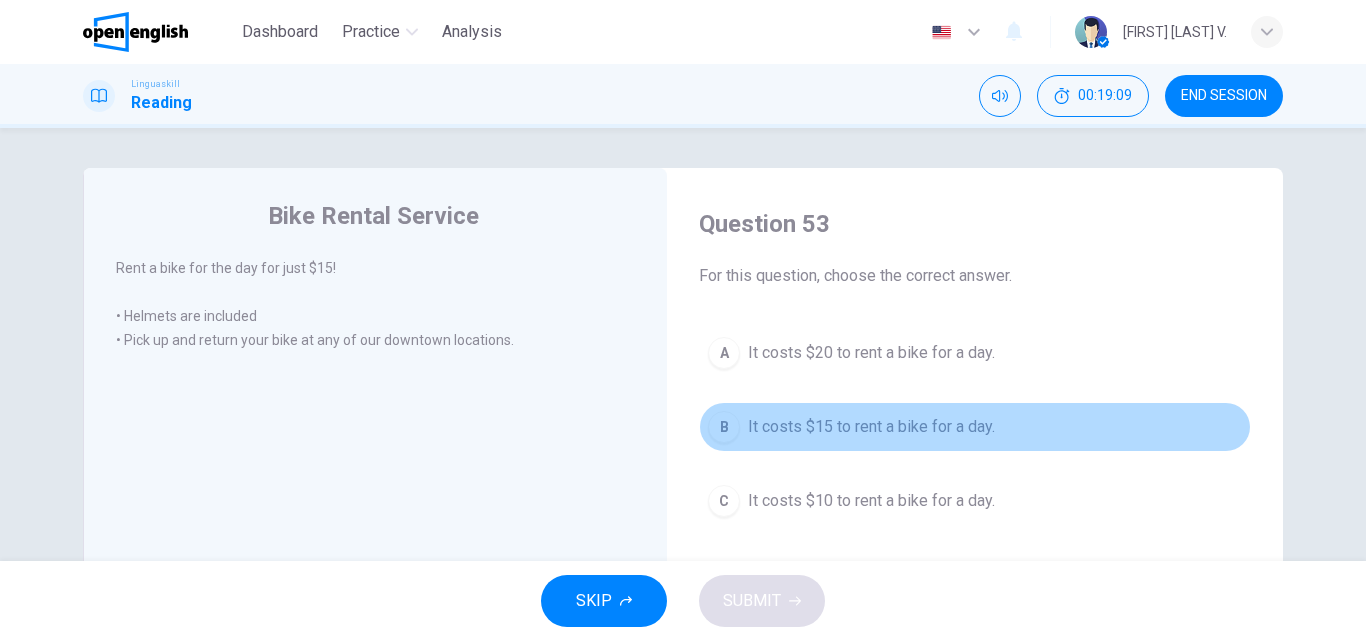 click on "It costs $15 to rent a bike for a day." at bounding box center [871, 427] 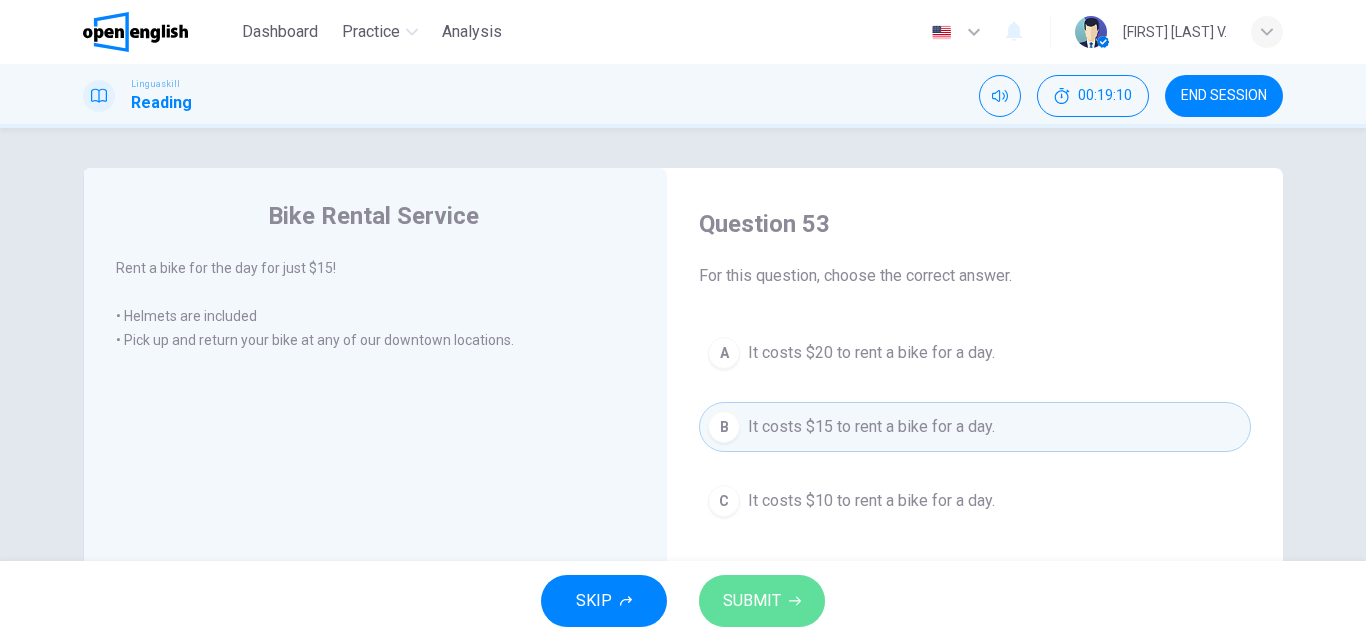 click on "SUBMIT" at bounding box center (762, 601) 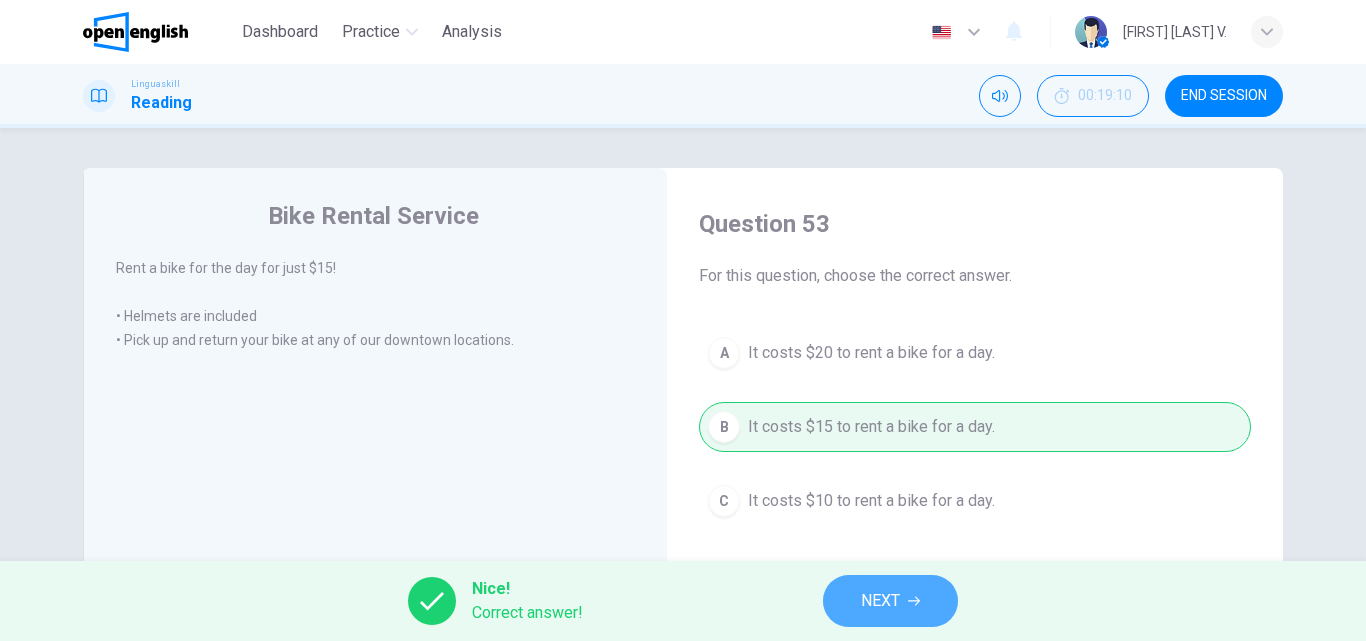 click on "NEXT" at bounding box center (890, 601) 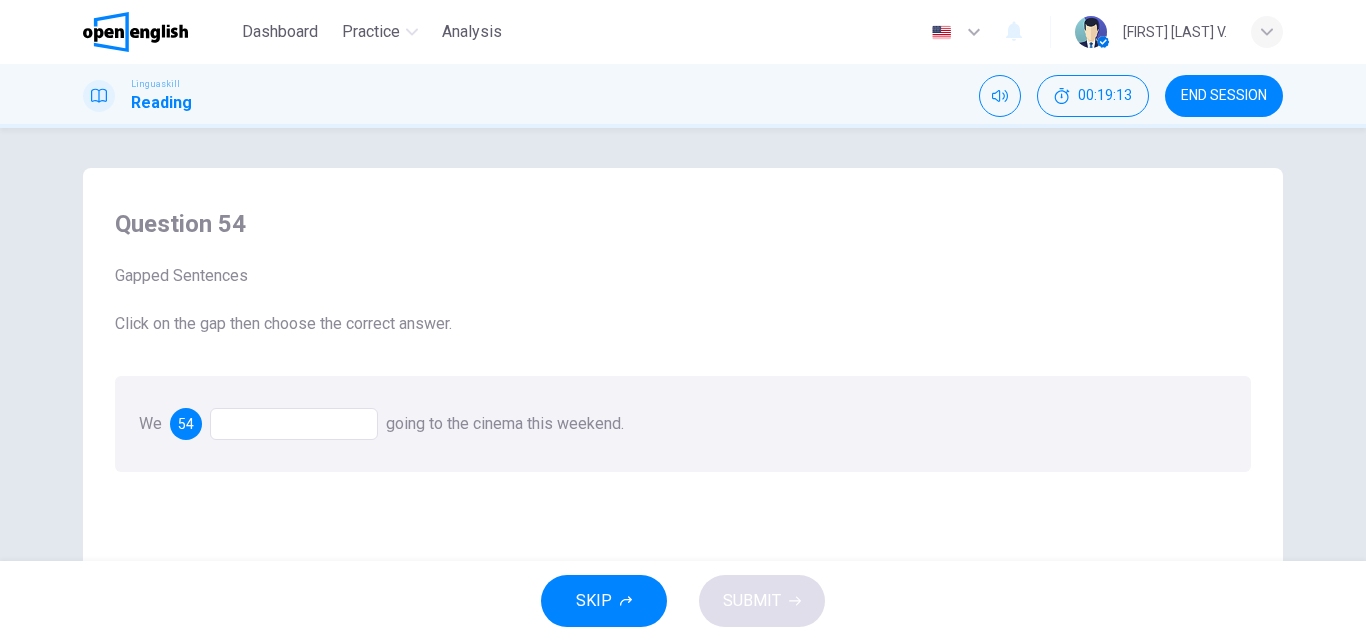 click at bounding box center [294, 424] 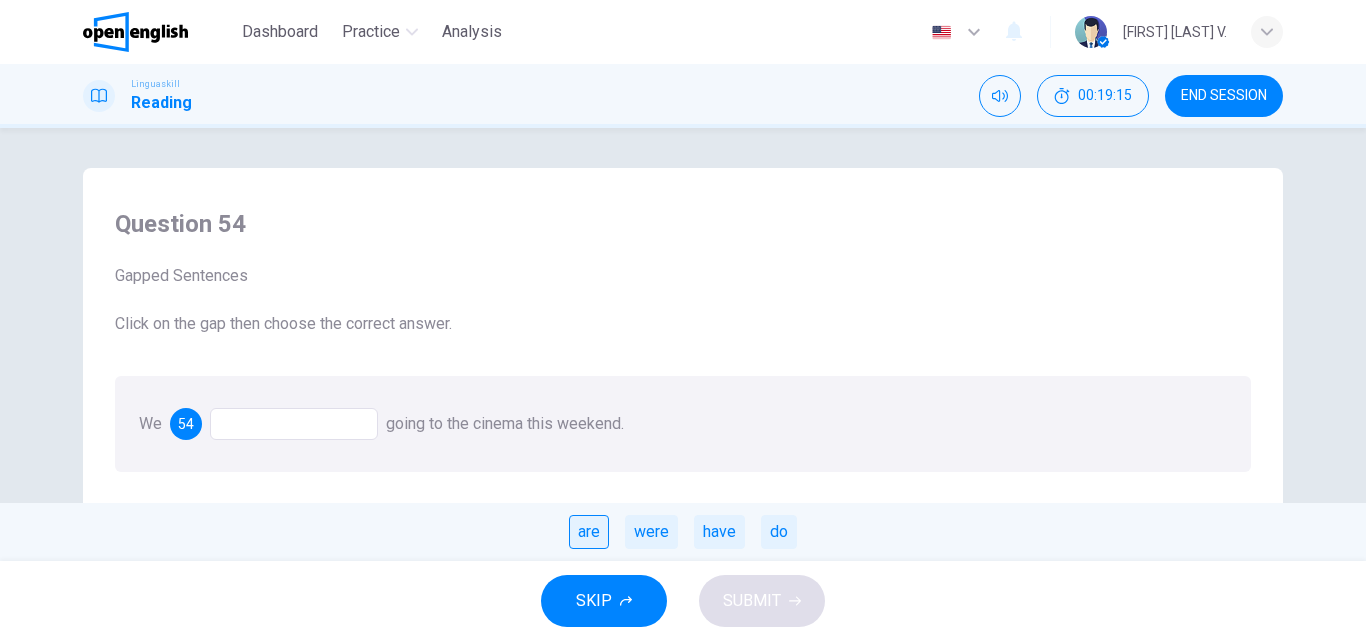 click on "are" at bounding box center (589, 532) 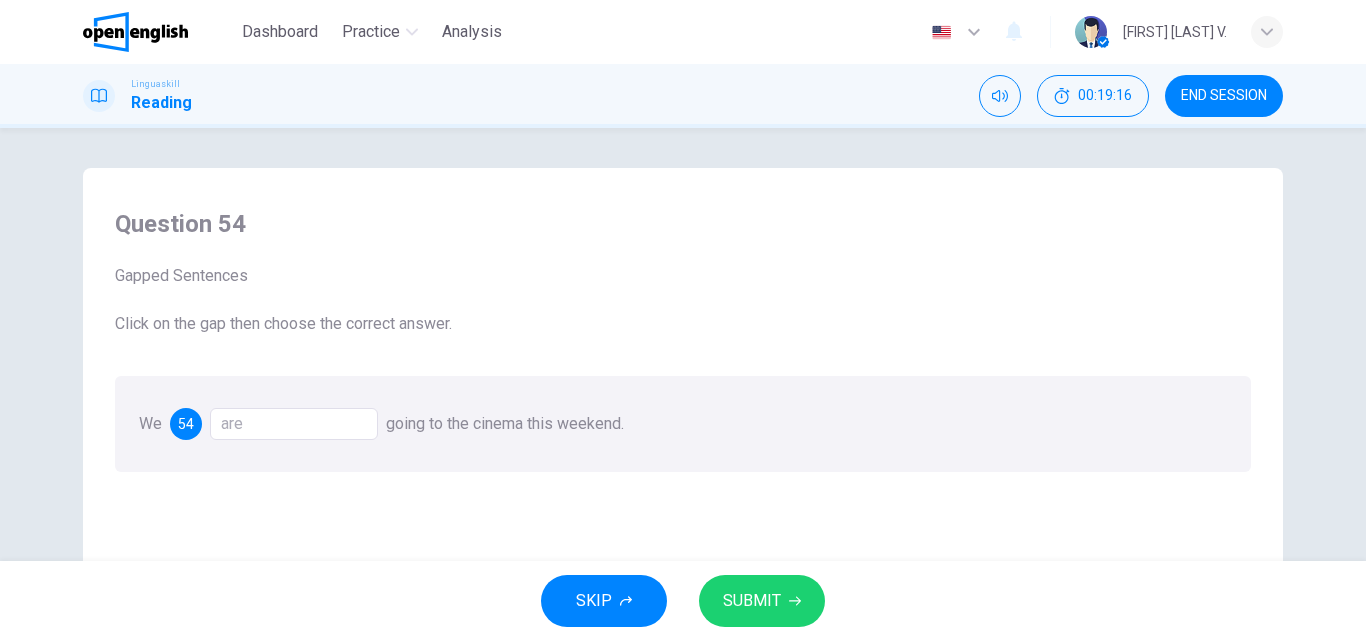 click on "SUBMIT" at bounding box center [752, 601] 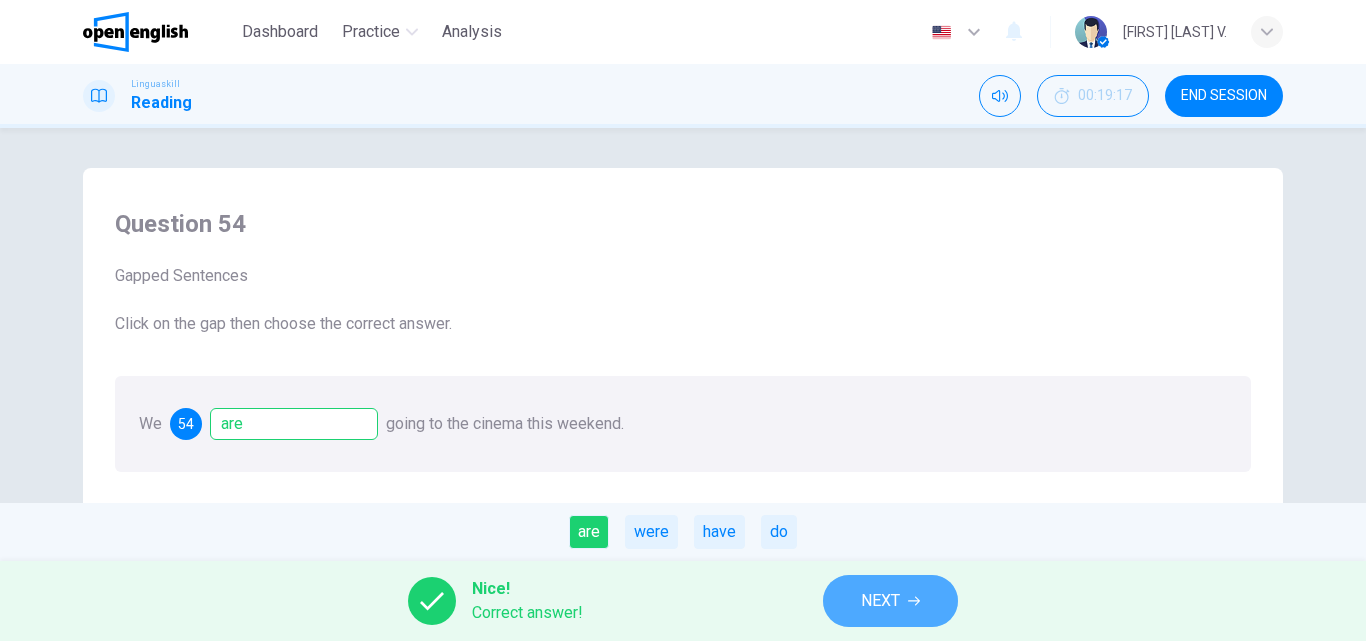 click on "NEXT" at bounding box center (890, 601) 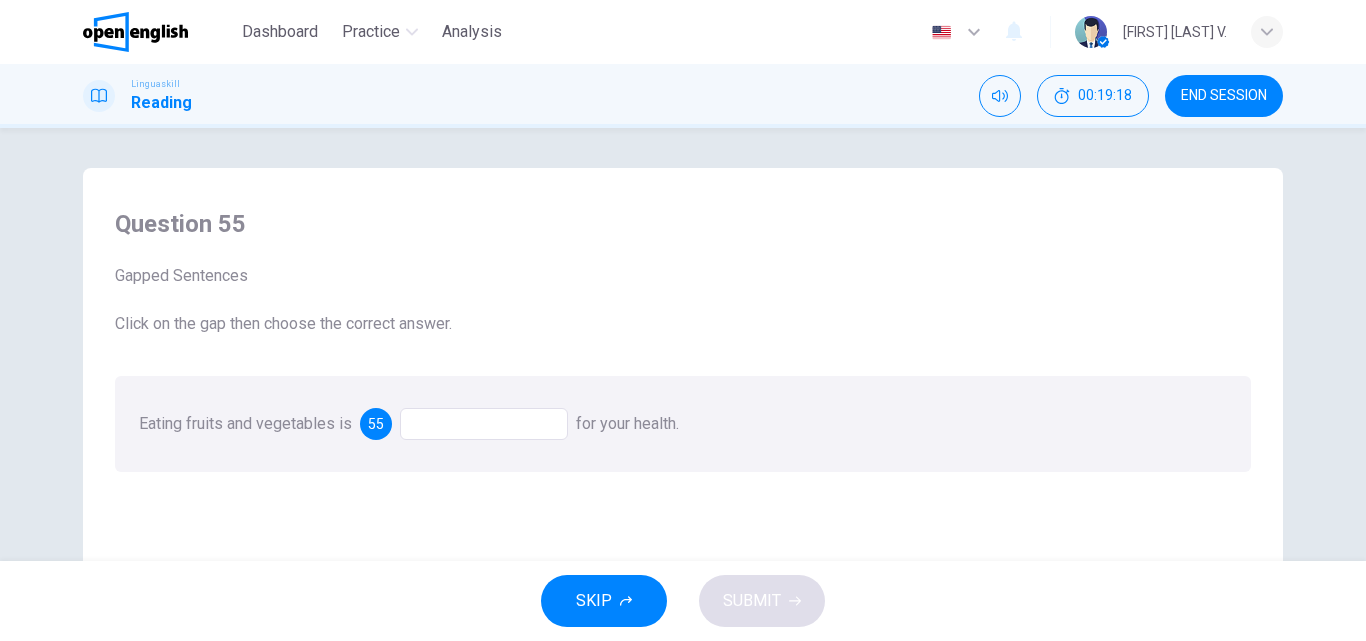 click at bounding box center [484, 424] 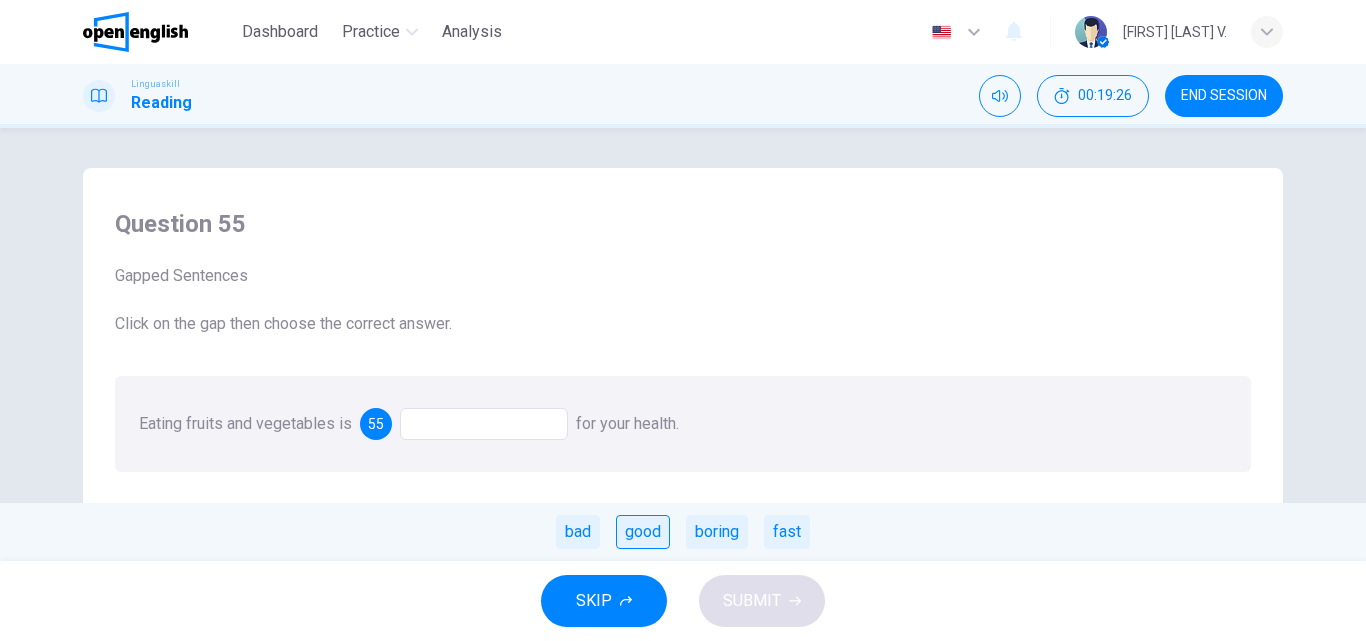 click on "good" at bounding box center [643, 532] 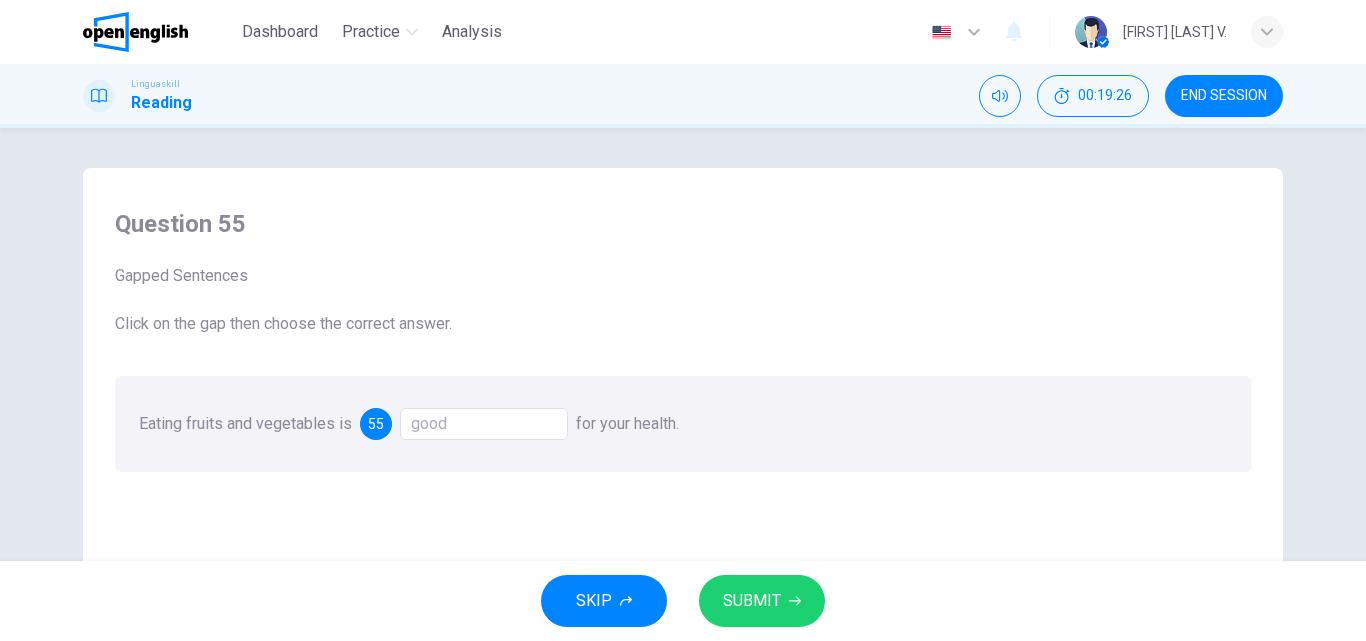 click on "SUBMIT" at bounding box center (752, 601) 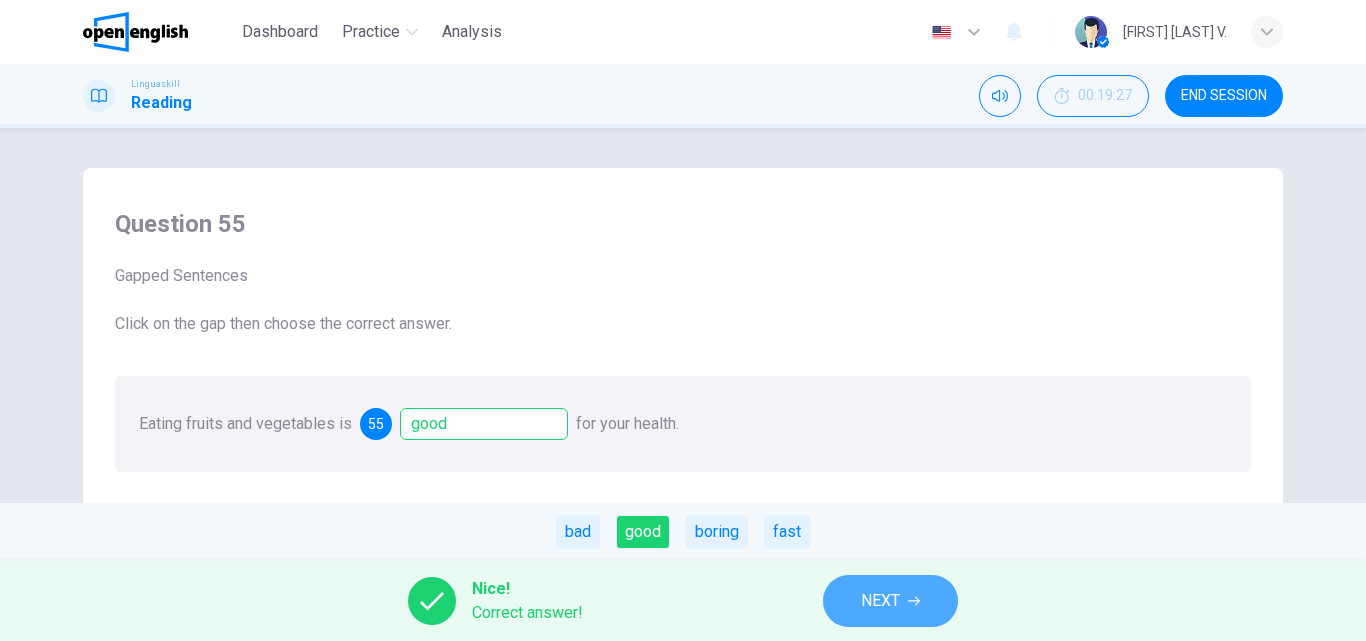 click on "NEXT" at bounding box center [890, 601] 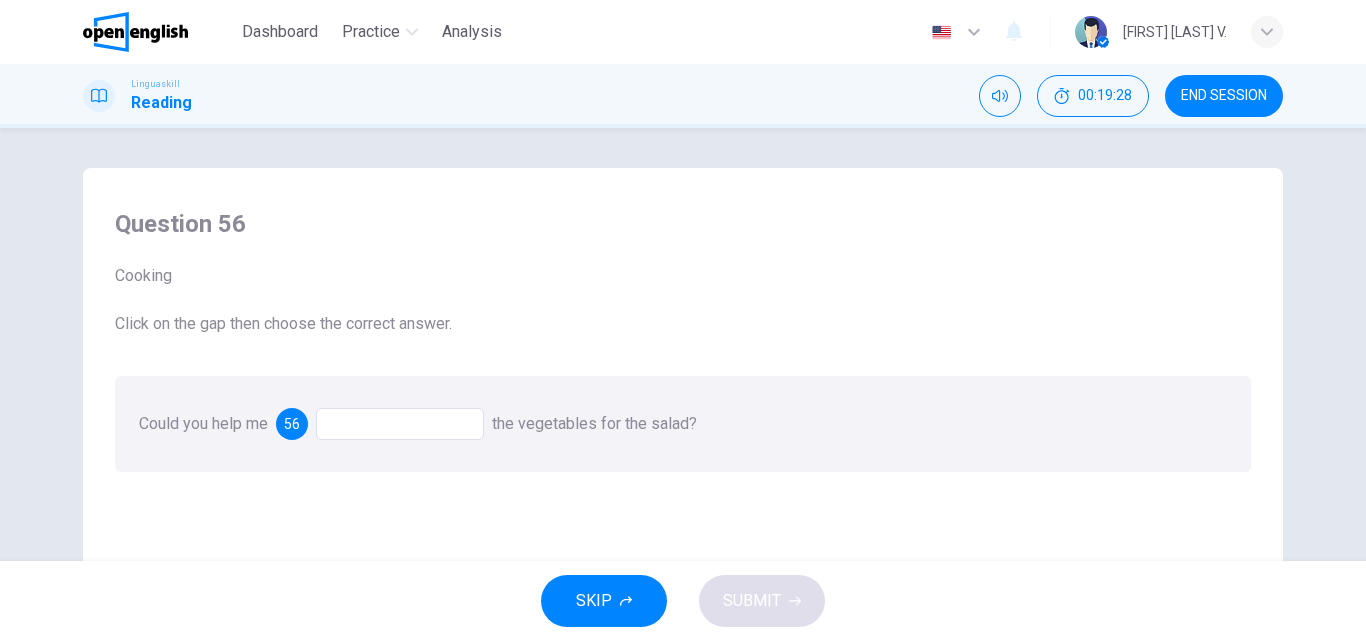 click at bounding box center [400, 424] 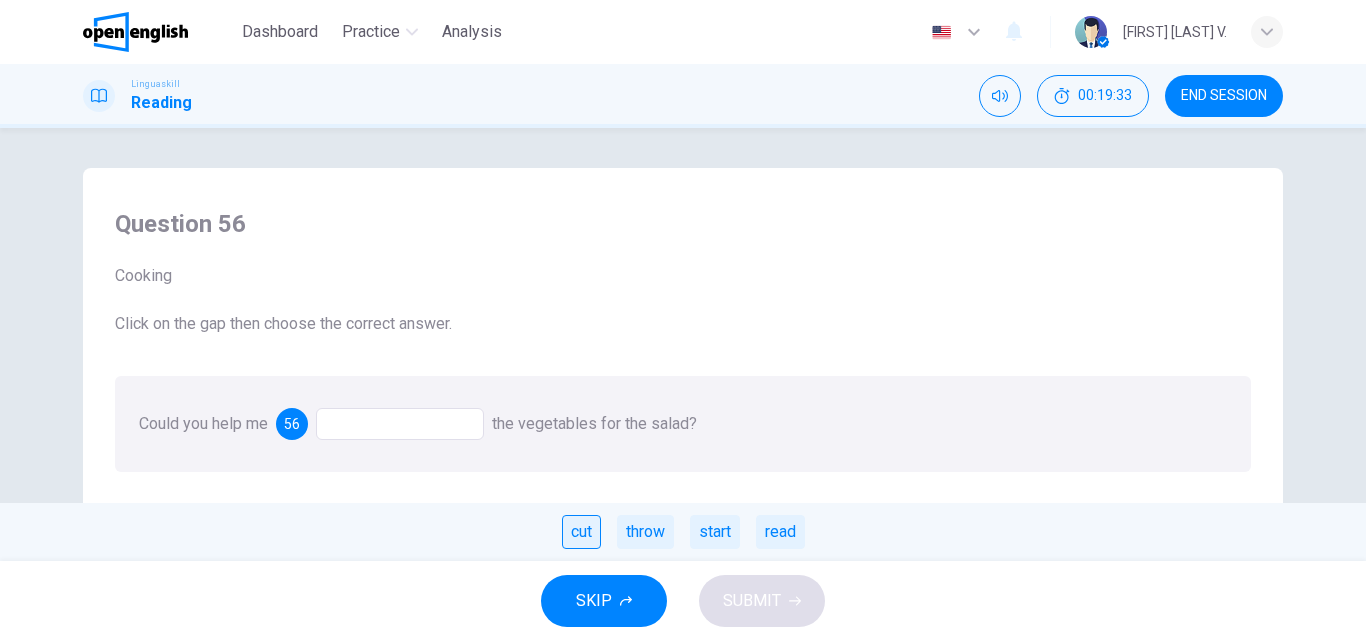 drag, startPoint x: 603, startPoint y: 538, endPoint x: 593, endPoint y: 536, distance: 10.198039 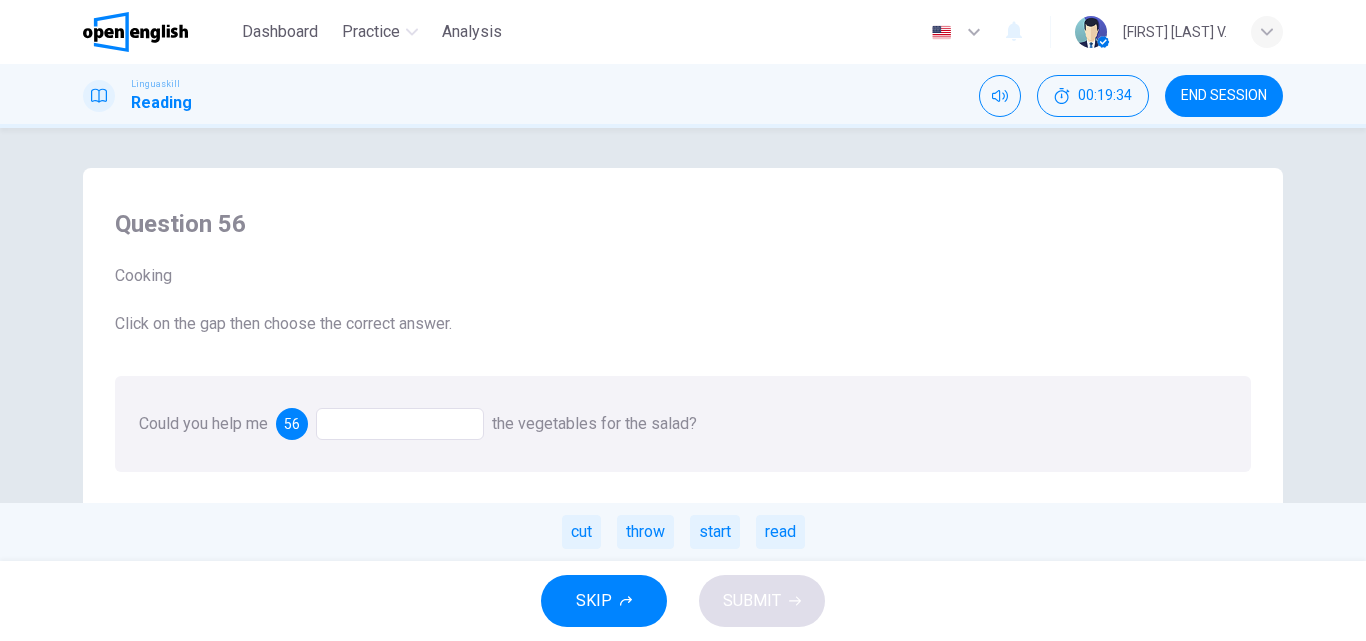 drag, startPoint x: 593, startPoint y: 536, endPoint x: 569, endPoint y: 525, distance: 26.400757 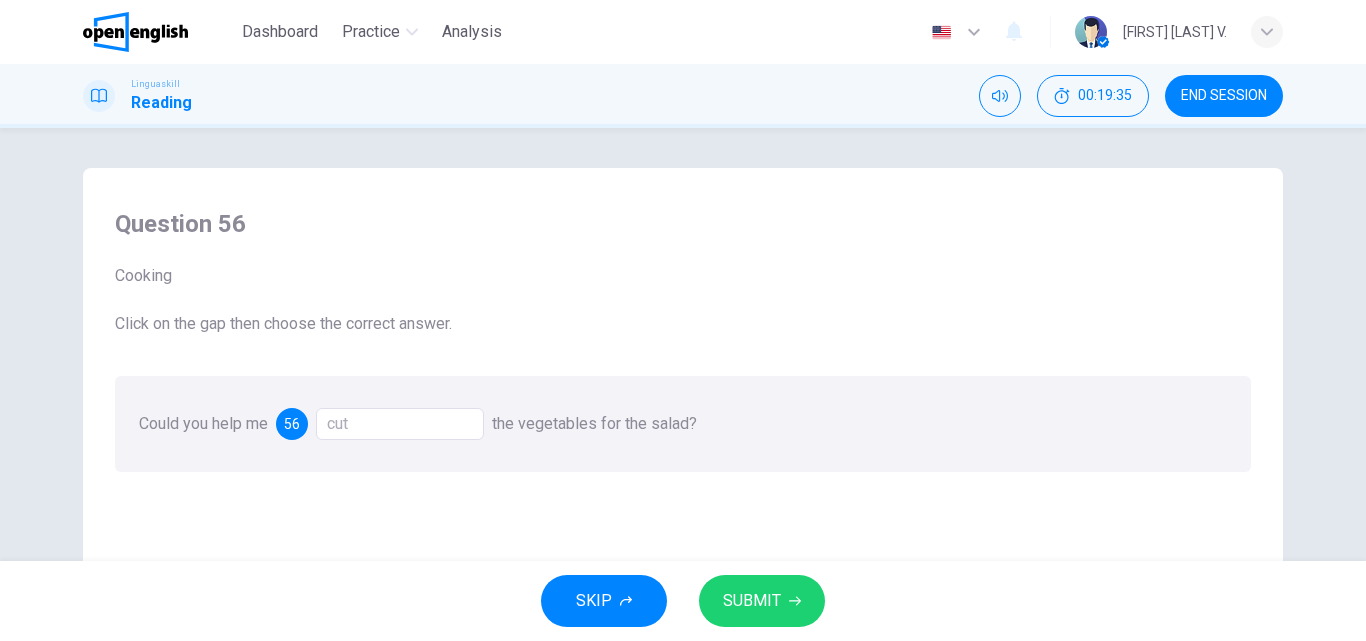 click on "Question 56 Cooking Click on the gap then choose the correct answer. Could you help me  56 cut  the vegetables for the salad?" at bounding box center (683, 525) 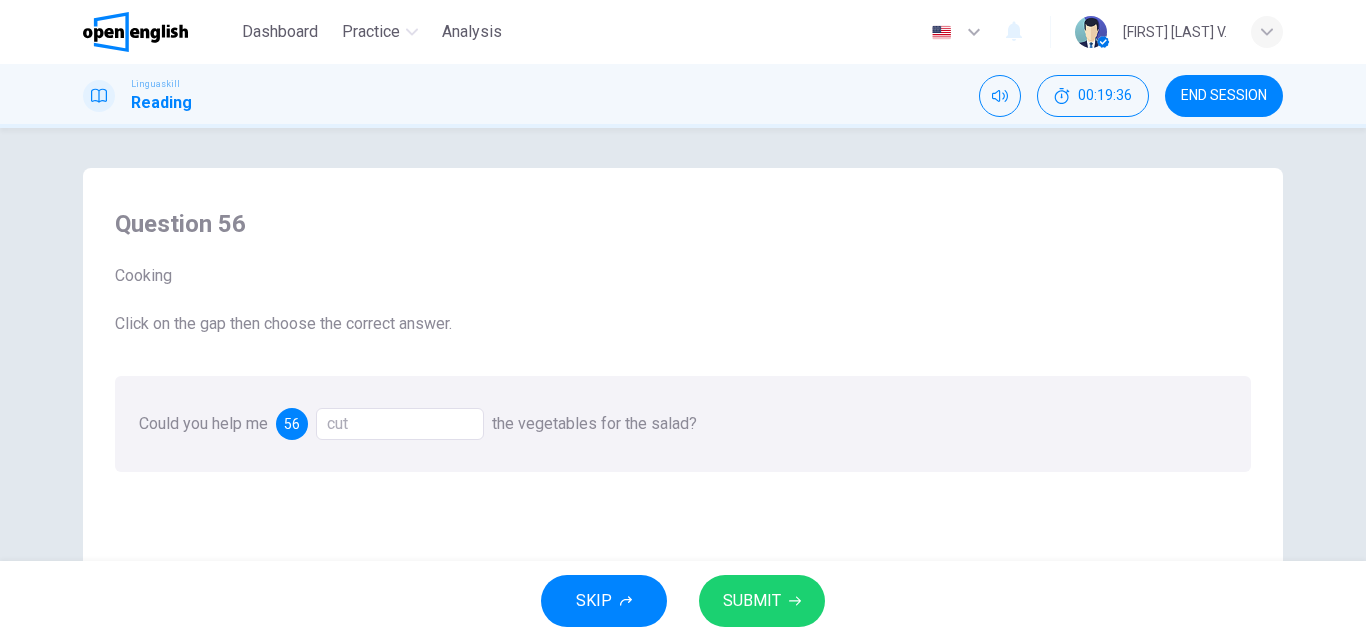 click on "SUBMIT" at bounding box center [752, 601] 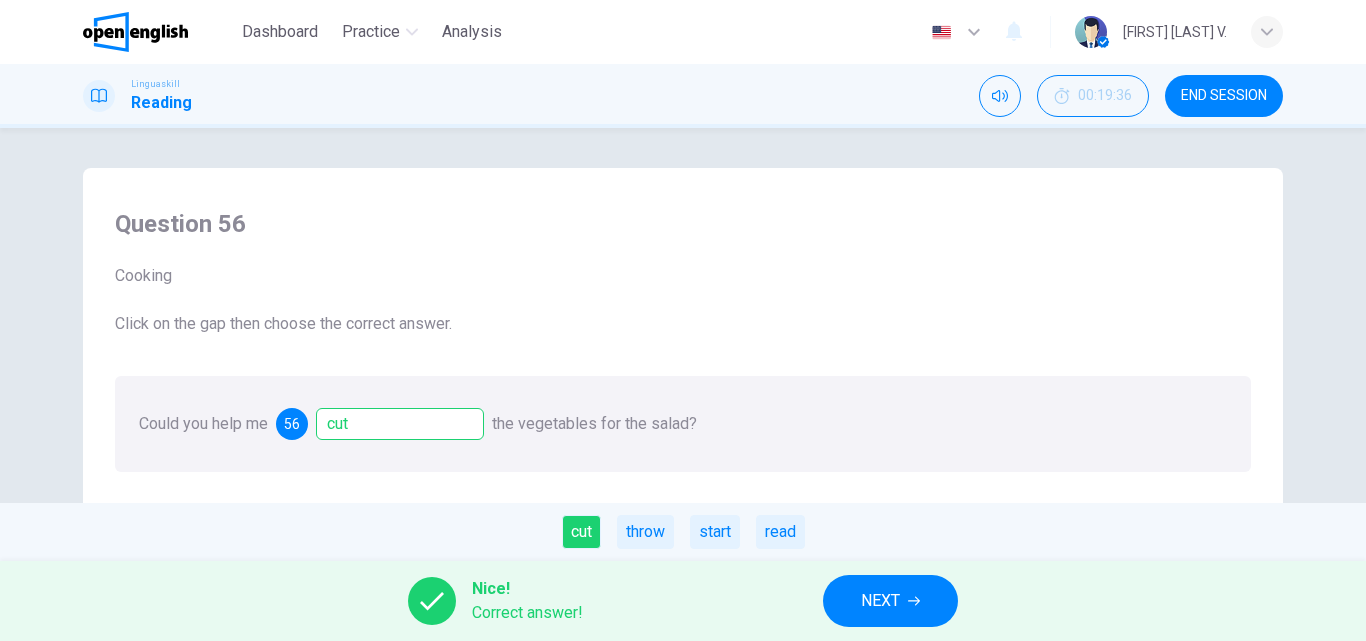 click on "NEXT" at bounding box center [890, 601] 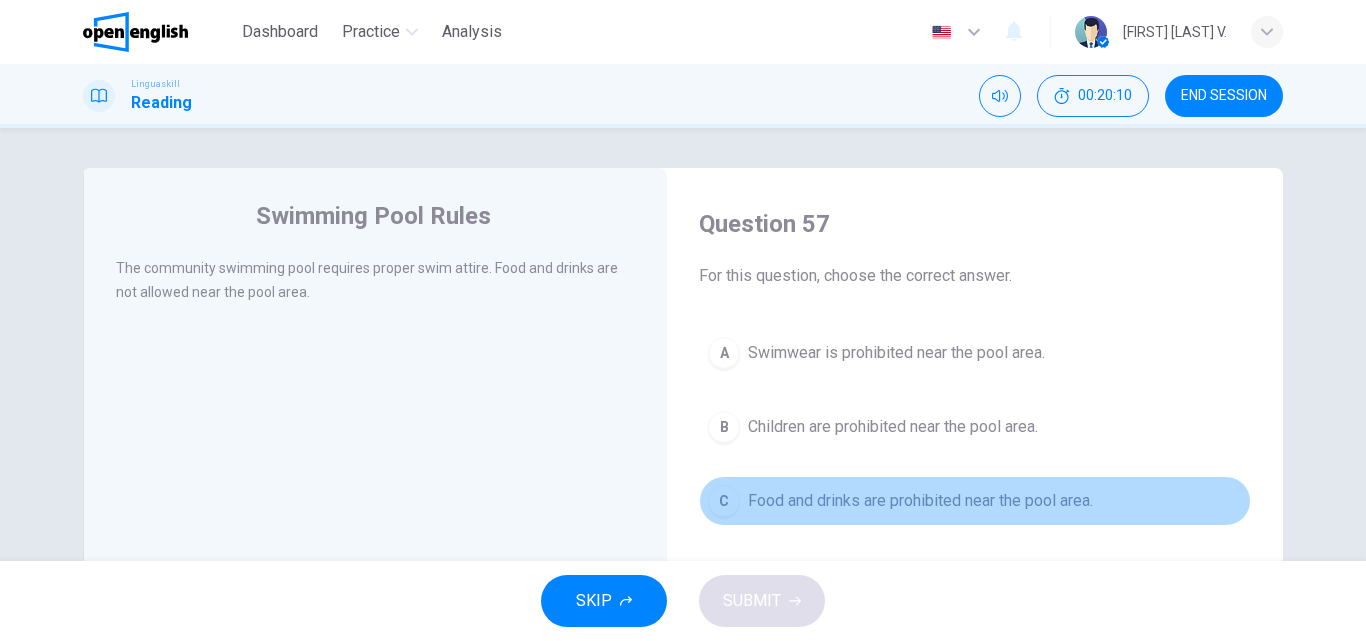 click on "Food and drinks are prohibited near the pool area." at bounding box center (920, 501) 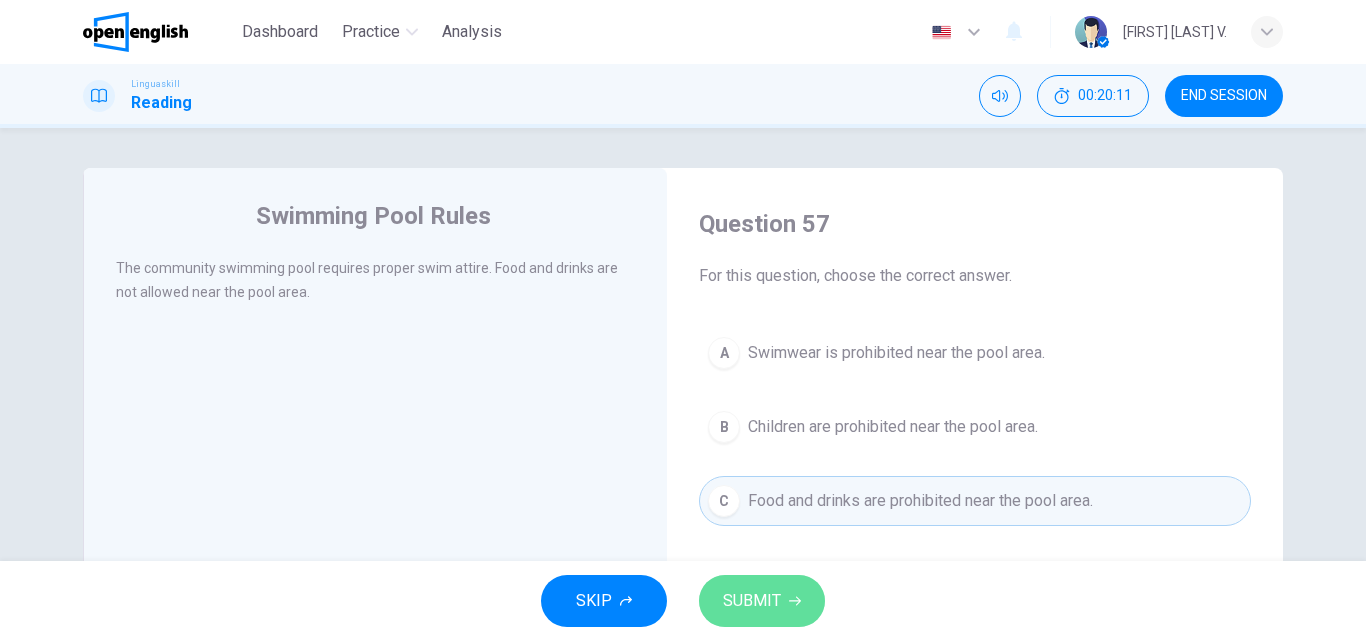 click 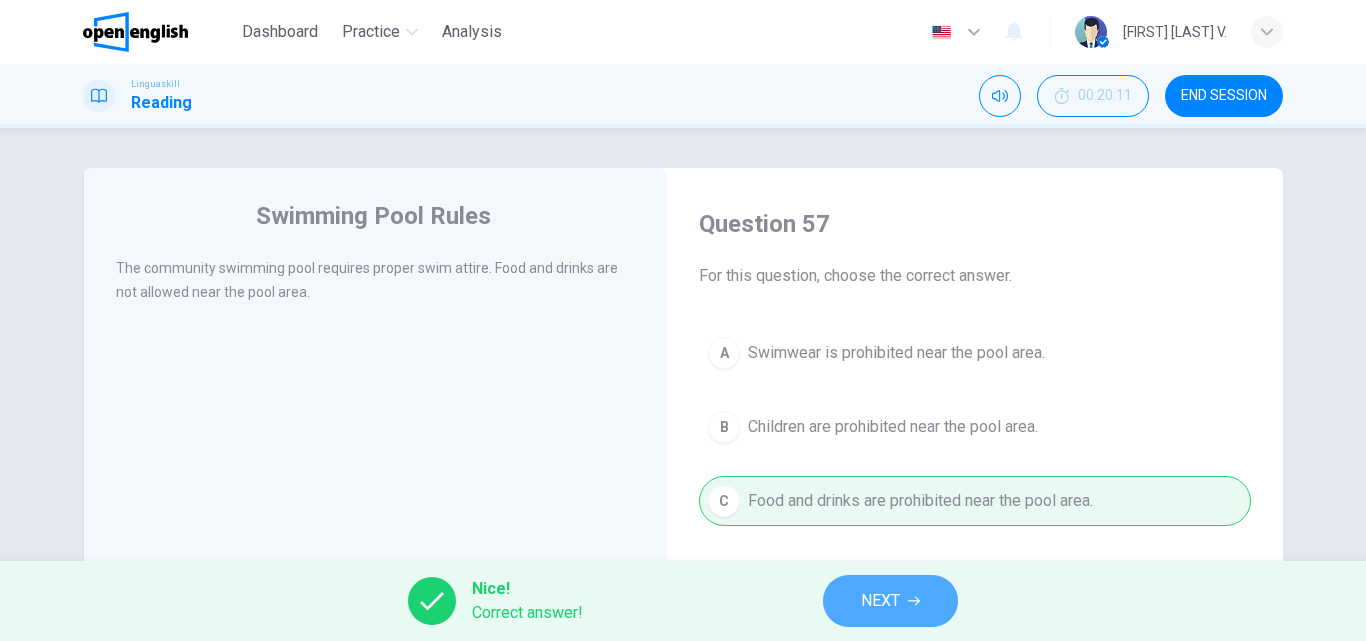 click on "NEXT" at bounding box center [890, 601] 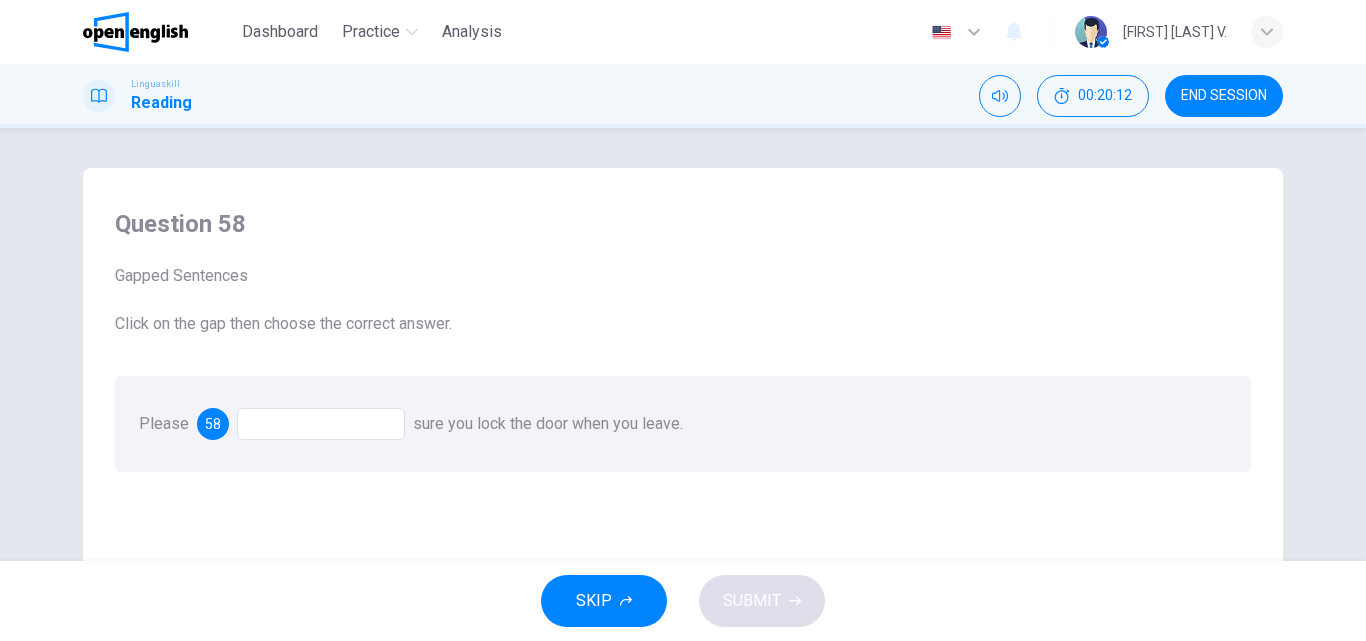 click at bounding box center (321, 424) 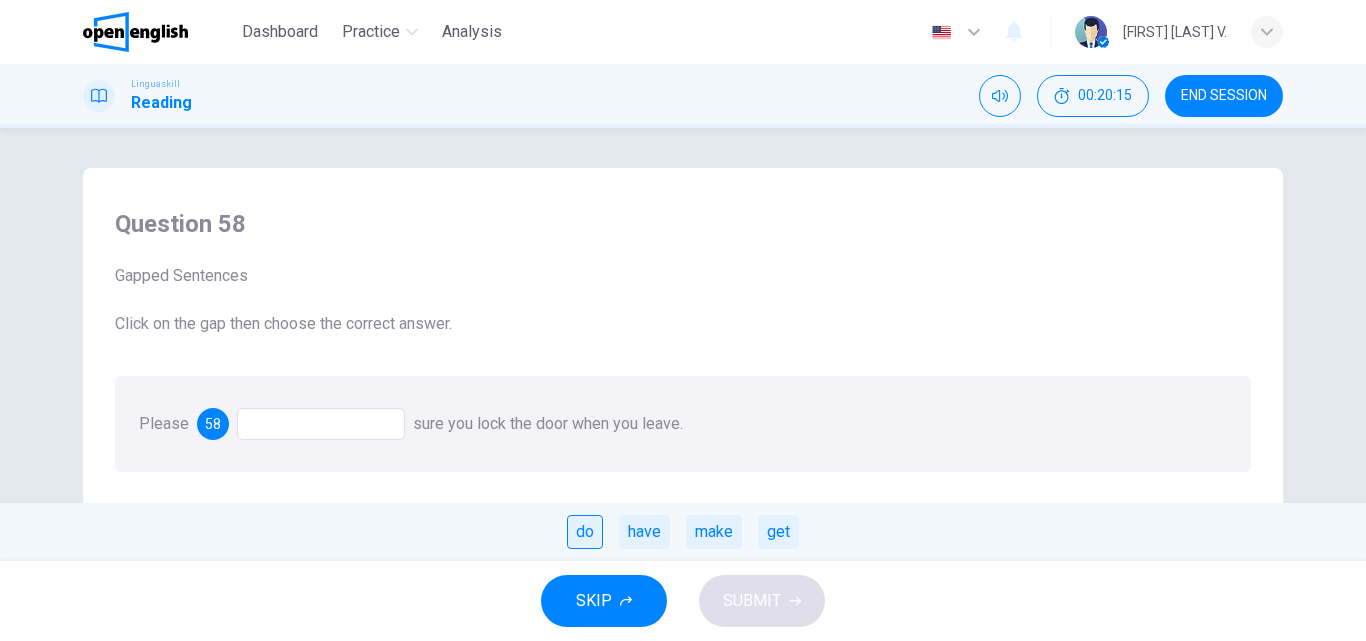 click on "do" at bounding box center [585, 532] 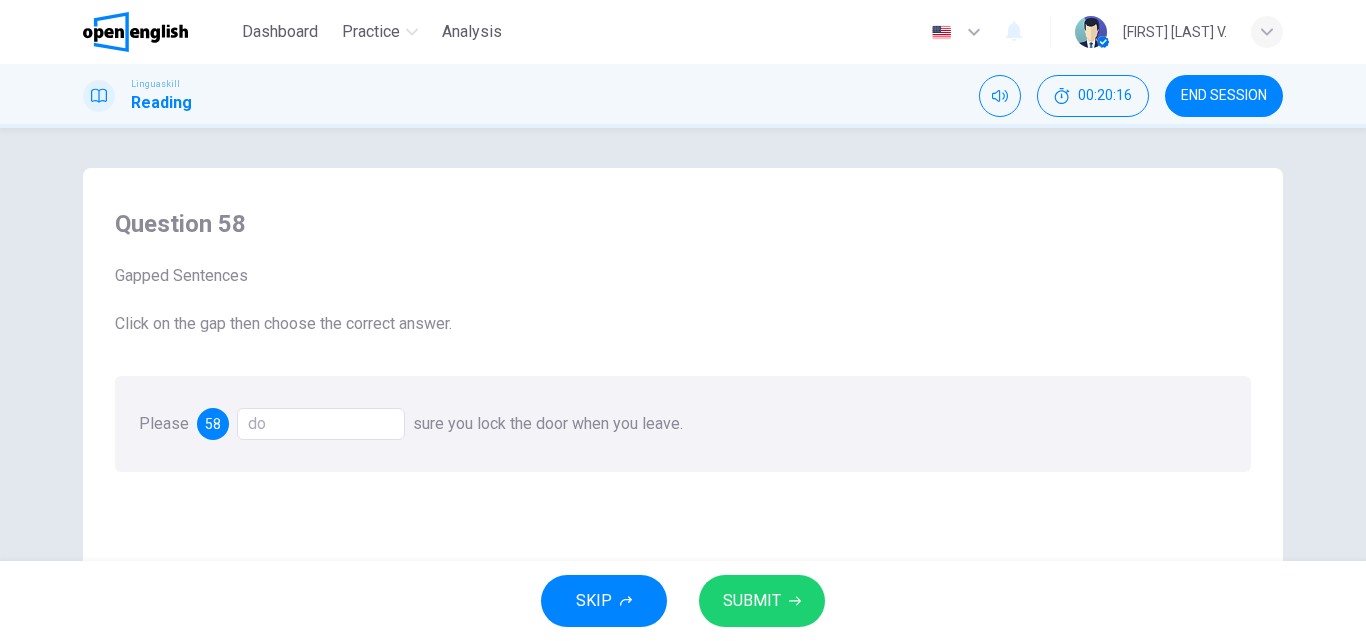 click on "SUBMIT" at bounding box center [752, 601] 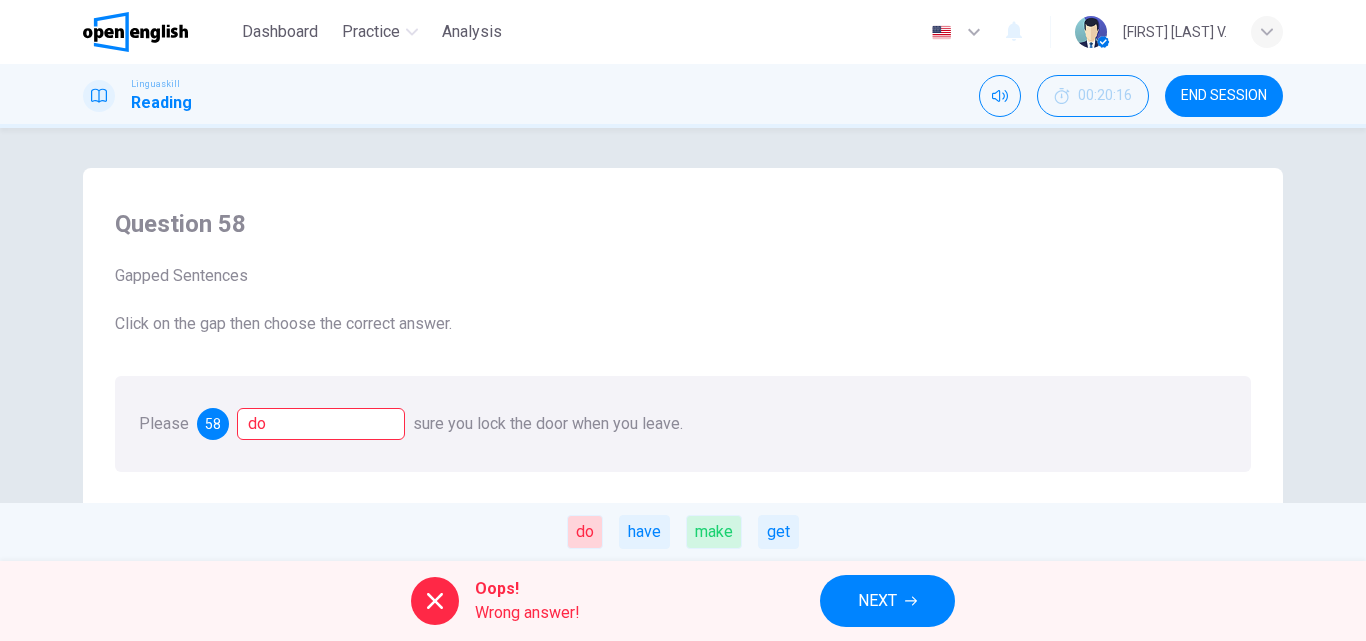 click on "NEXT" at bounding box center [877, 601] 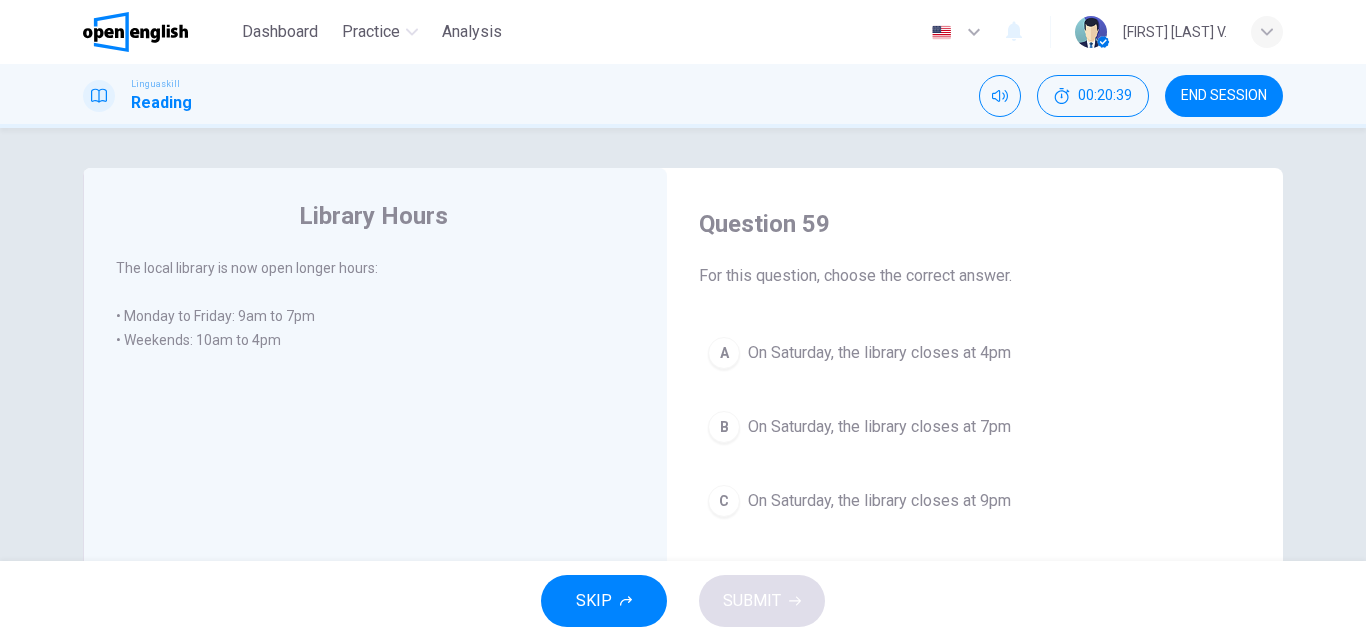 click on "On Saturday, the library closes at 4pm" at bounding box center (879, 353) 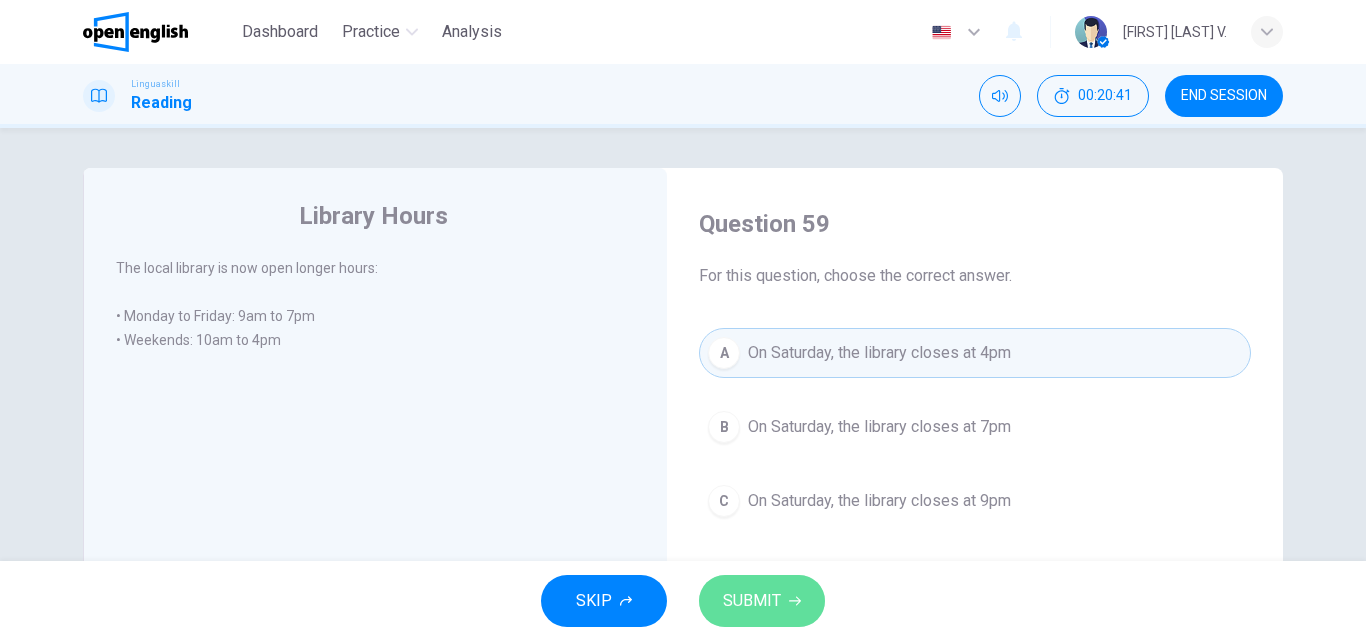 click on "SUBMIT" at bounding box center [762, 601] 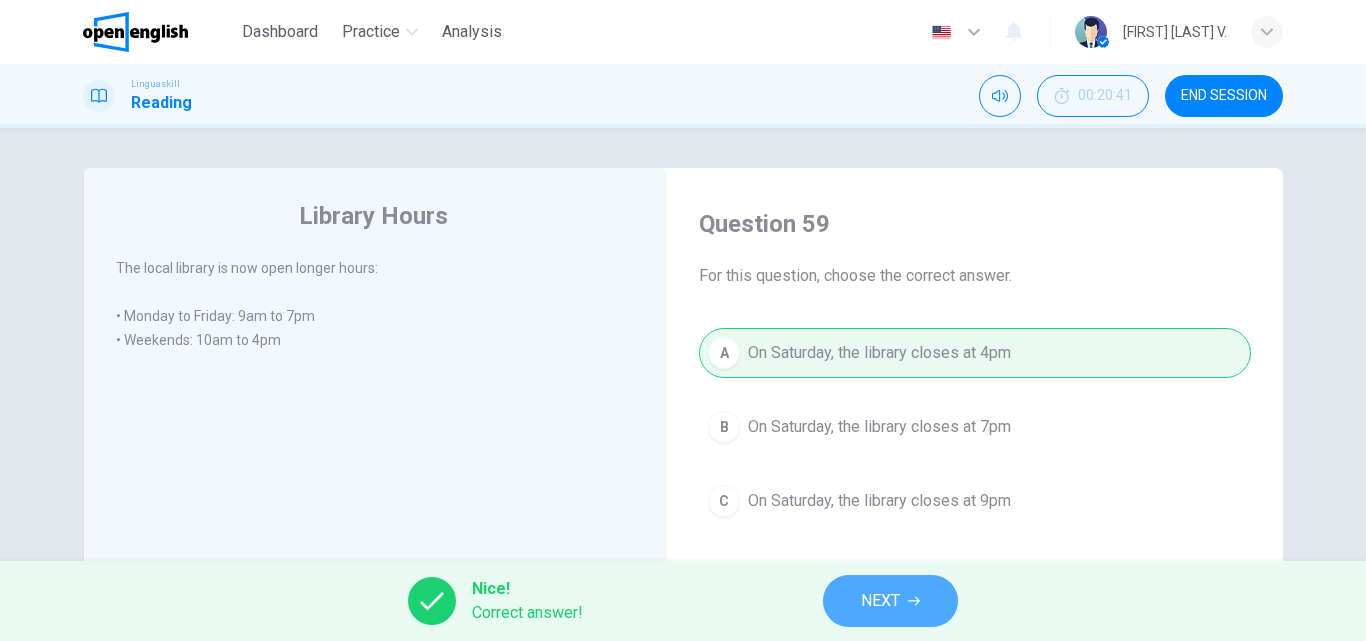 click on "NEXT" at bounding box center [880, 601] 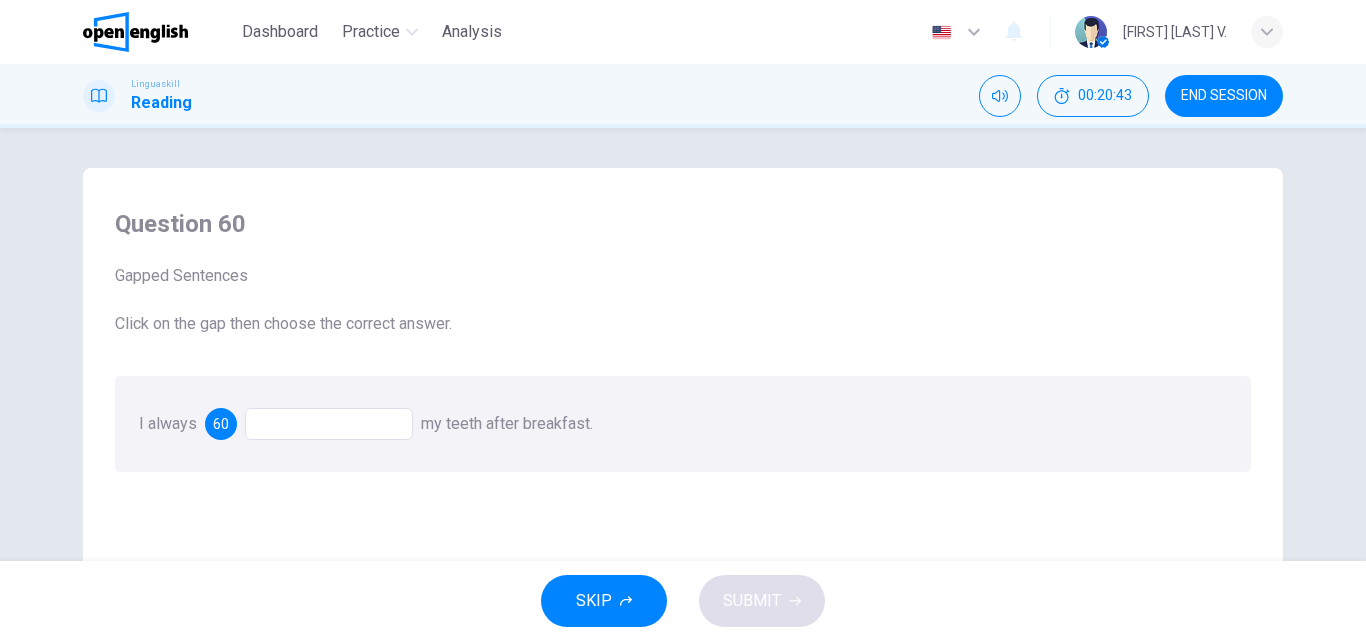 click at bounding box center [329, 424] 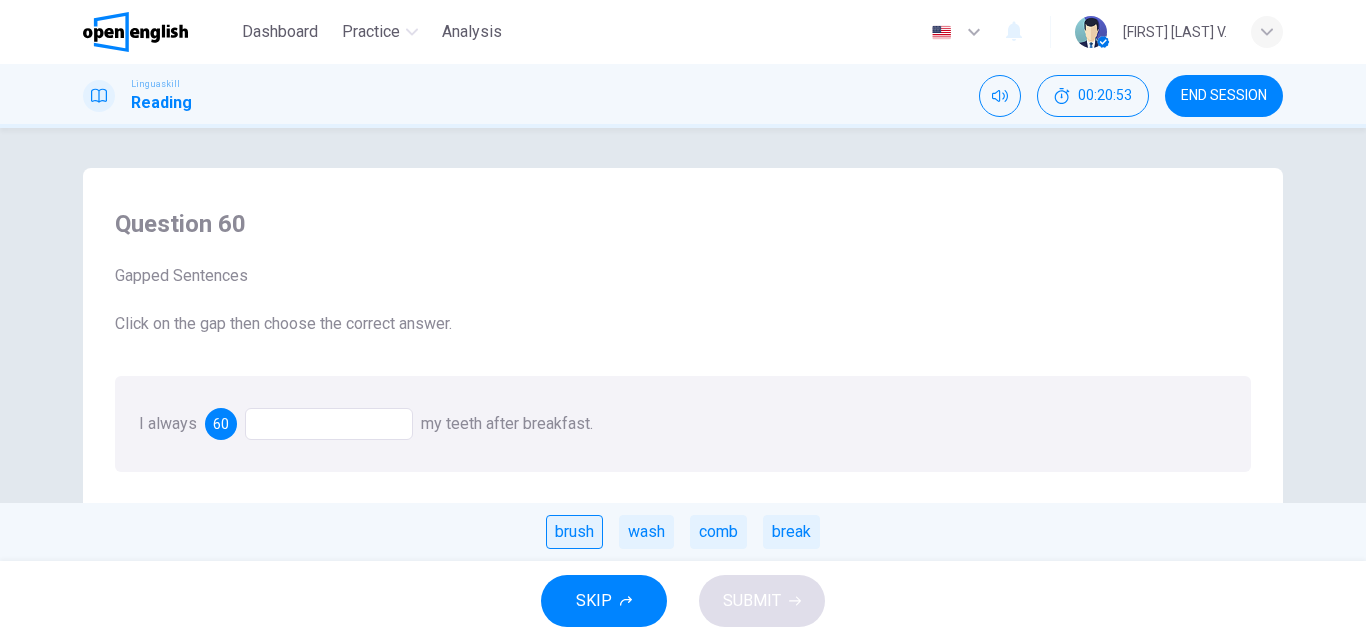 click on "brush" at bounding box center [574, 532] 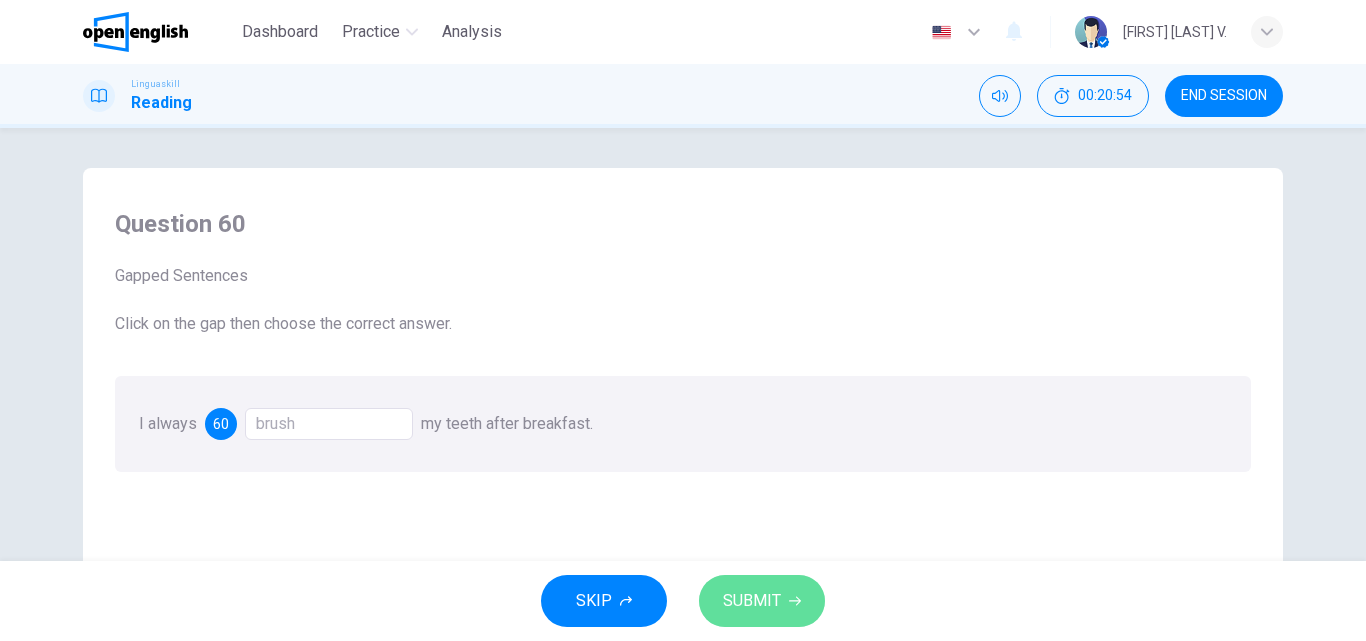 click on "SUBMIT" at bounding box center (762, 601) 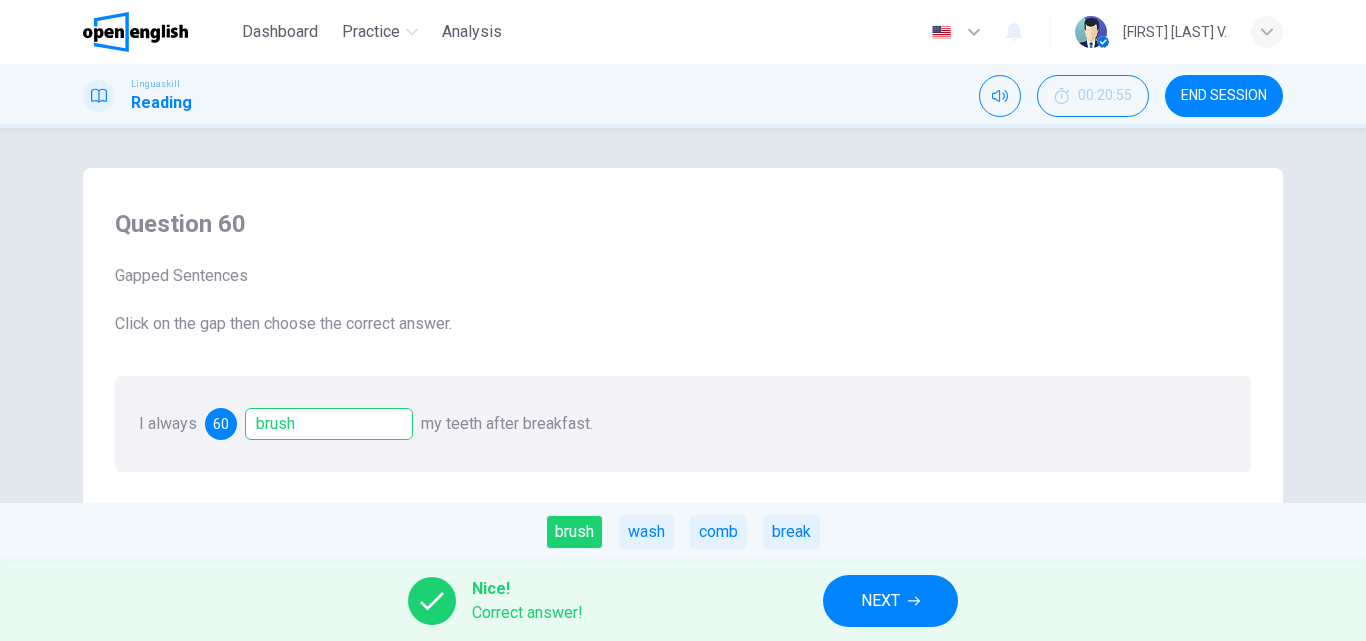 click on "NEXT" at bounding box center (890, 601) 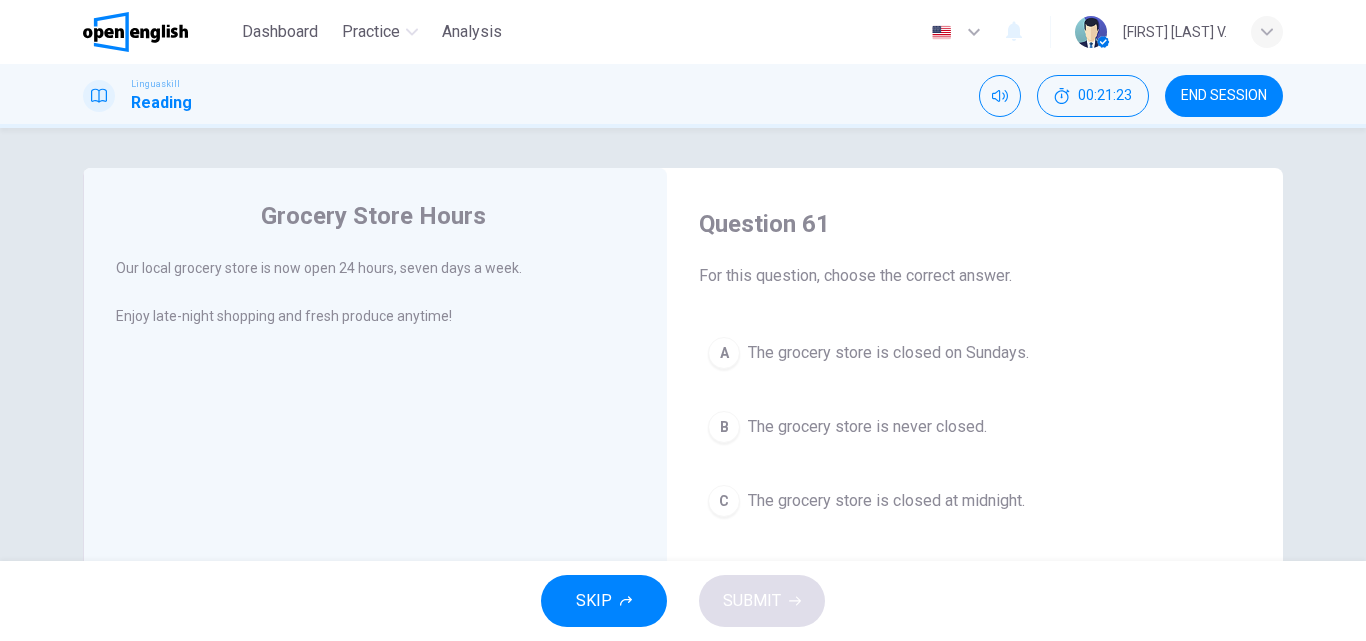 click on "A The grocery store is closed on Sundays. B The grocery store is never closed. C The grocery store is closed at midnight." at bounding box center [975, 427] 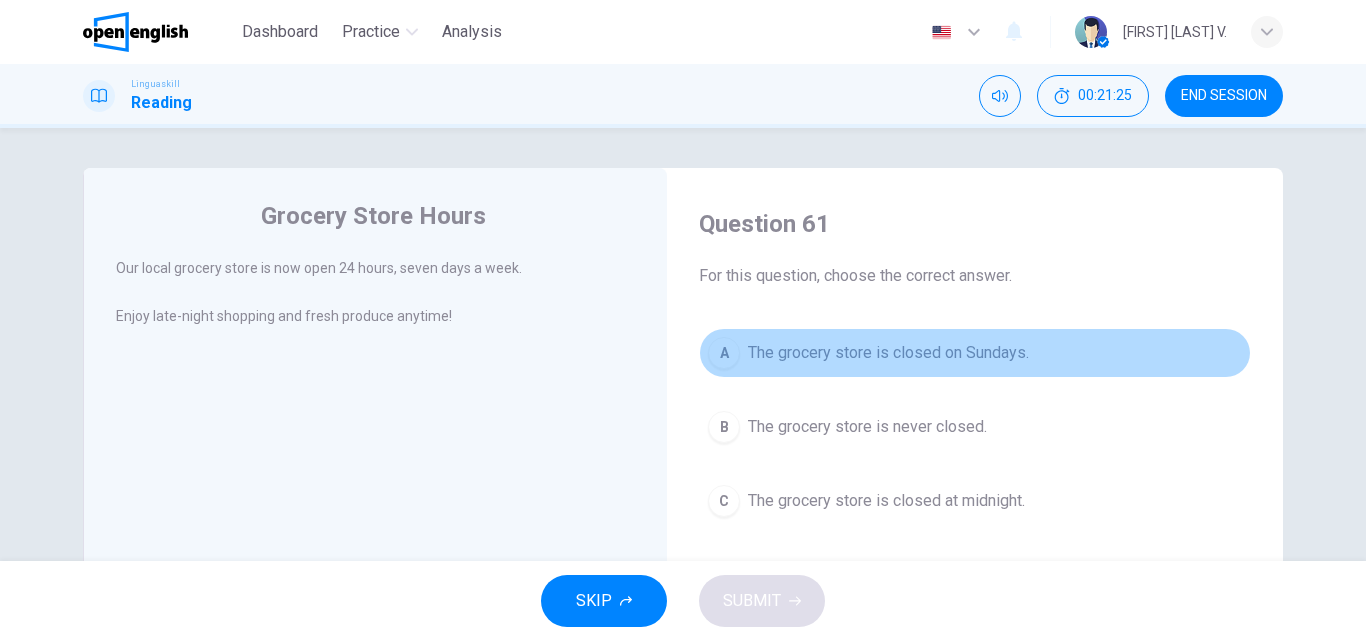 click on "The grocery store is closed on Sundays." at bounding box center (888, 353) 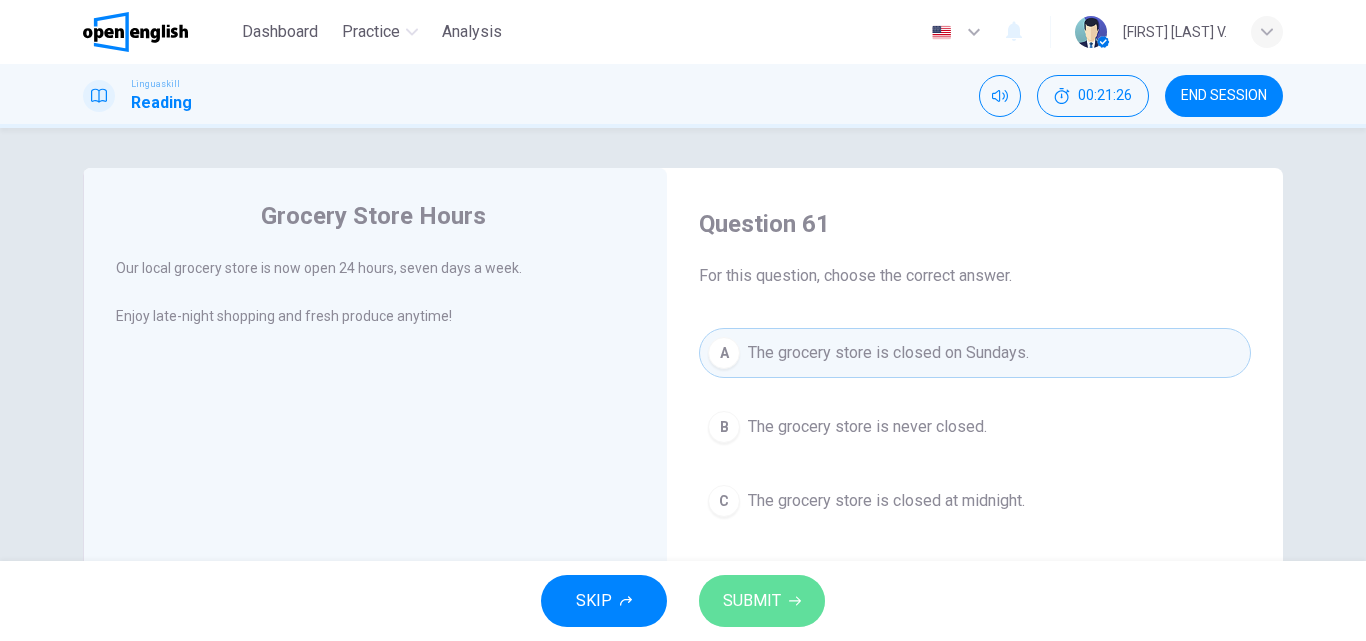 click on "SUBMIT" at bounding box center (762, 601) 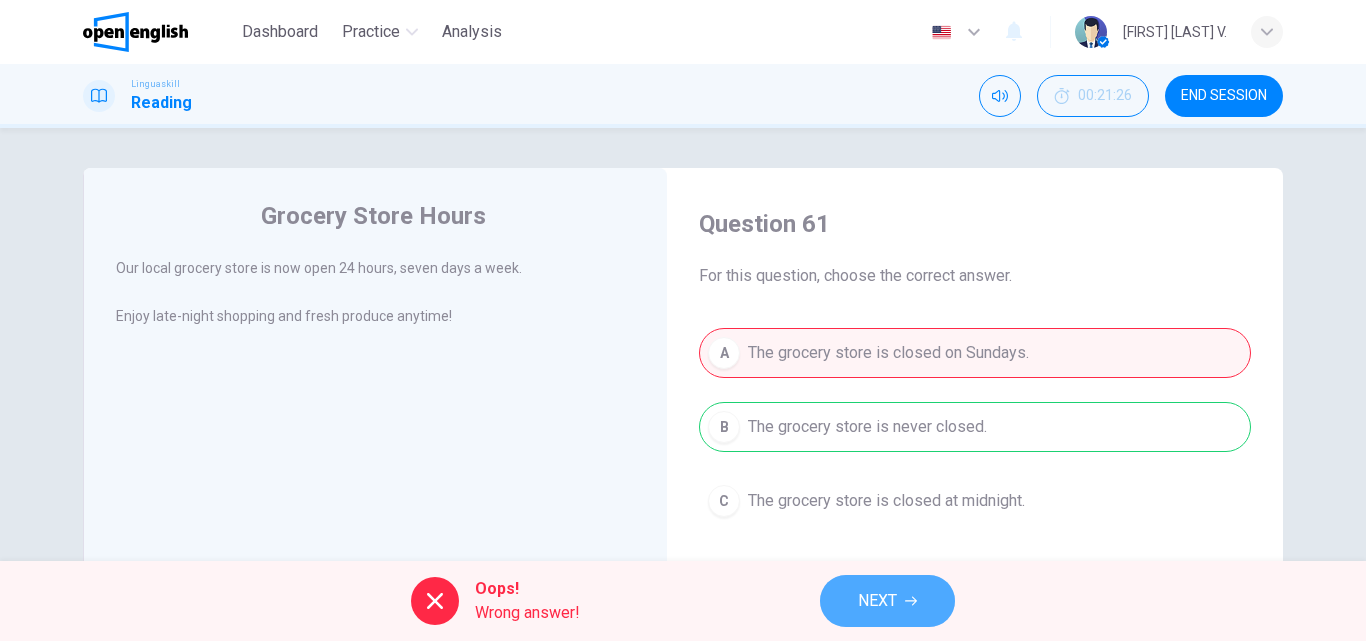 click on "NEXT" at bounding box center (877, 601) 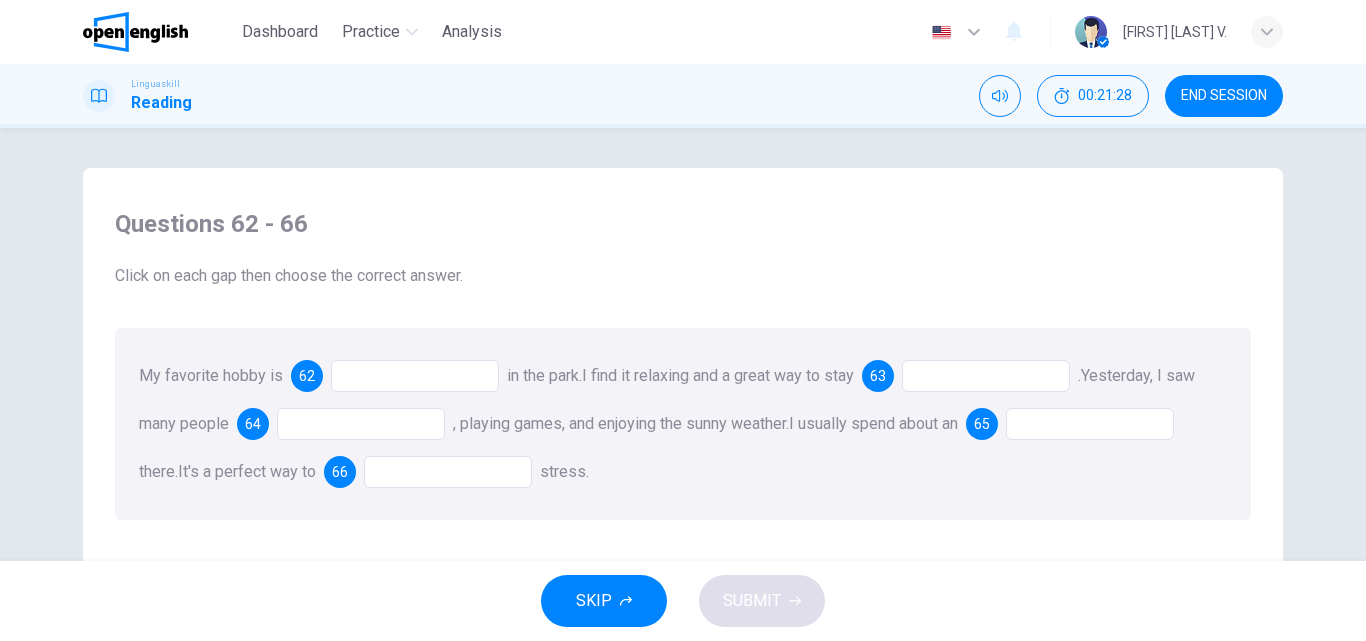 click at bounding box center [415, 376] 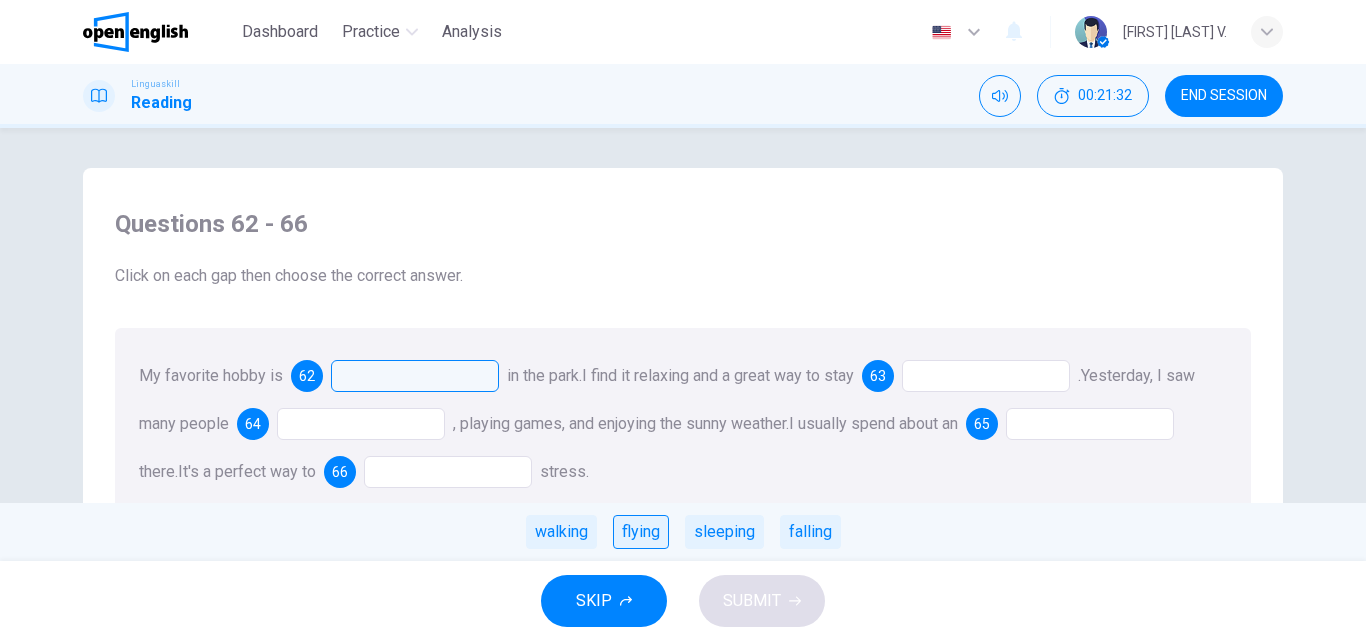 click on "flying" at bounding box center (641, 532) 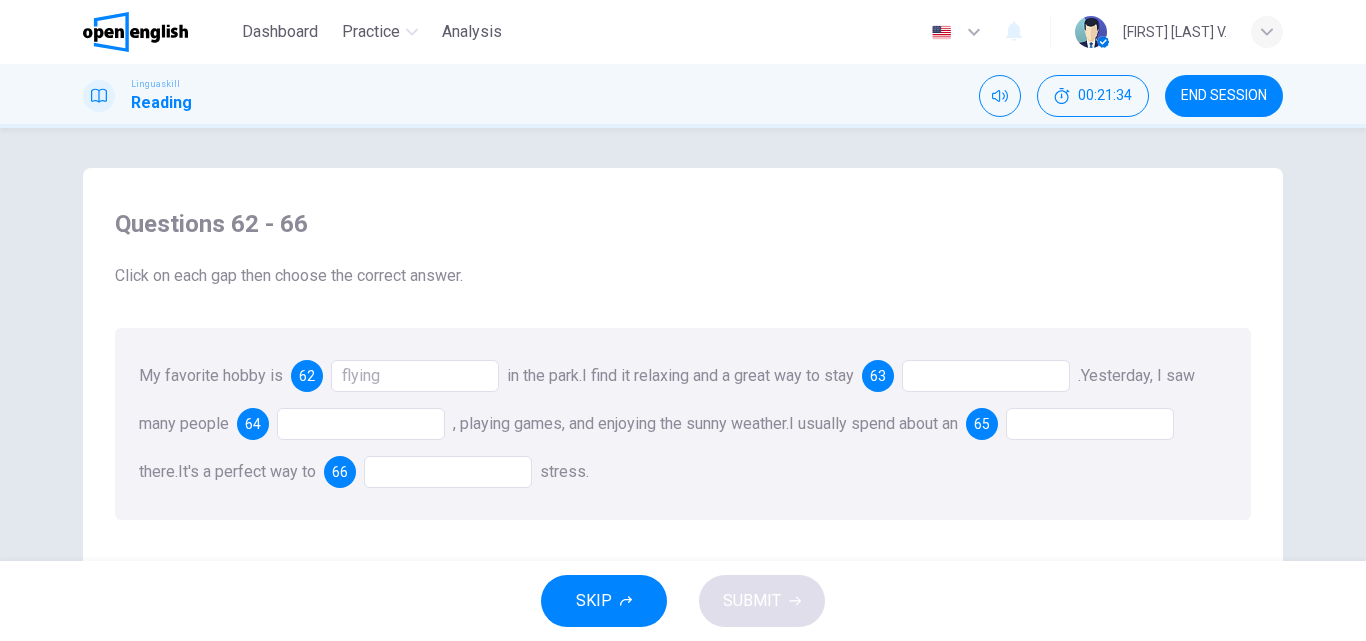 click at bounding box center [986, 376] 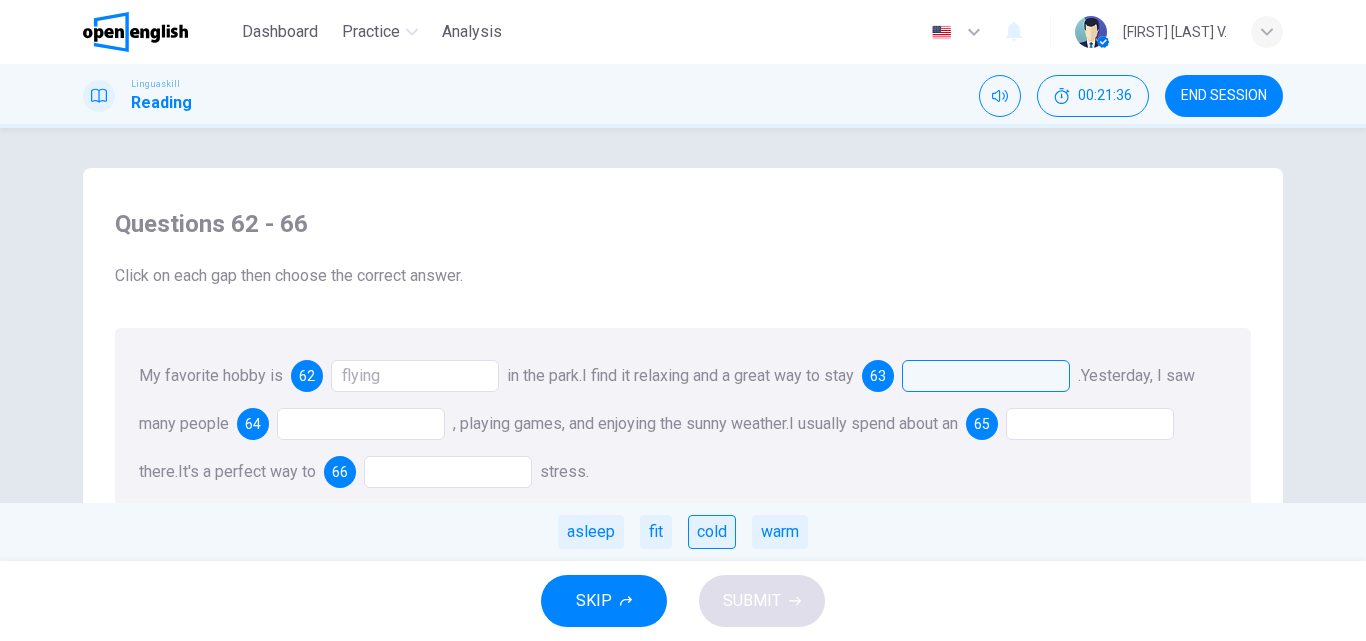 click on "cold" at bounding box center (712, 532) 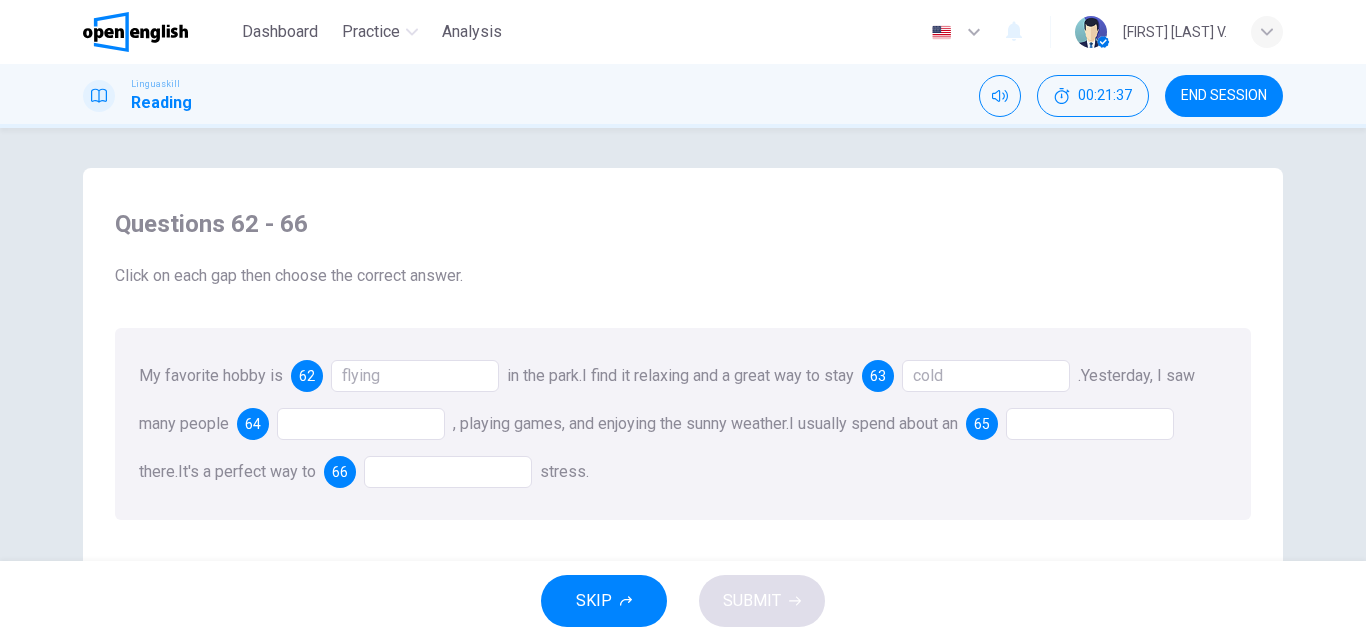 click at bounding box center [361, 424] 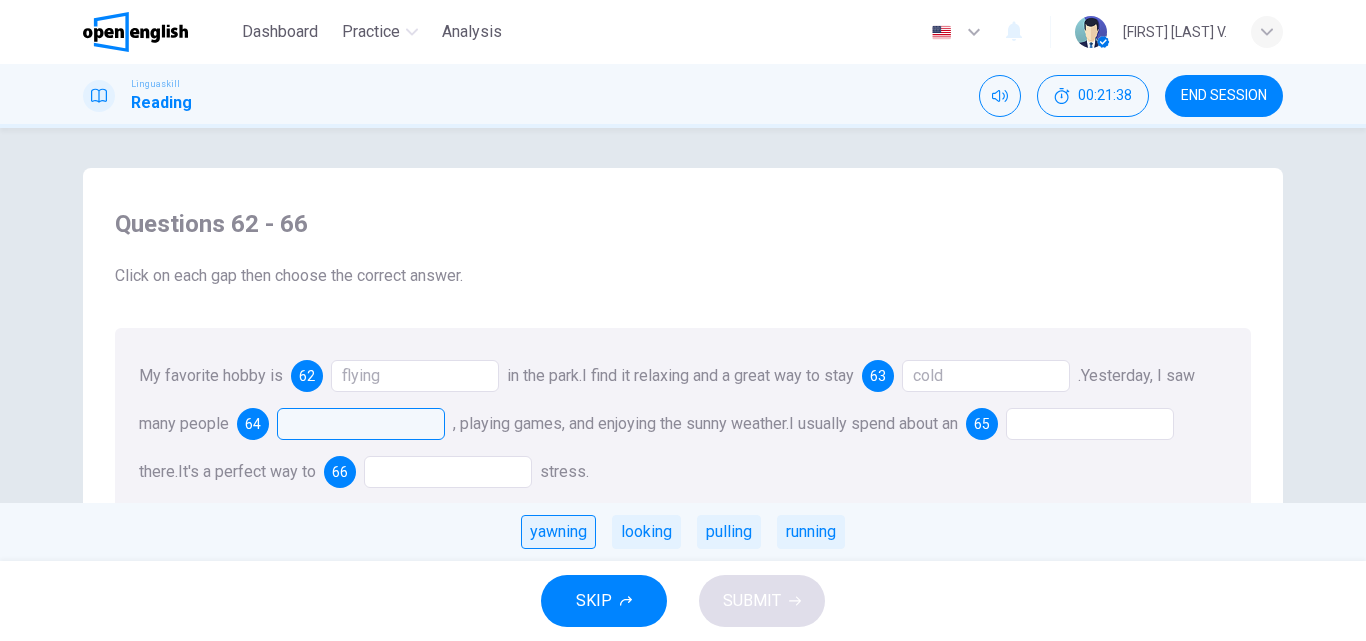 click on "yawning" at bounding box center (558, 532) 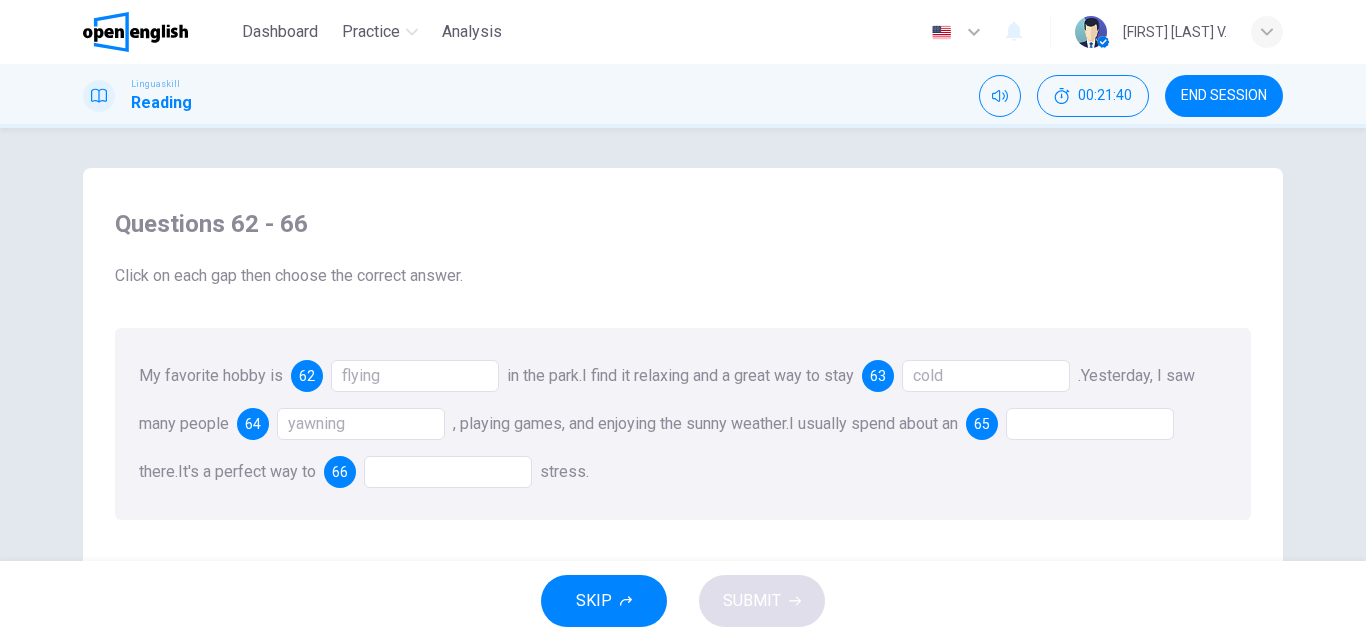 click at bounding box center [1090, 424] 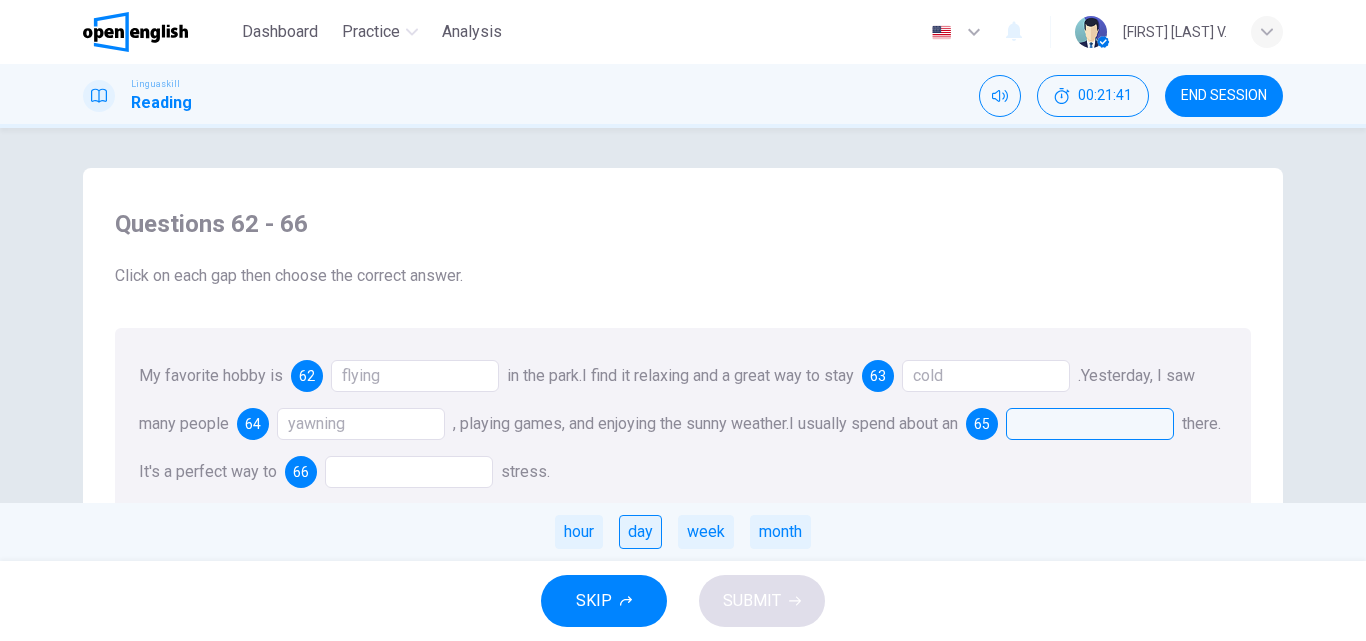 click on "day" at bounding box center [640, 532] 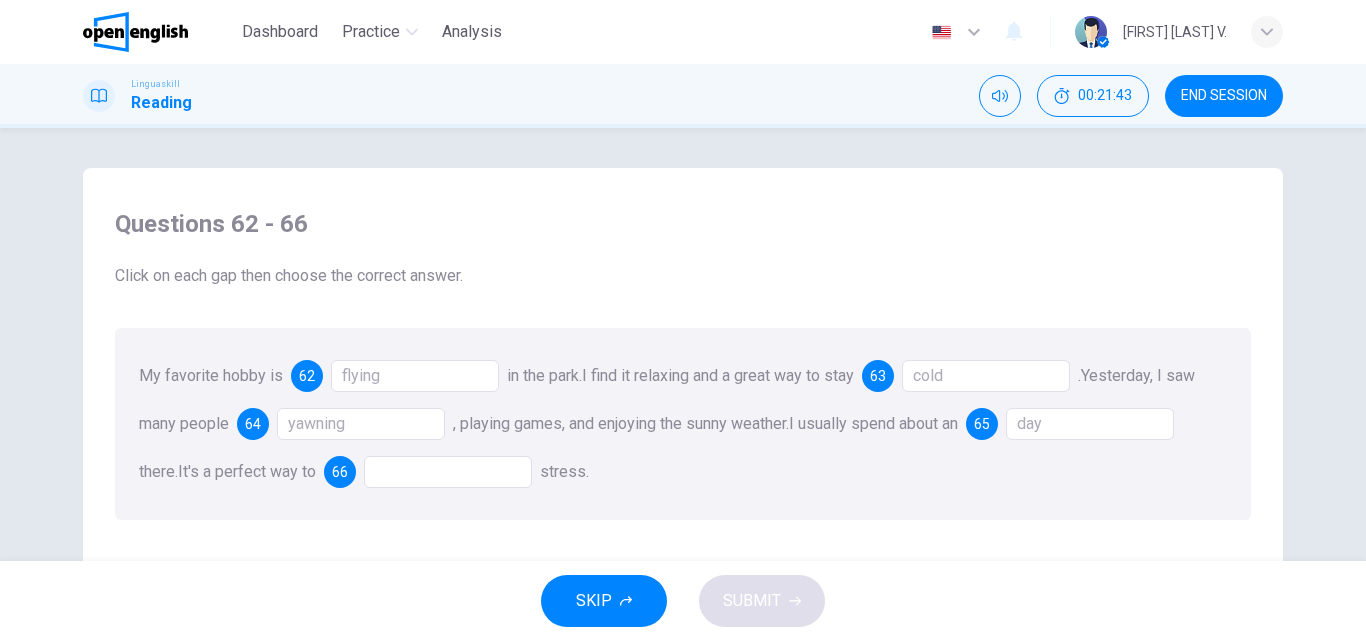 click at bounding box center (448, 472) 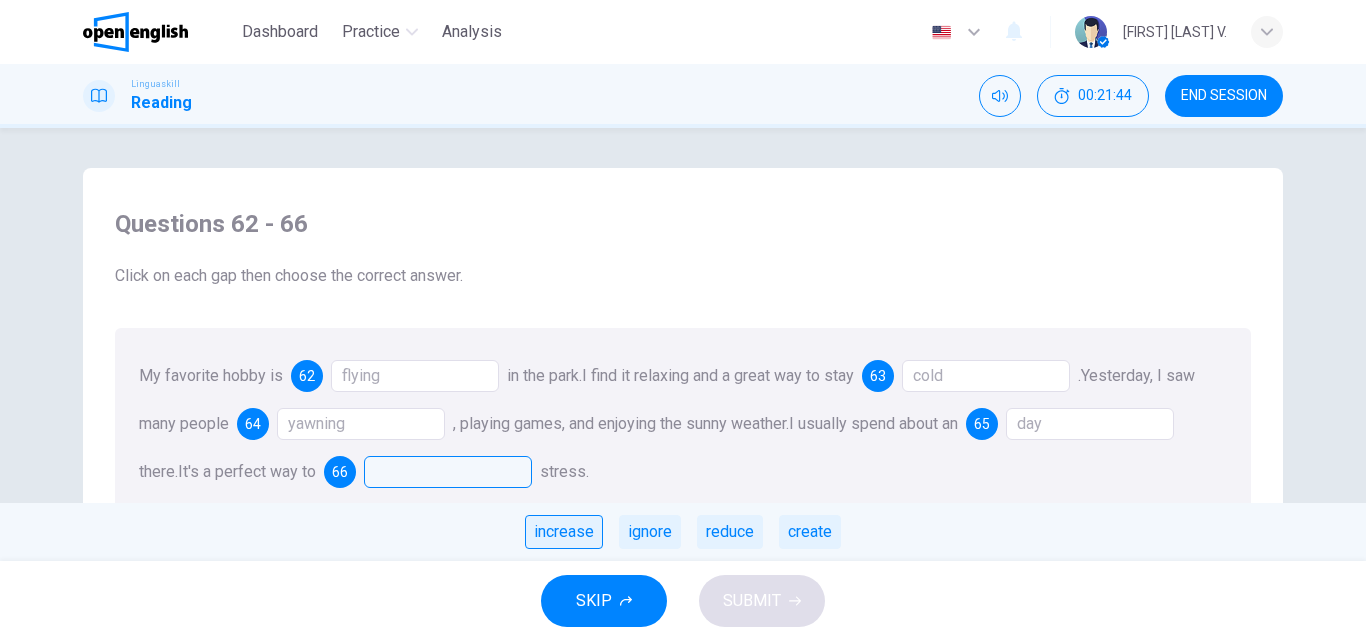 click on "increase" at bounding box center (564, 532) 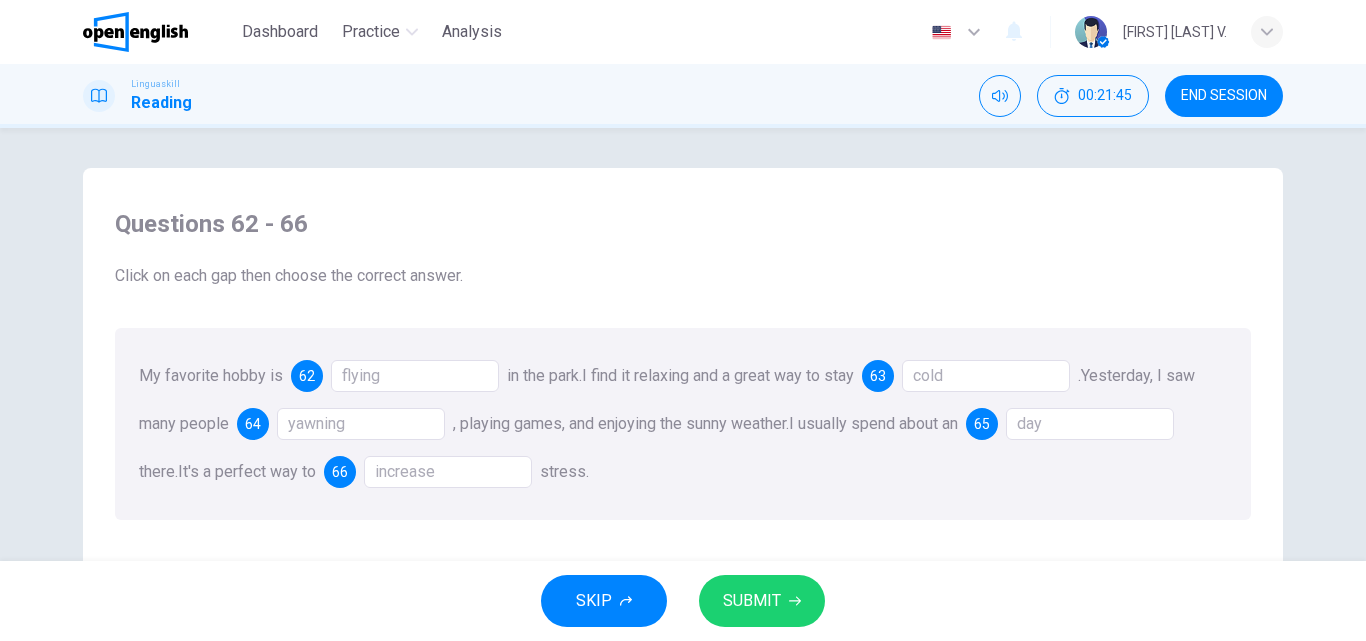 click on "SKIP SUBMIT" at bounding box center [683, 601] 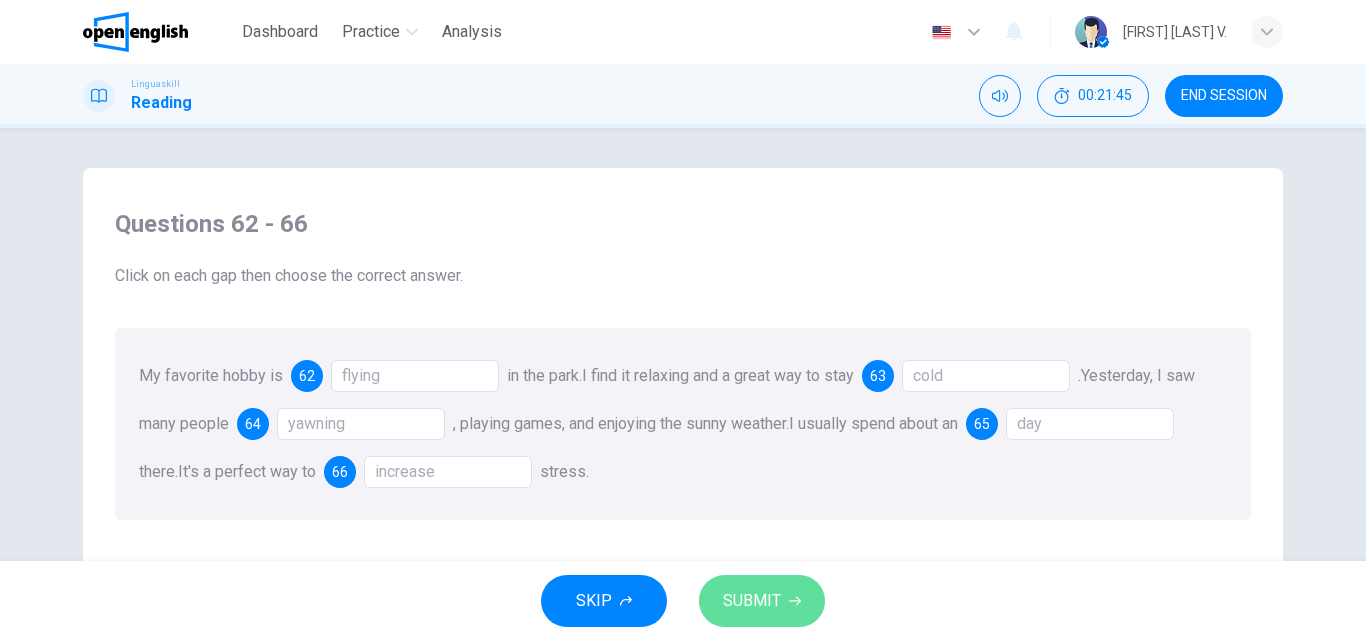 click on "SUBMIT" at bounding box center [762, 601] 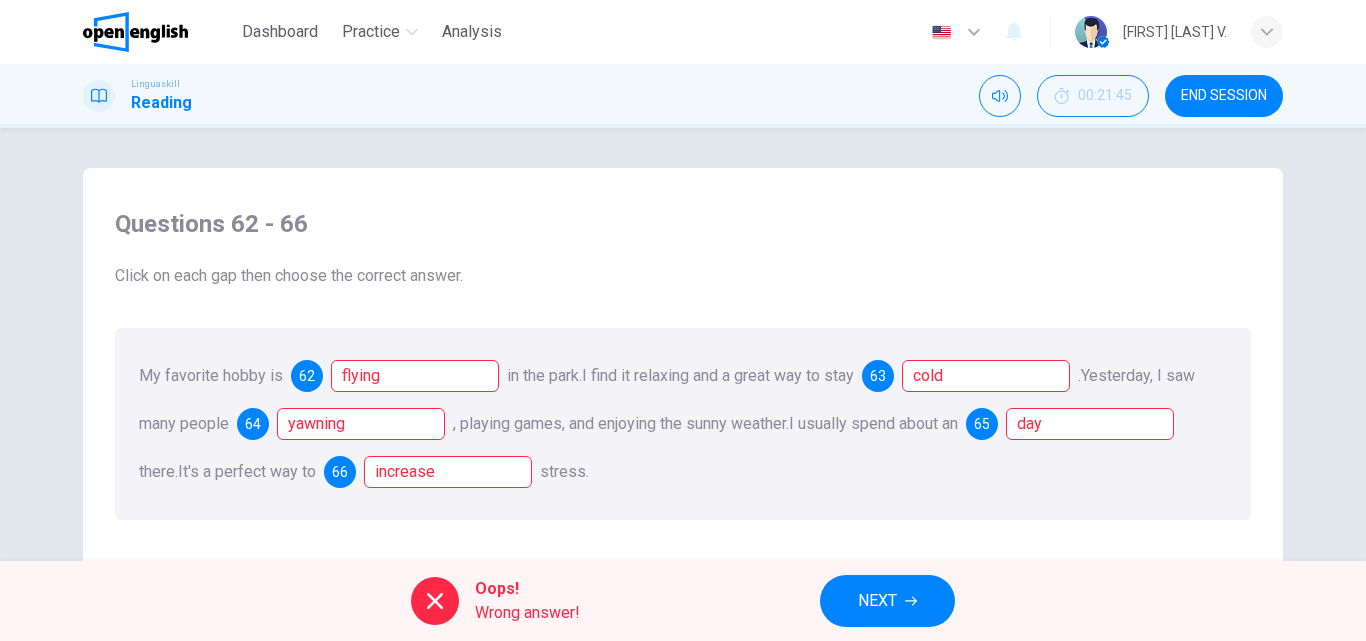click on "NEXT" at bounding box center (887, 601) 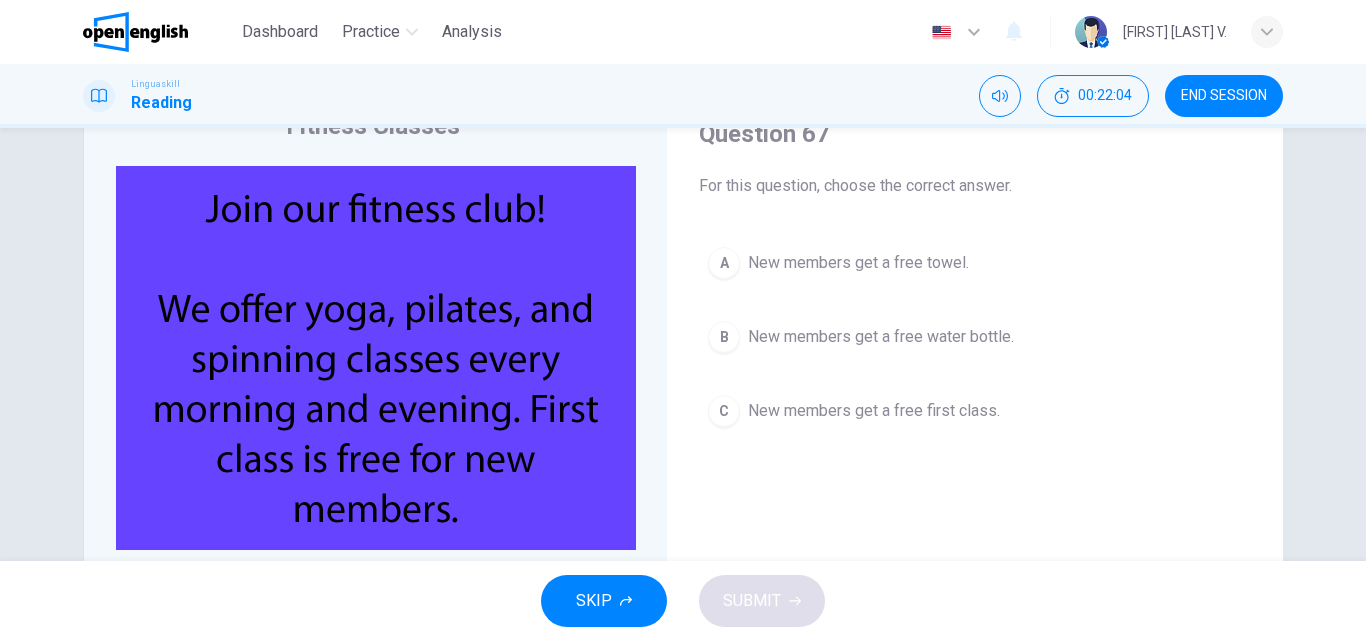 scroll, scrollTop: 91, scrollLeft: 0, axis: vertical 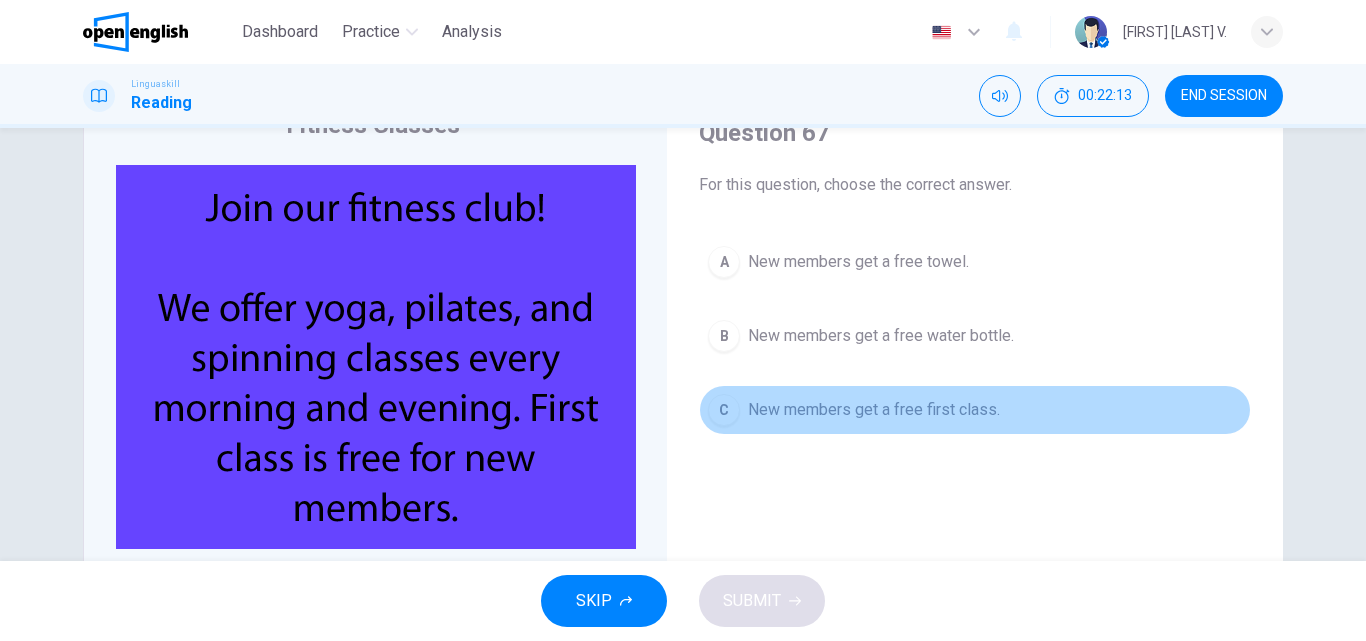 click on "New members get a free first class." at bounding box center (874, 410) 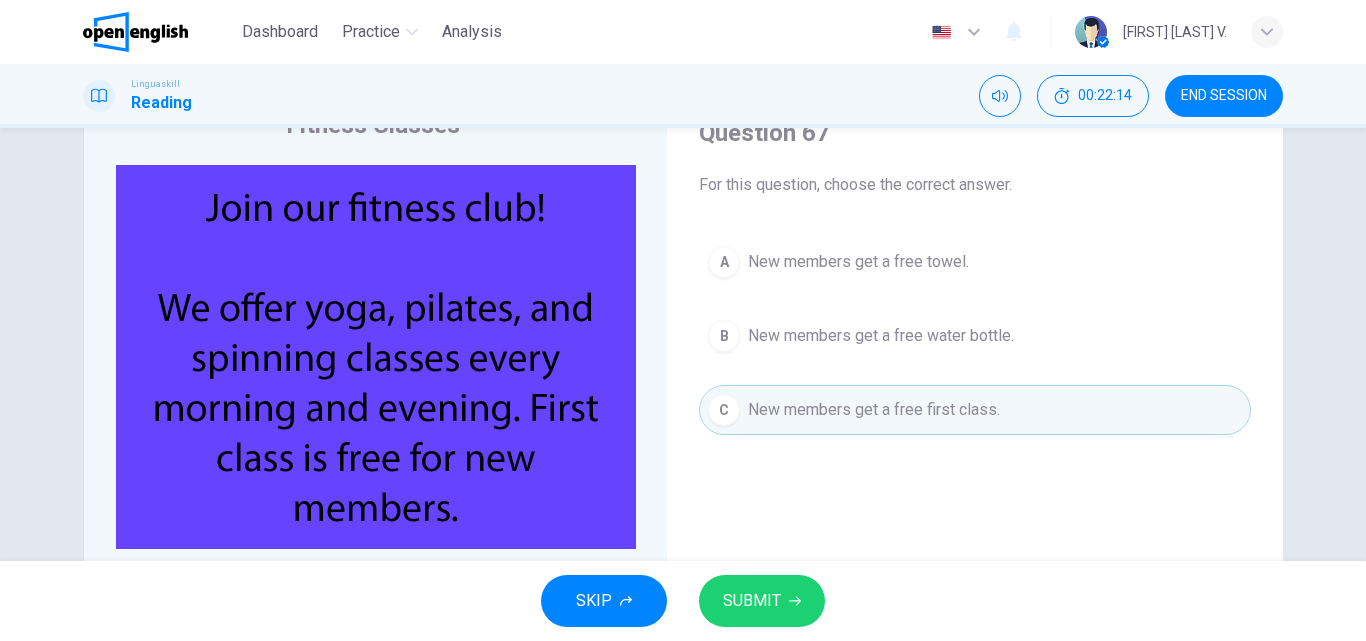 click on "SUBMIT" at bounding box center (762, 601) 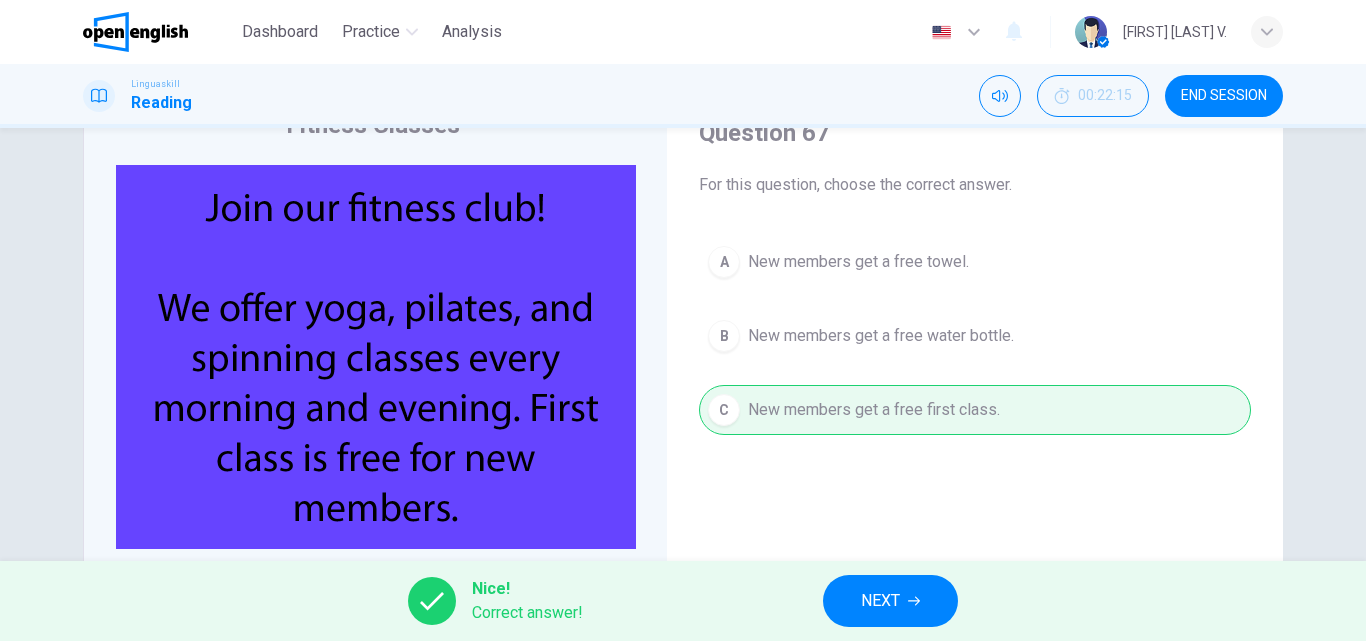 click on "NEXT" at bounding box center [890, 601] 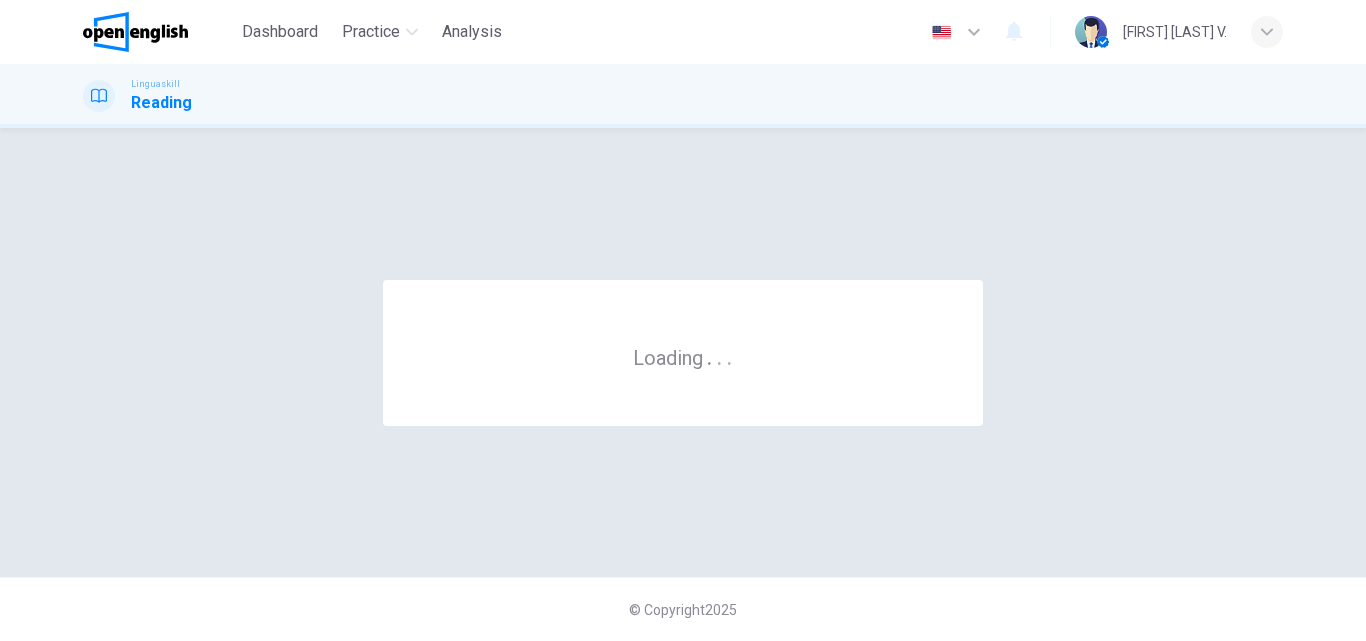 scroll, scrollTop: 0, scrollLeft: 0, axis: both 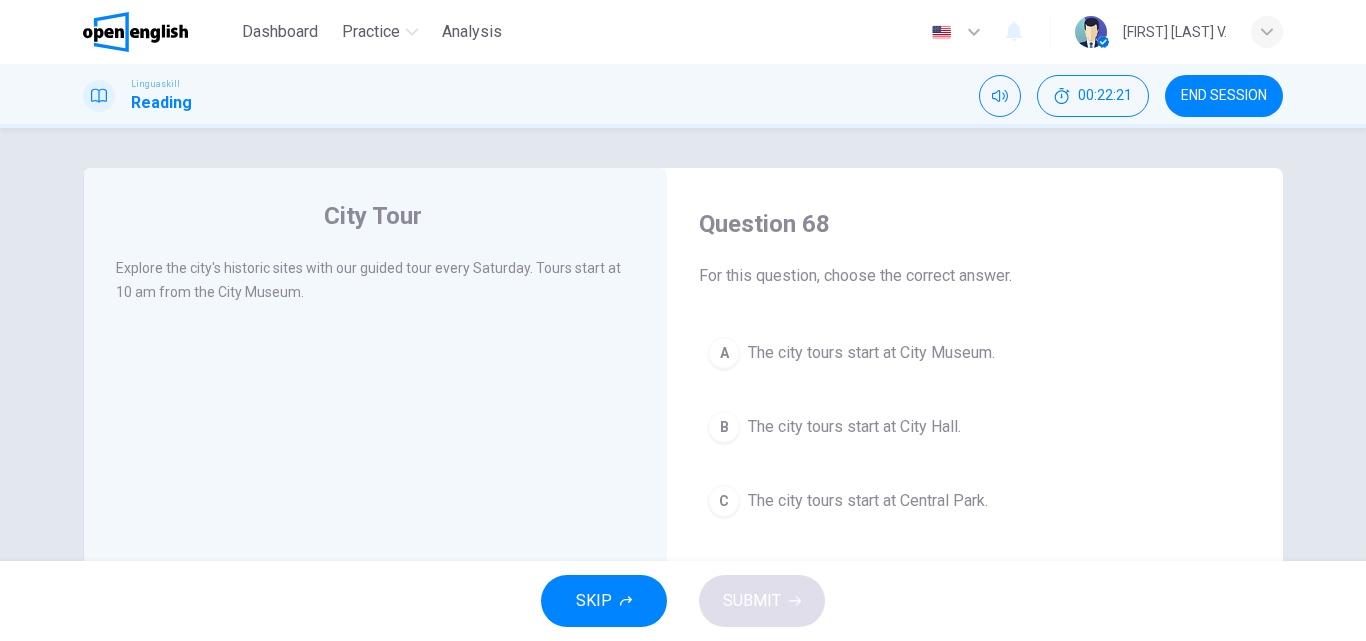 click on "The city tours start at City Museum." at bounding box center (871, 353) 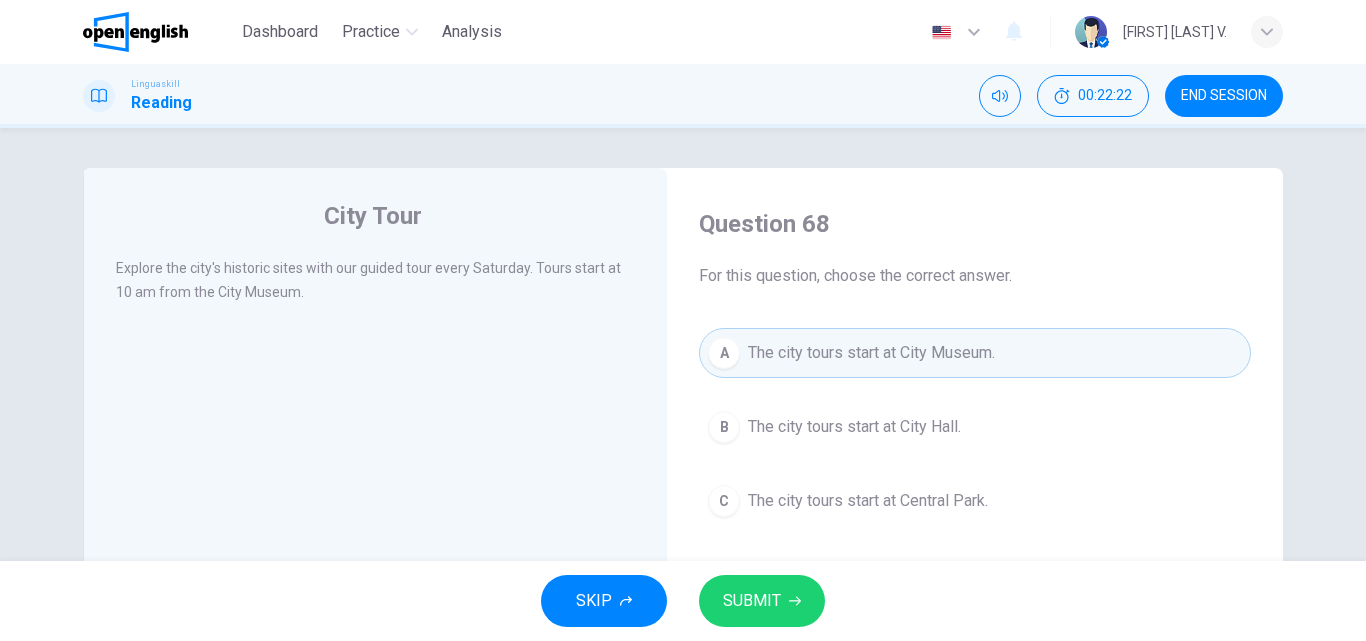 click on "SKIP SUBMIT" at bounding box center [683, 601] 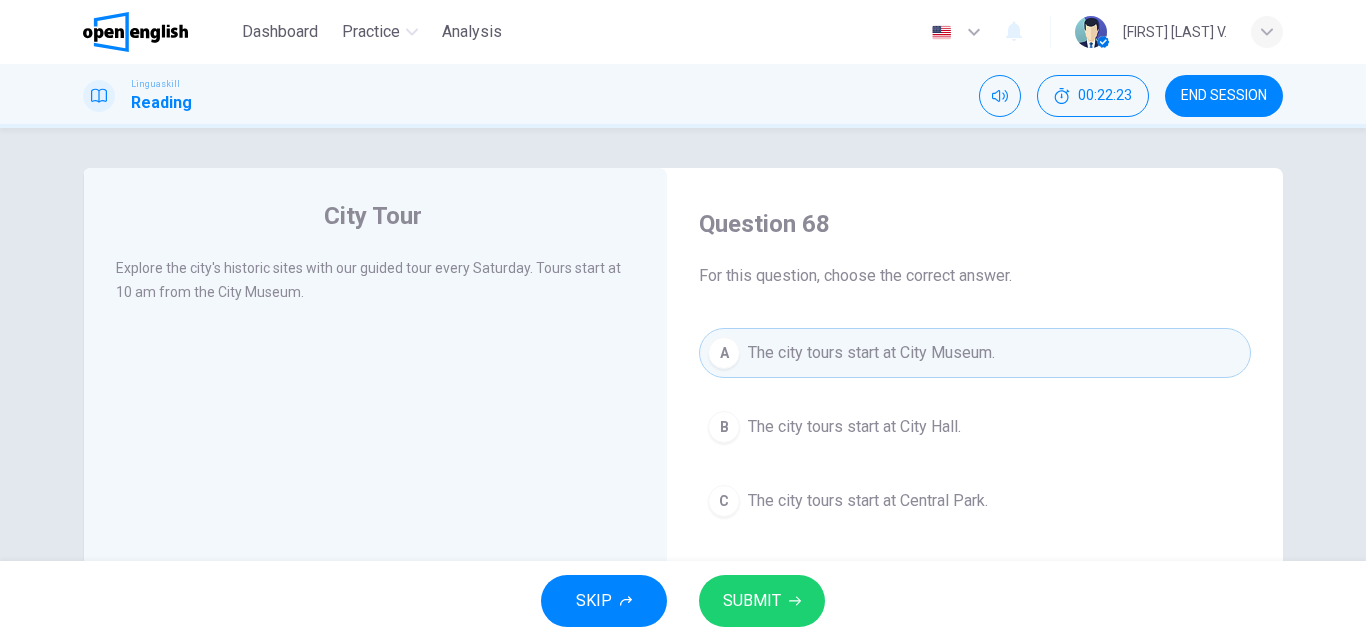 click 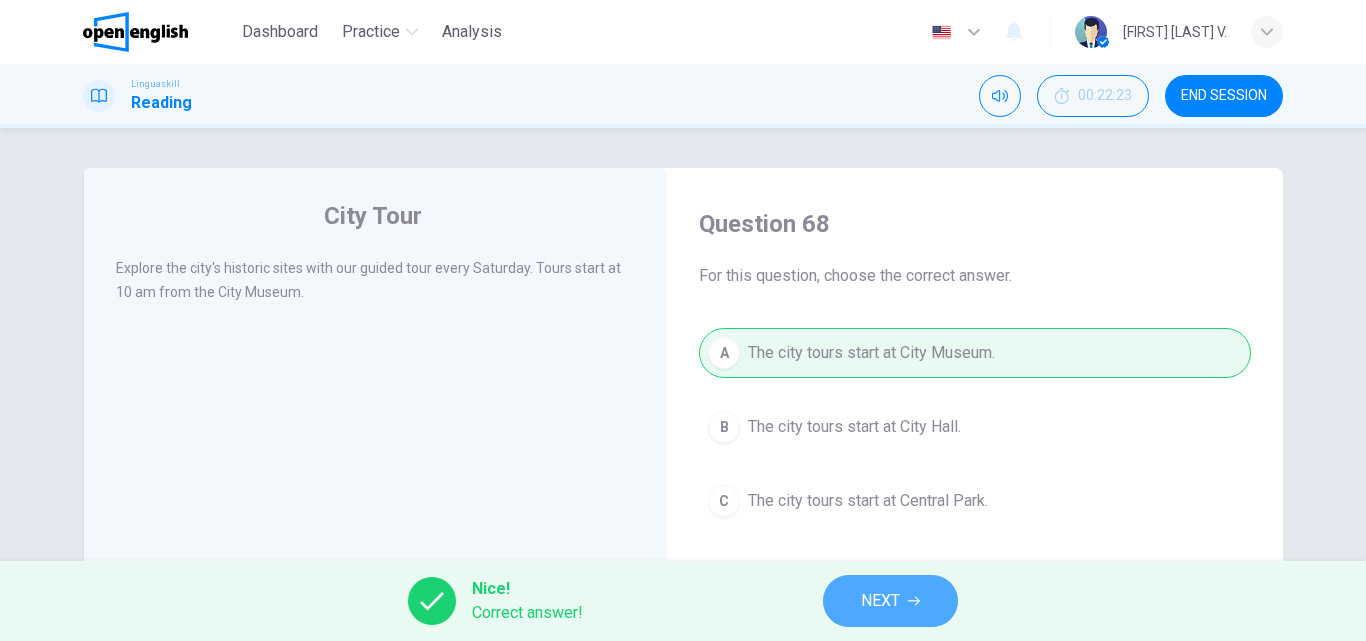 click on "NEXT" at bounding box center [880, 601] 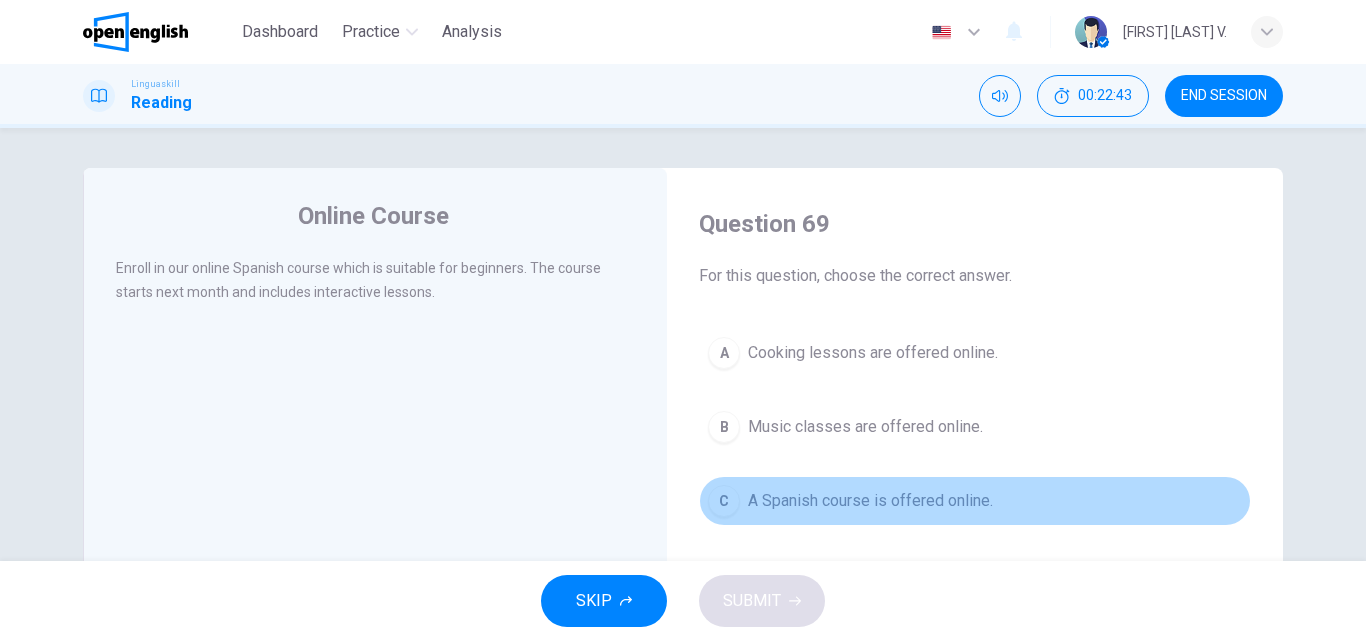 click on "C A Spanish course is offered online." at bounding box center (975, 501) 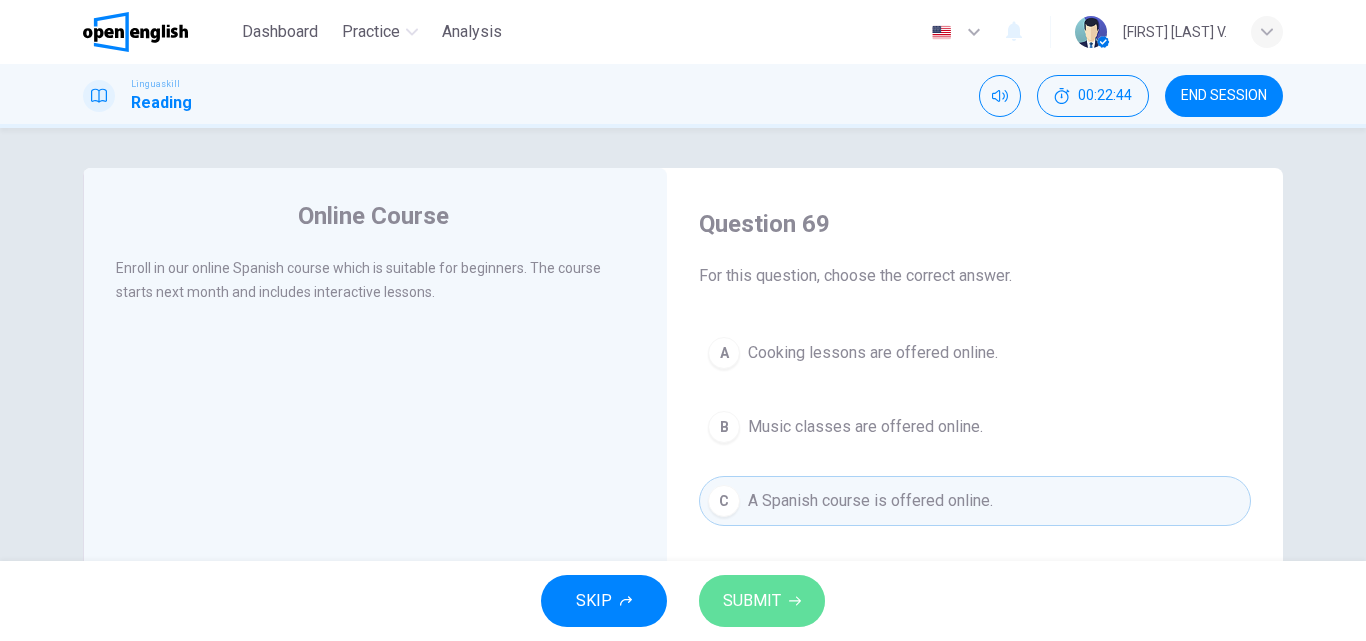 click on "SUBMIT" at bounding box center (762, 601) 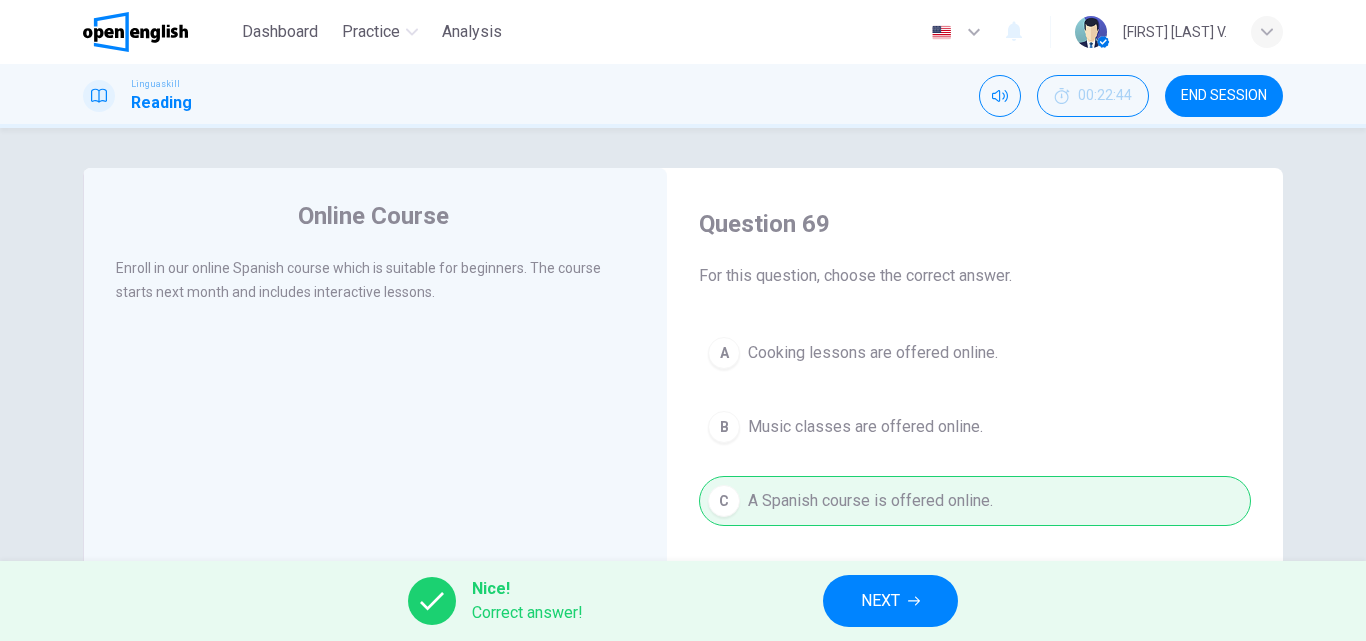 click on "NEXT" at bounding box center (890, 601) 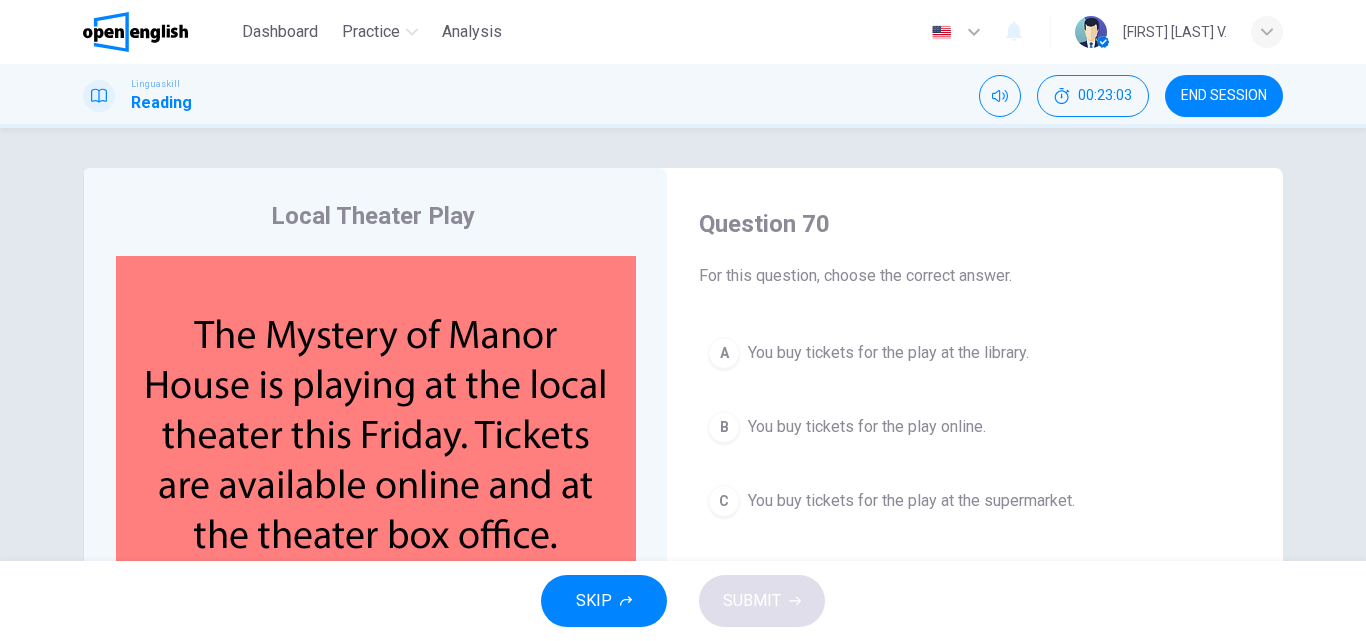 click on "SKIP SUBMIT" at bounding box center [683, 601] 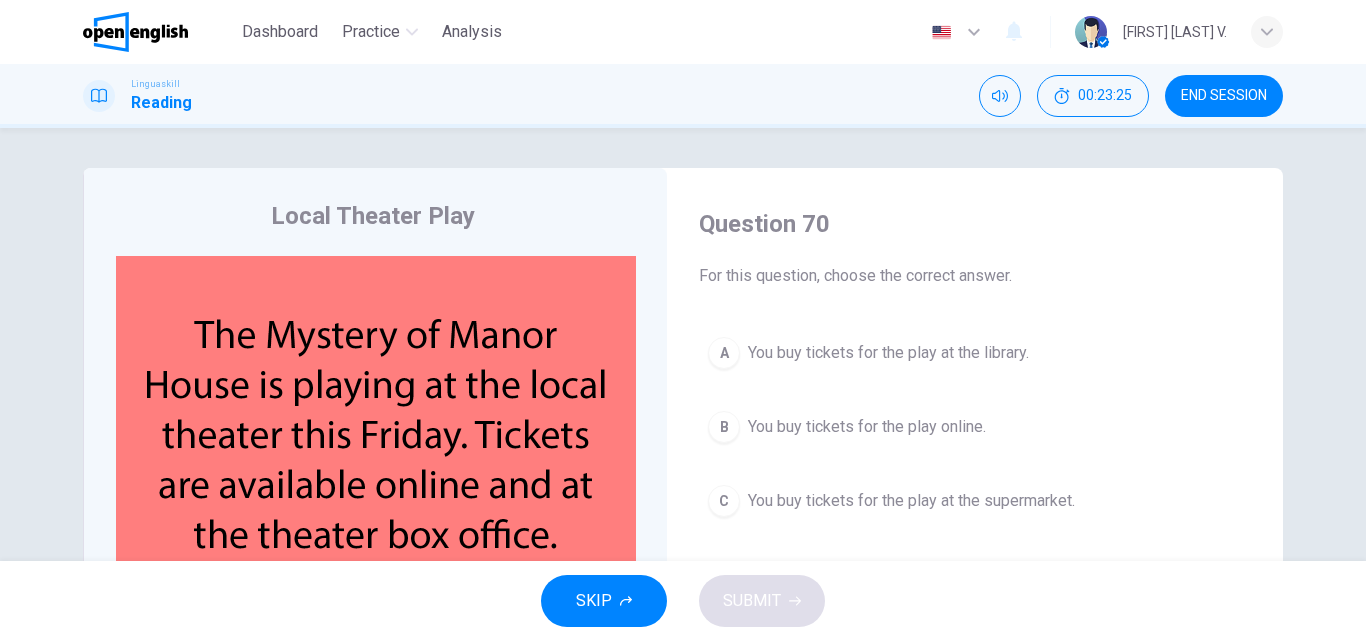 click on "B You buy tickets for the play online." at bounding box center [975, 427] 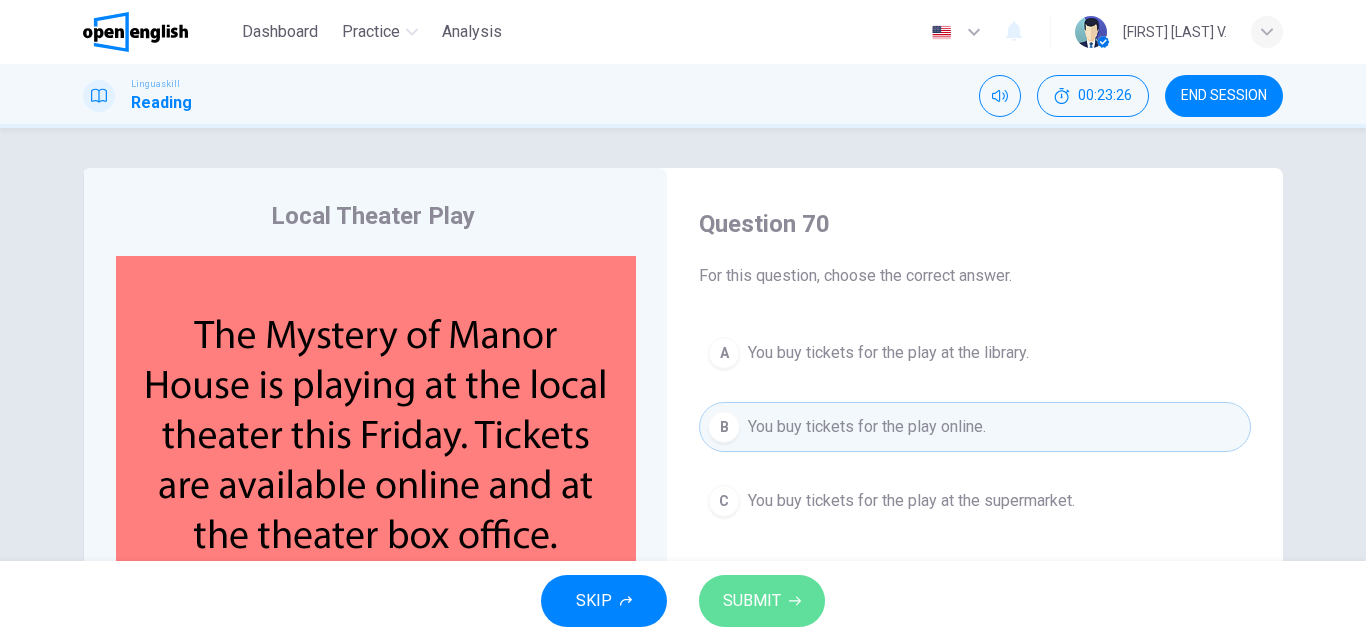 click on "SUBMIT" at bounding box center (762, 601) 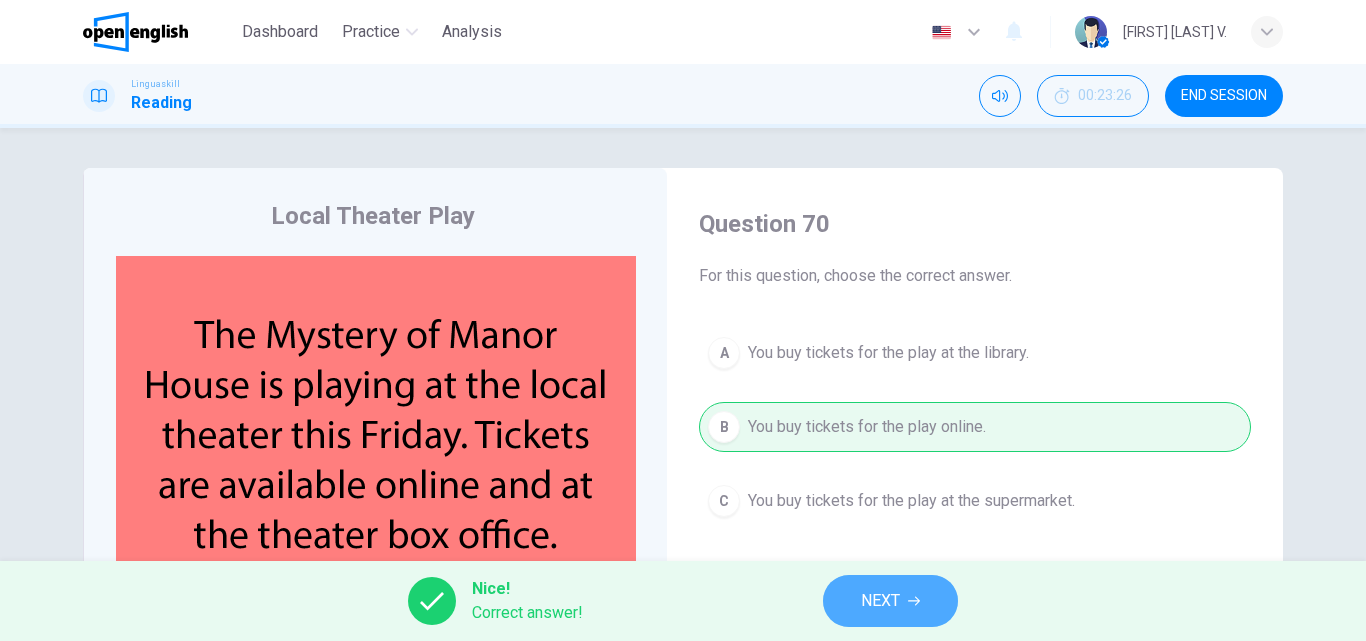 click on "NEXT" at bounding box center (890, 601) 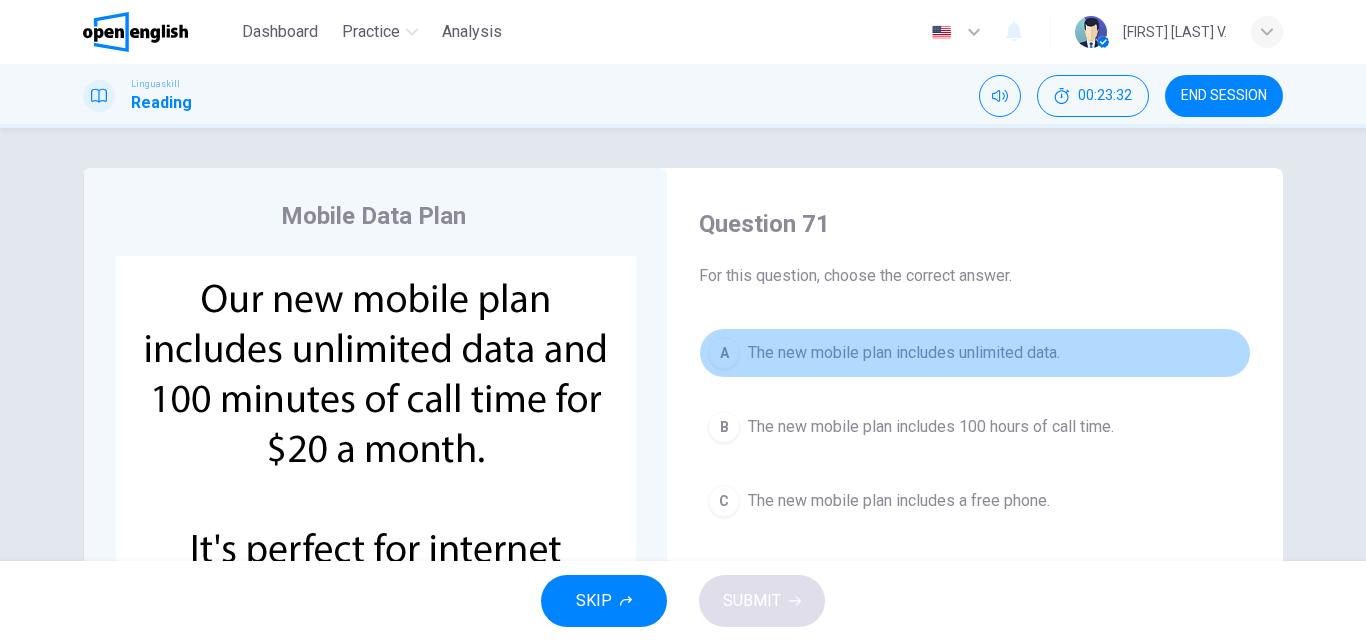 click on "The new mobile plan includes unlimited data." at bounding box center (904, 353) 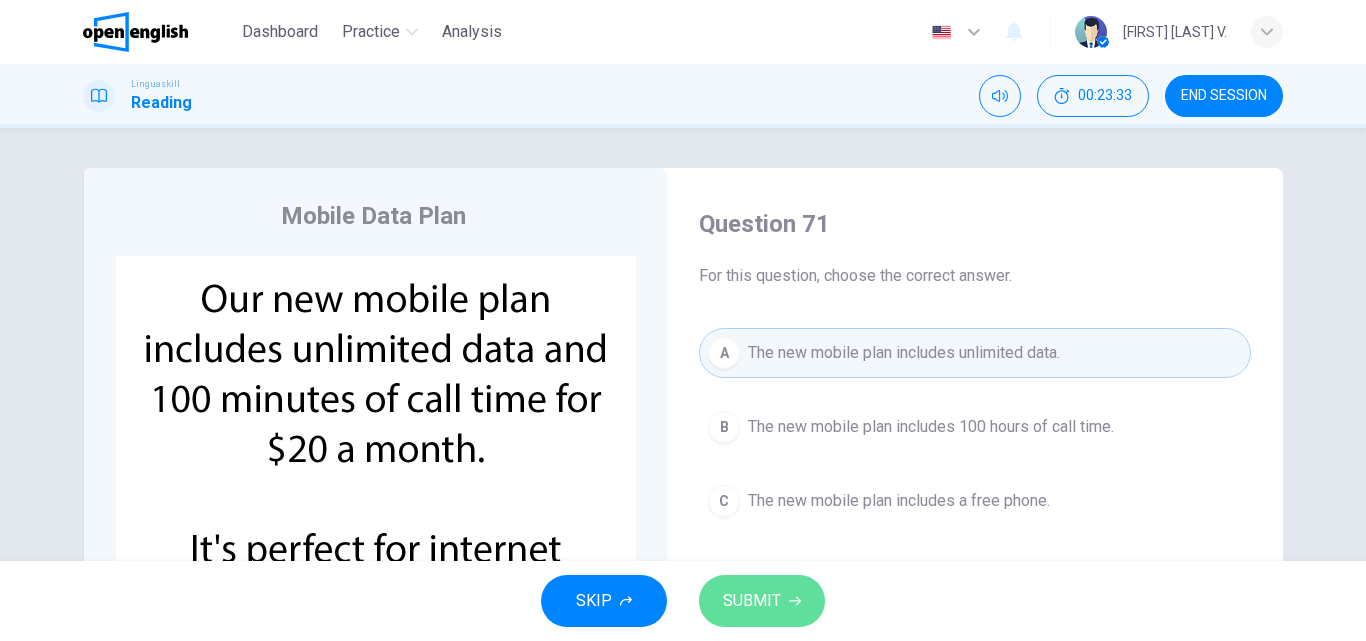 click on "SUBMIT" at bounding box center [762, 601] 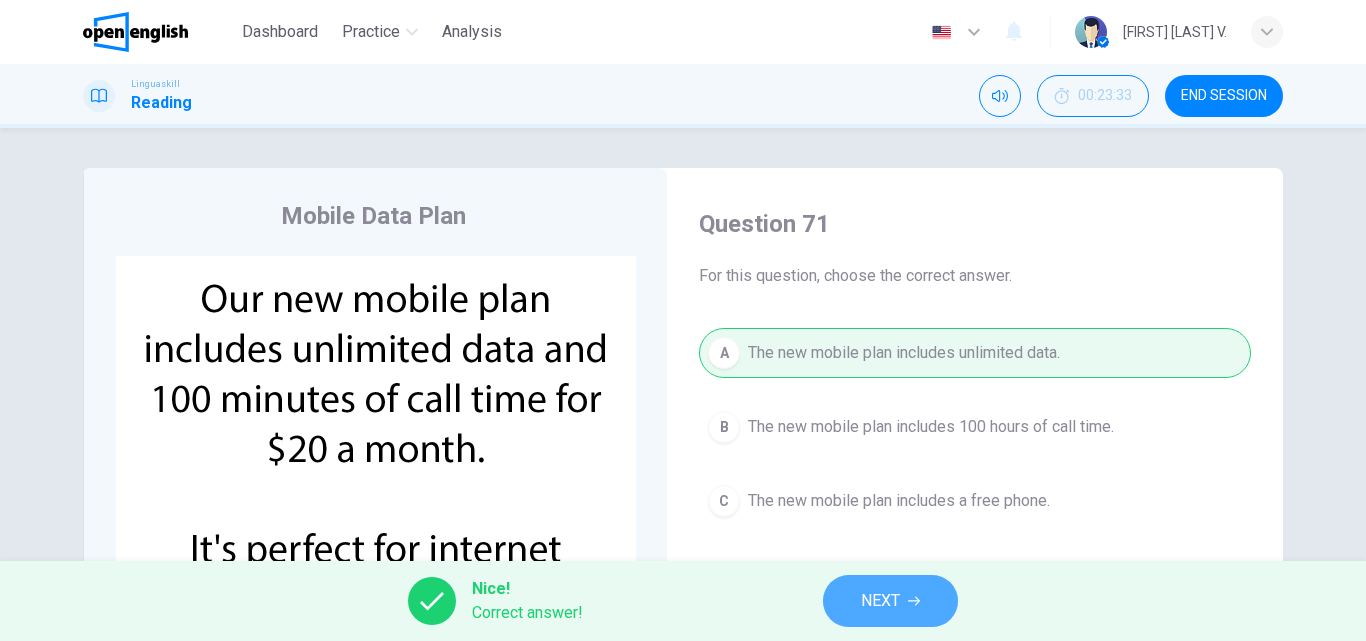 click on "NEXT" at bounding box center [890, 601] 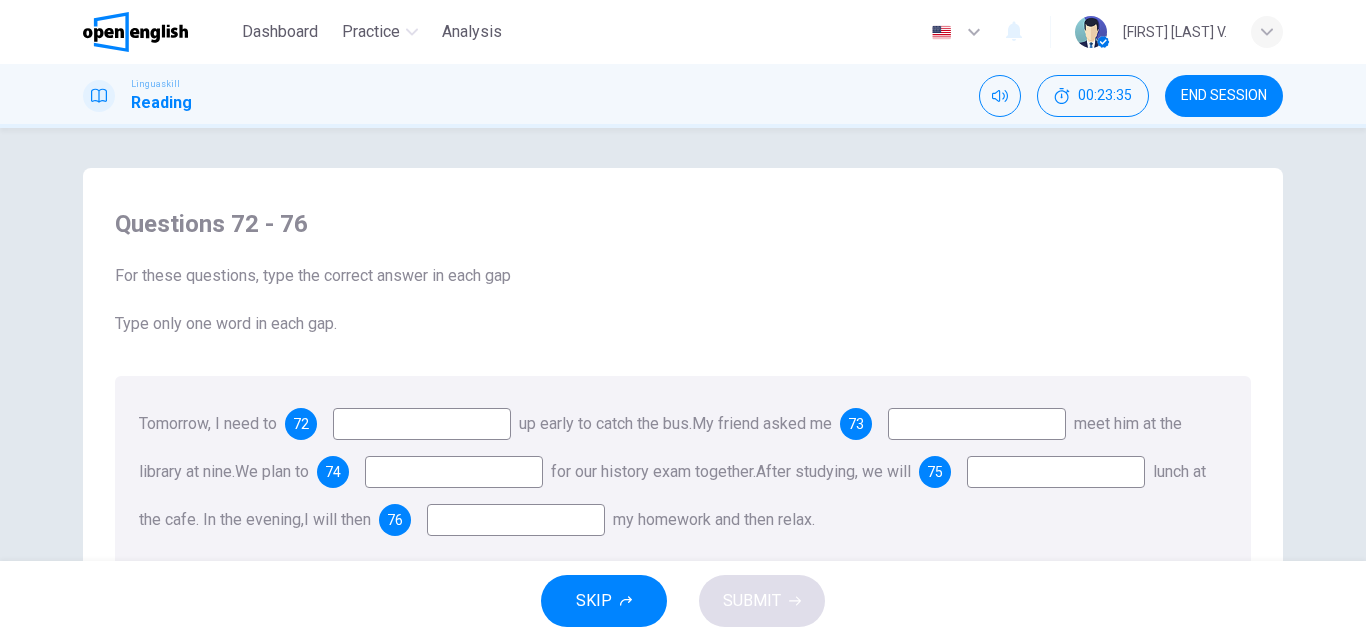 click on "Tomorrow, I need to  72  up early to catch the bus.  My friend asked me  73  meet him at the library at nine.  We plan to  74  for our history exam together.  After studying, we will  75  lunch at the cafe. In the evening,  I will then  76  my homework and then relax." at bounding box center [683, 472] 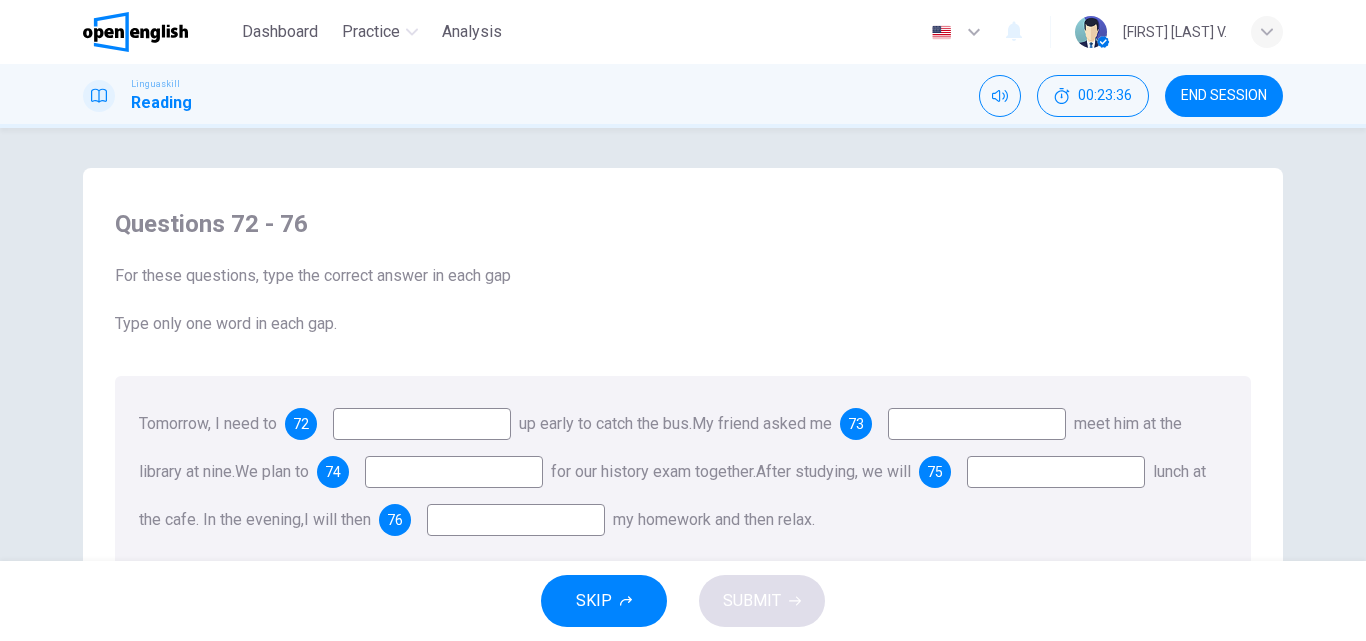 click at bounding box center [422, 424] 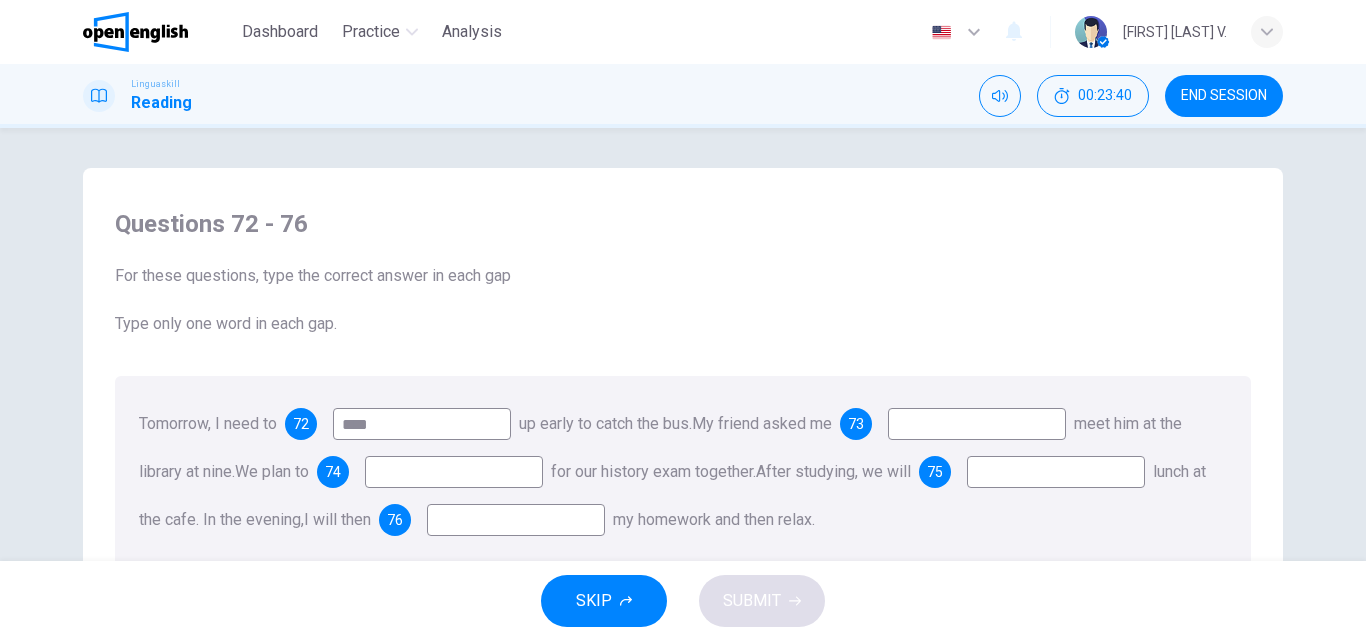 type on "****" 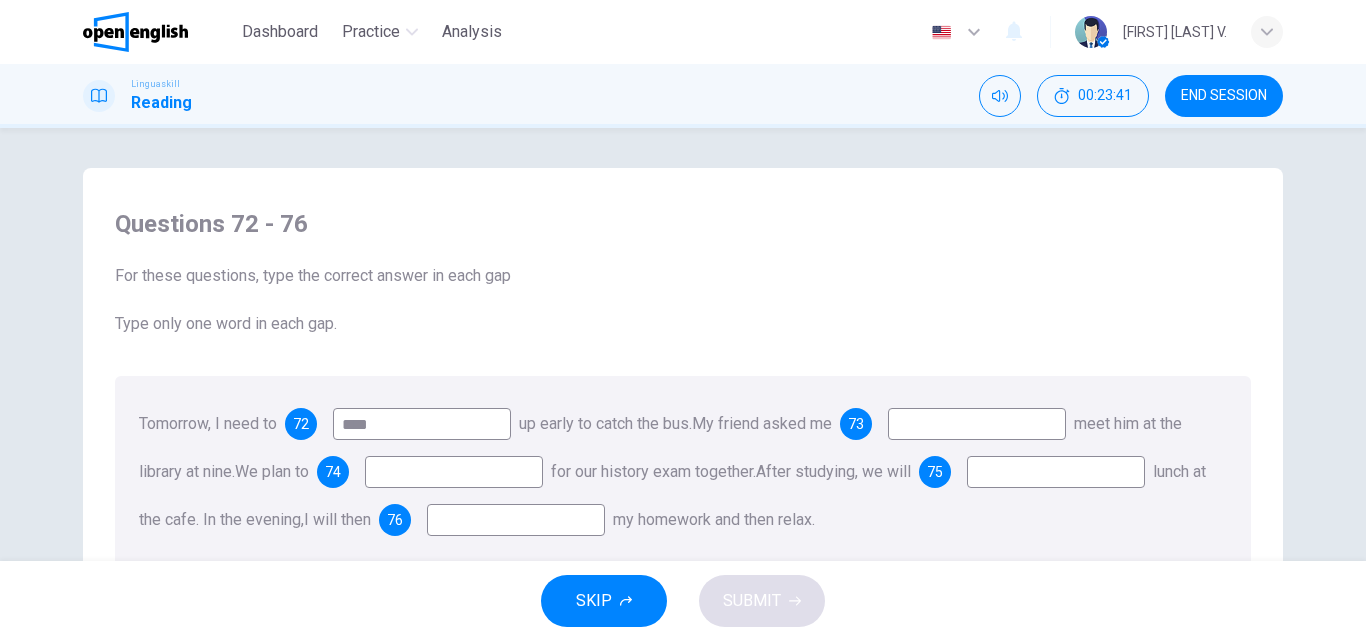 click at bounding box center [977, 424] 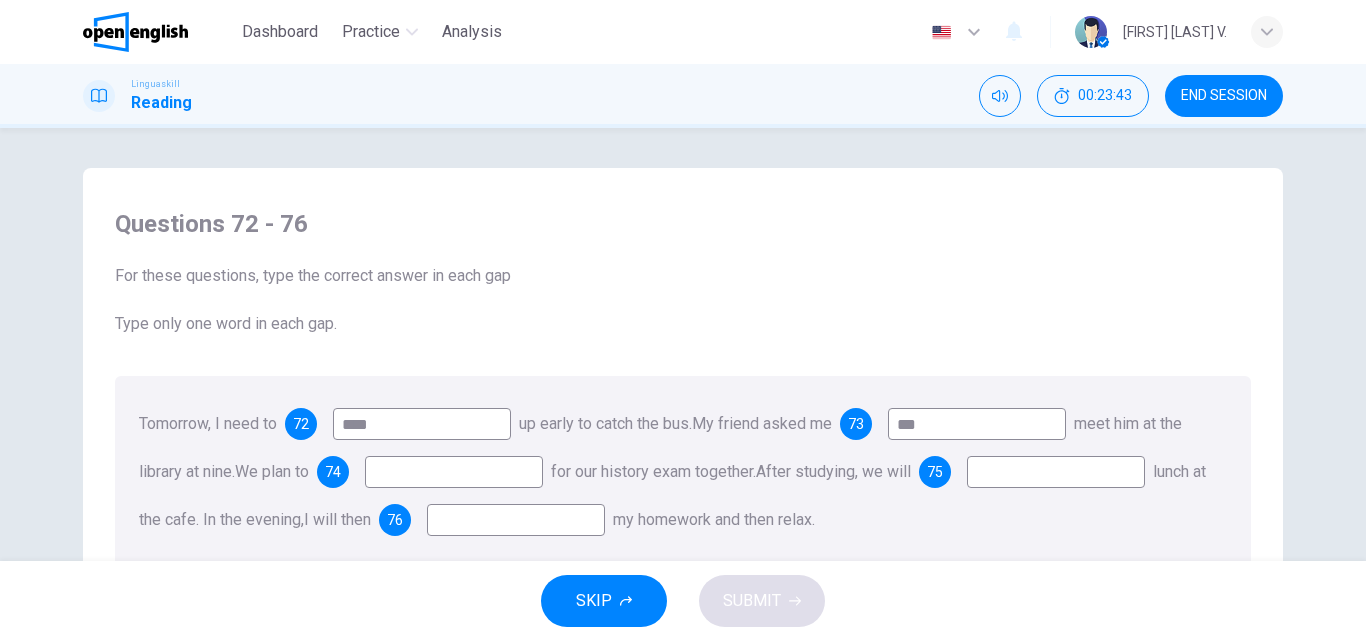 type on "***" 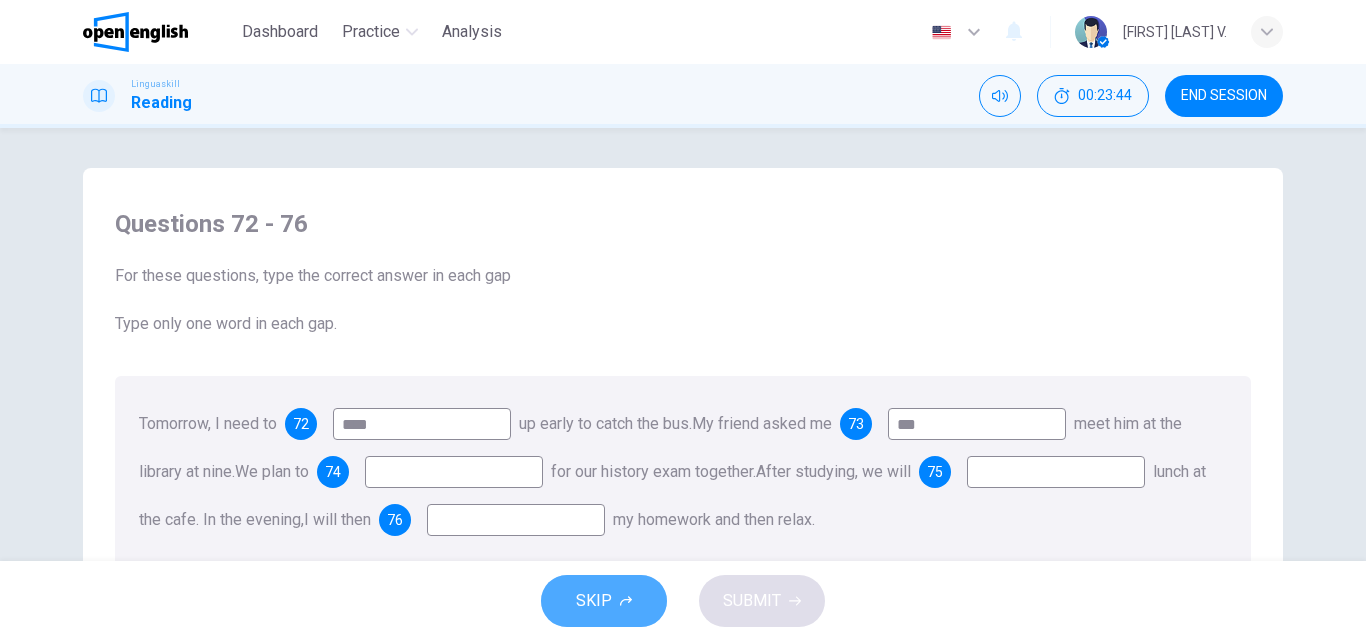 drag, startPoint x: 645, startPoint y: 605, endPoint x: 616, endPoint y: 570, distance: 45.453274 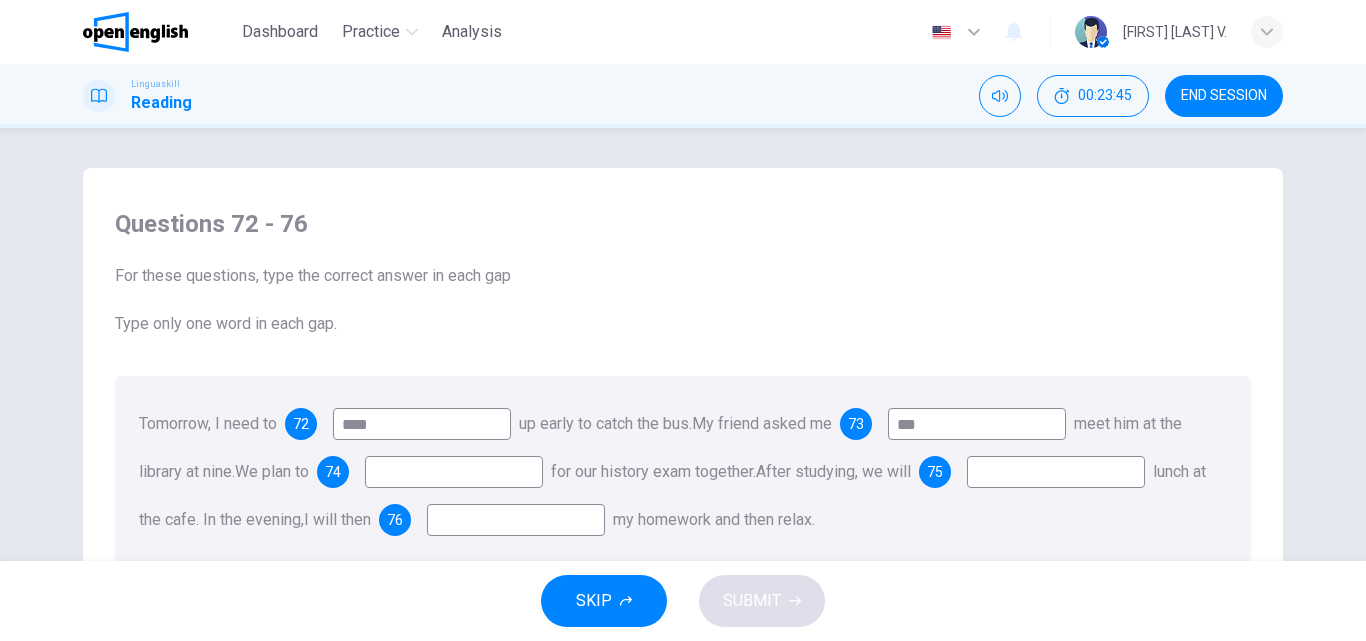 click at bounding box center [454, 472] 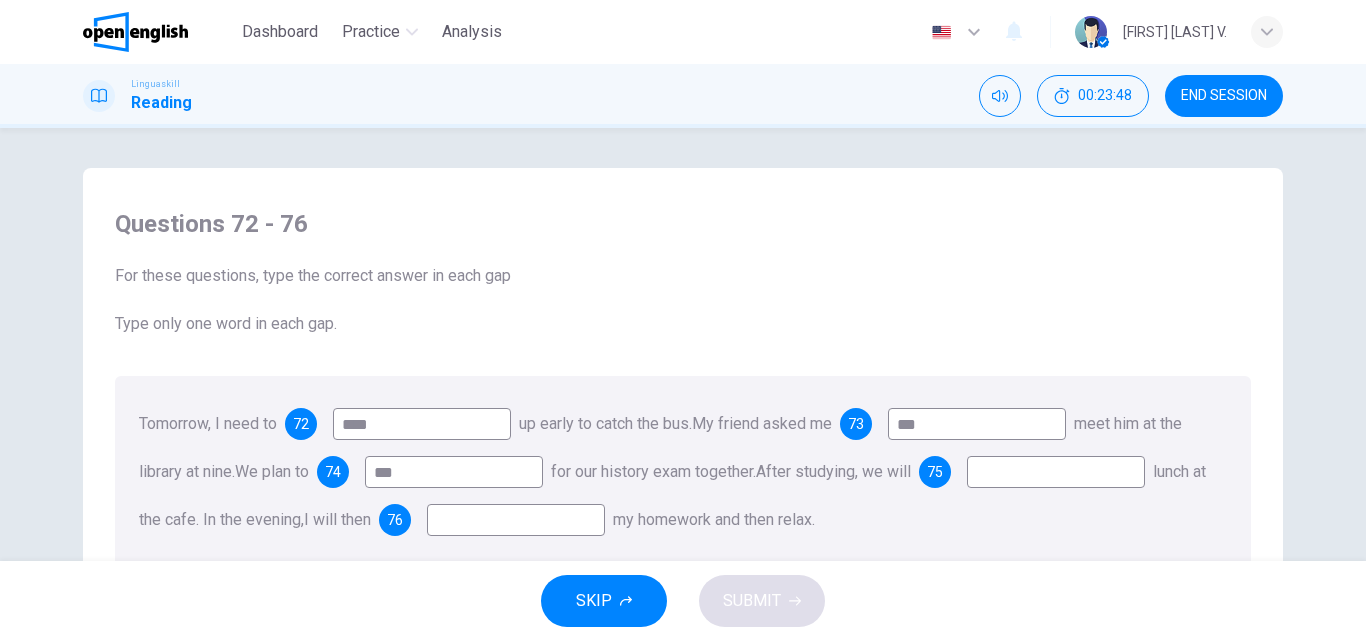 type on "***" 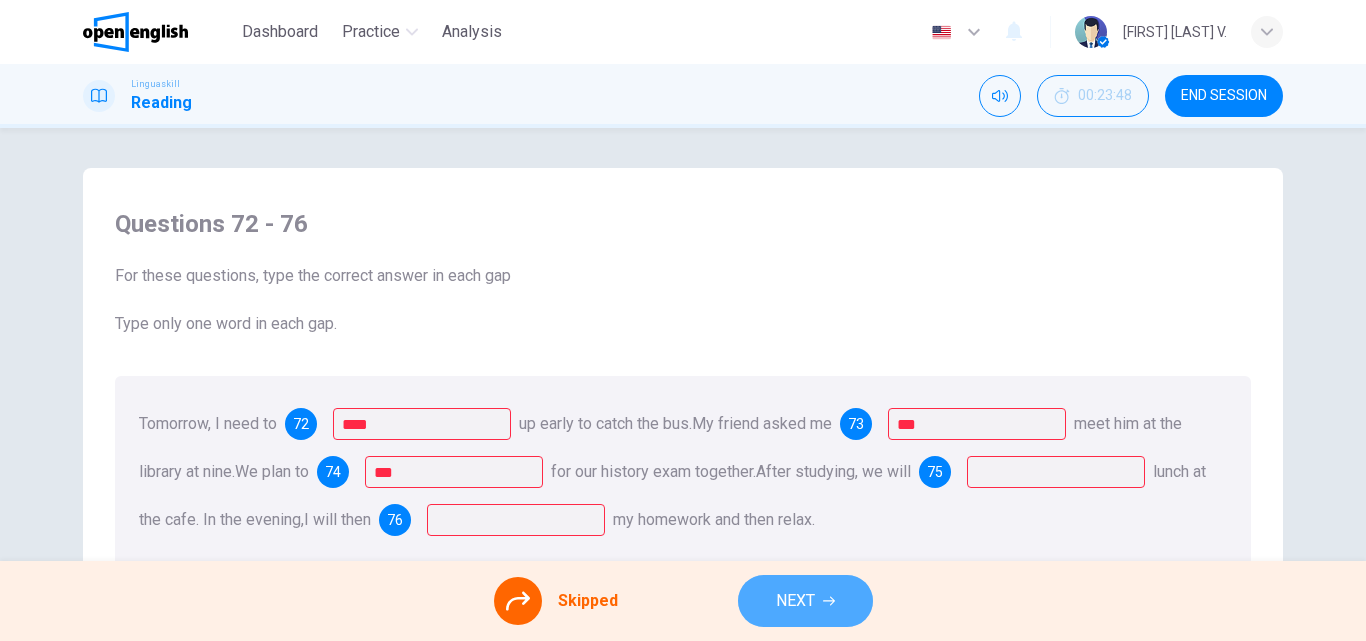 click on "NEXT" at bounding box center (805, 601) 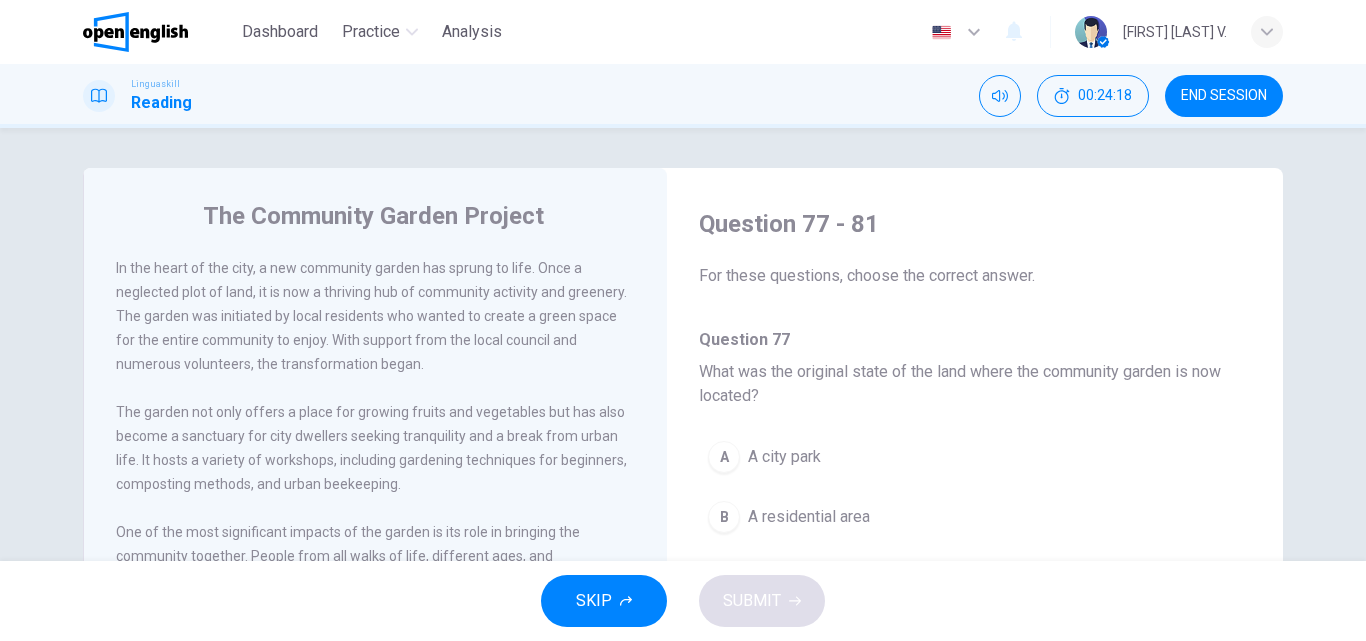 click on "END SESSION" at bounding box center (1224, 96) 